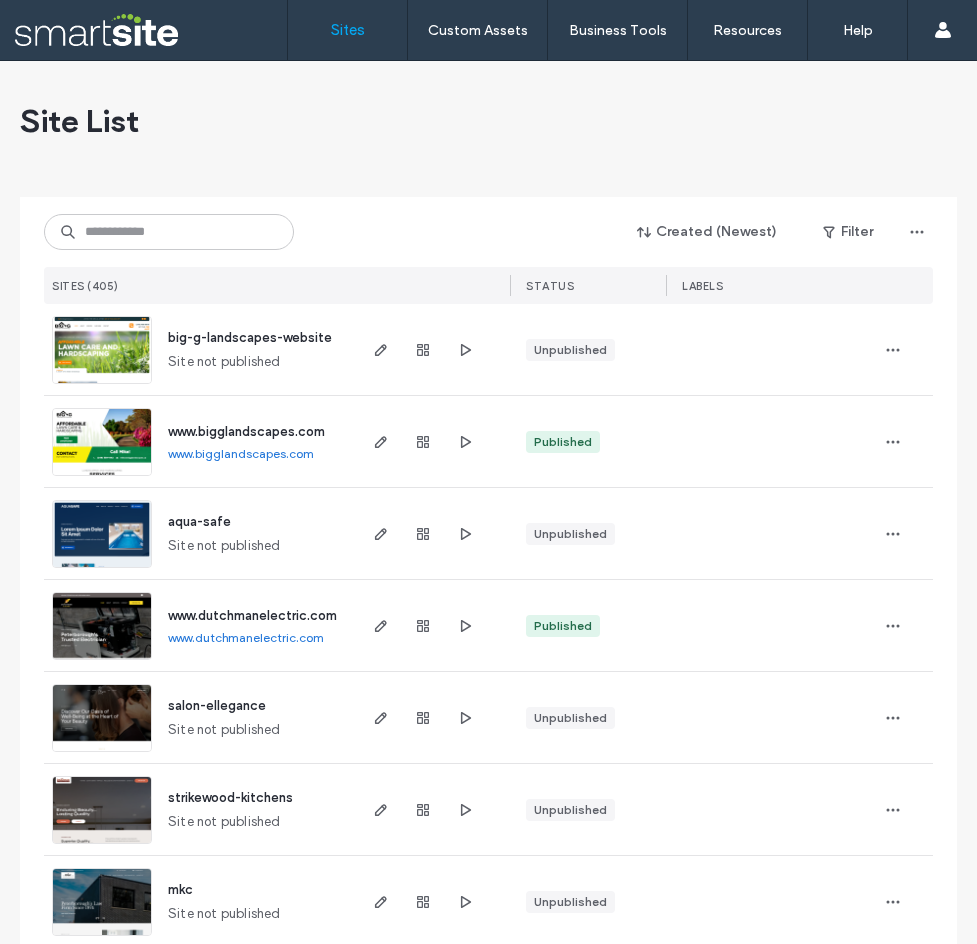 scroll, scrollTop: 0, scrollLeft: 0, axis: both 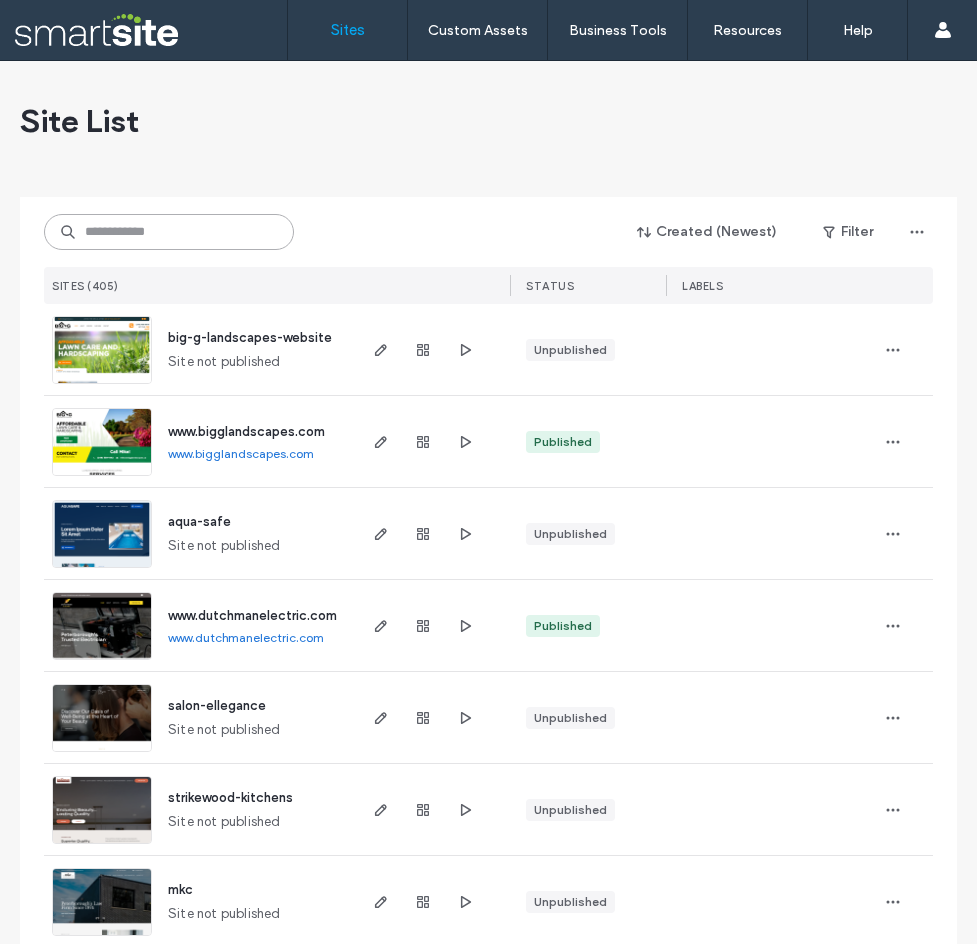 click at bounding box center [169, 232] 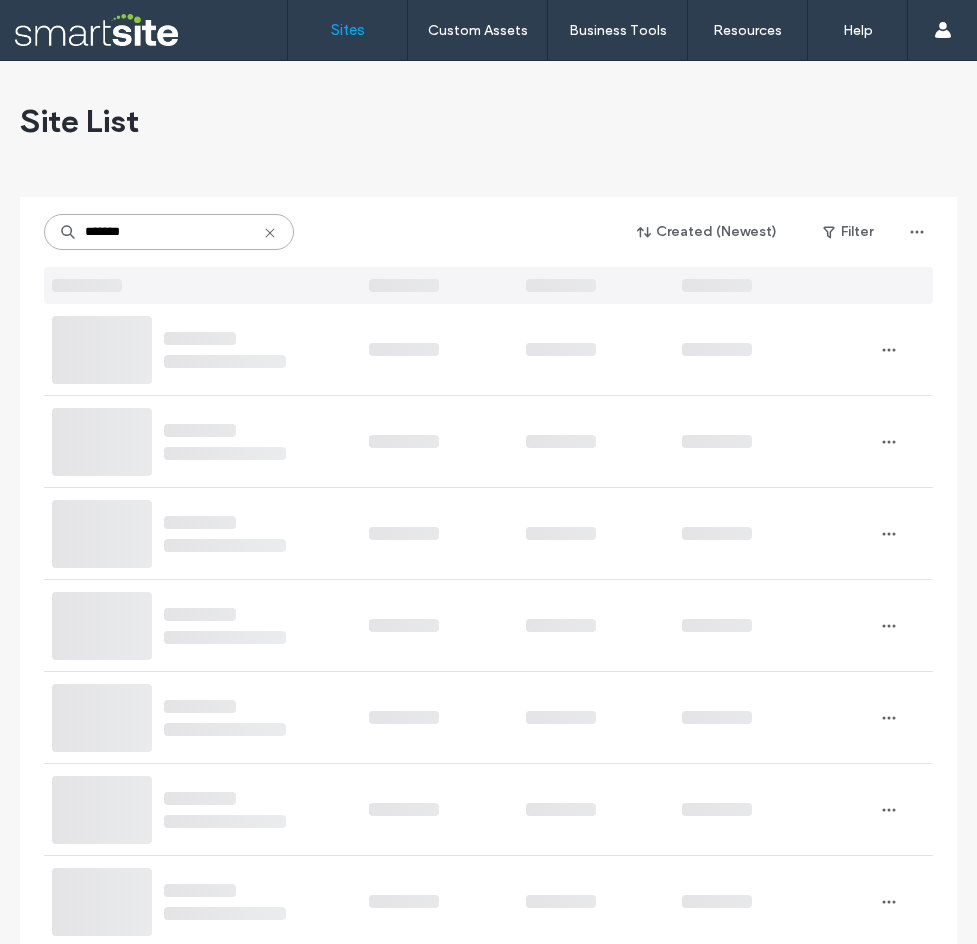 type on "*******" 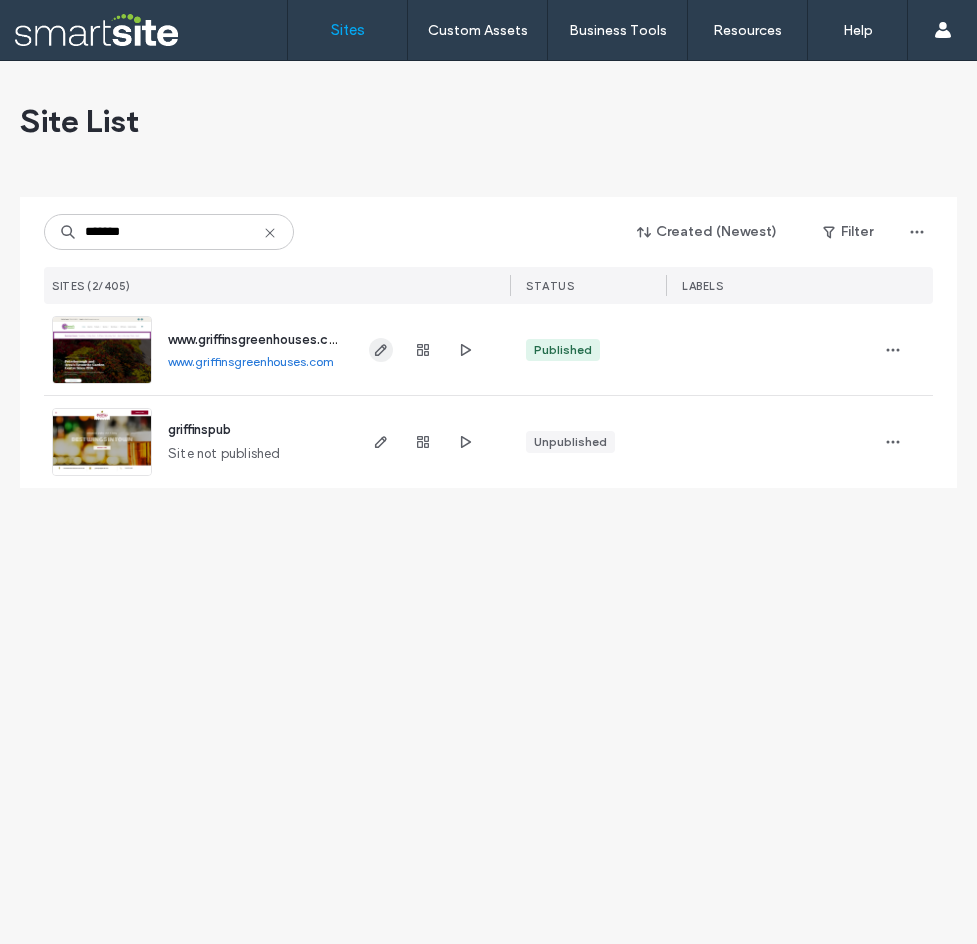 click 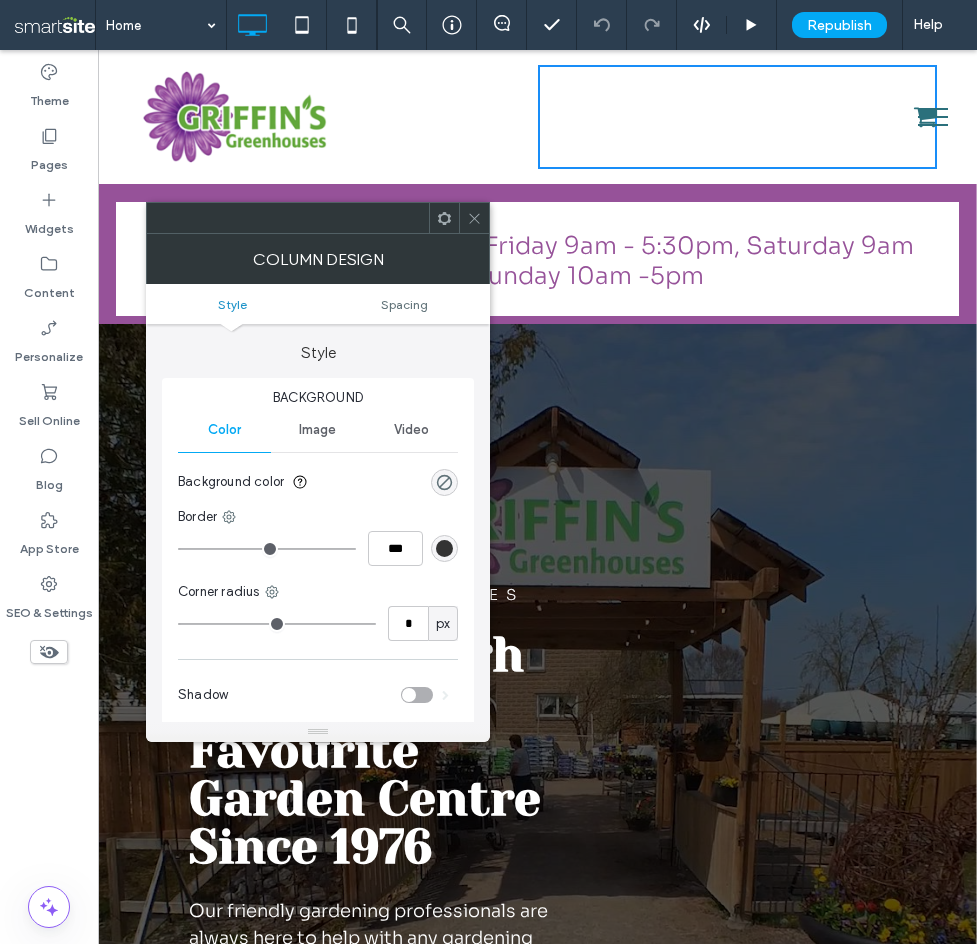 scroll, scrollTop: 0, scrollLeft: 0, axis: both 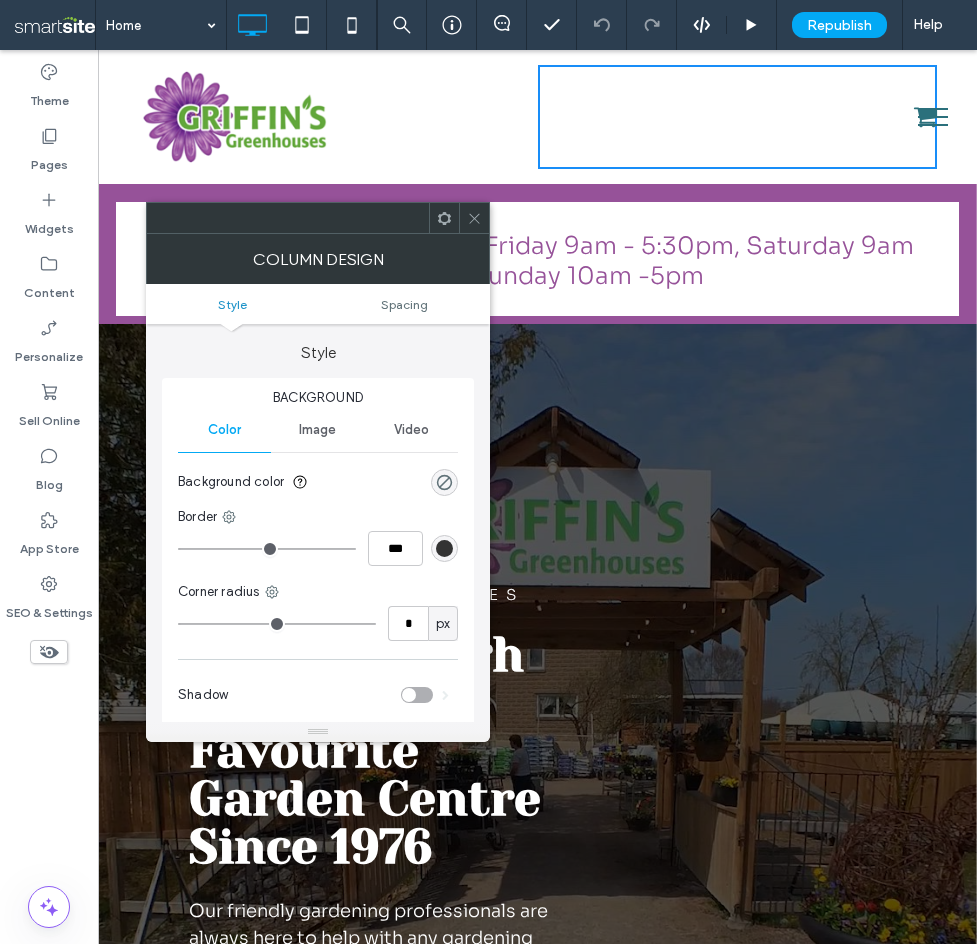 drag, startPoint x: 474, startPoint y: 209, endPoint x: 493, endPoint y: 74, distance: 136.33047 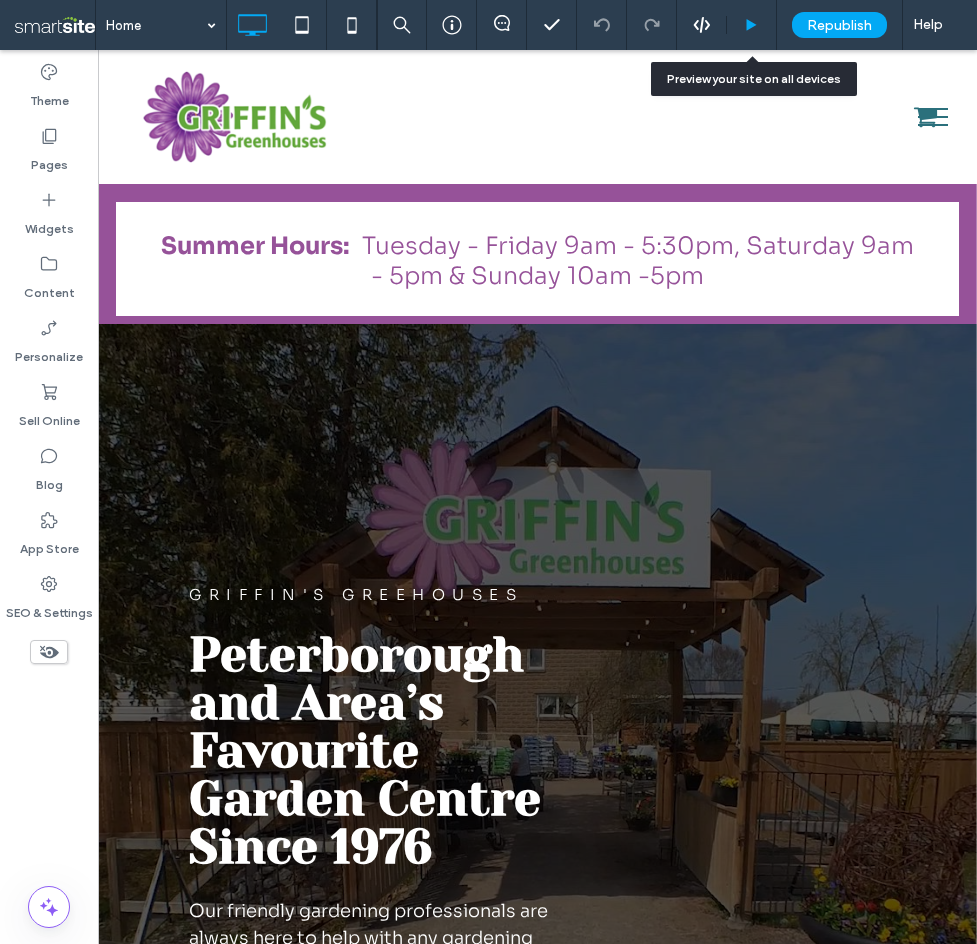 click 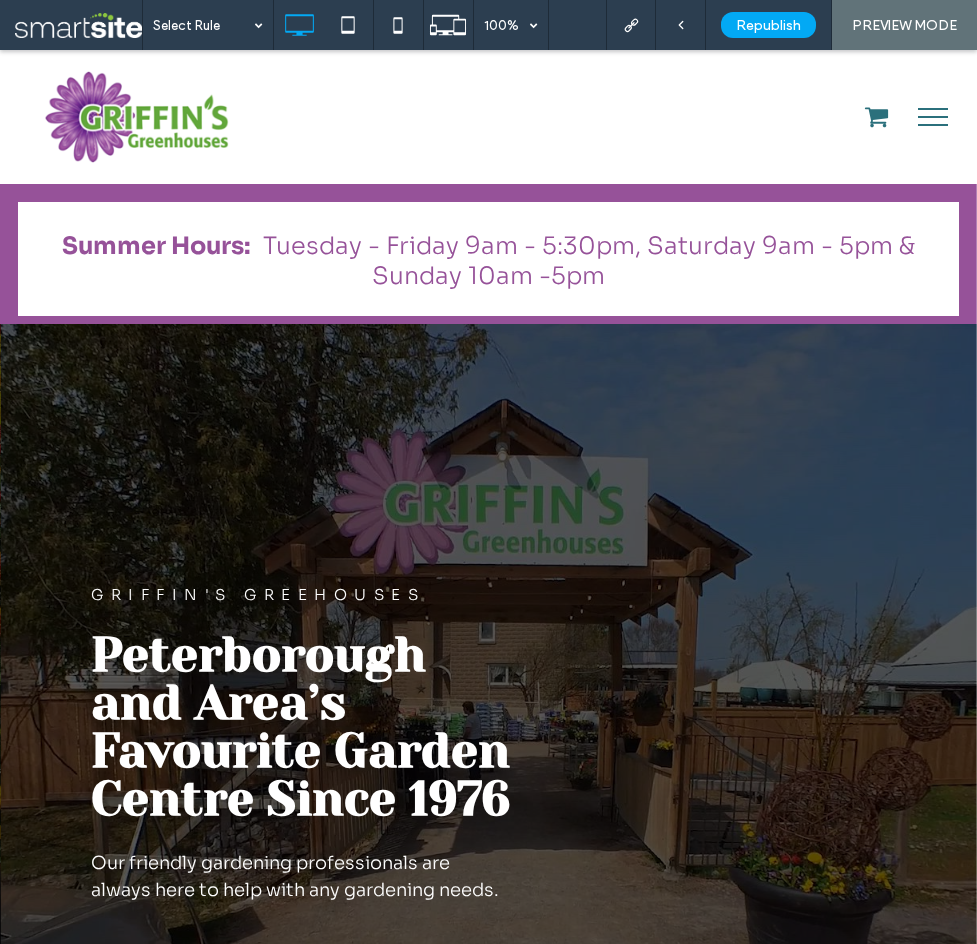 click on "Click To Paste" at bounding box center [713, 117] 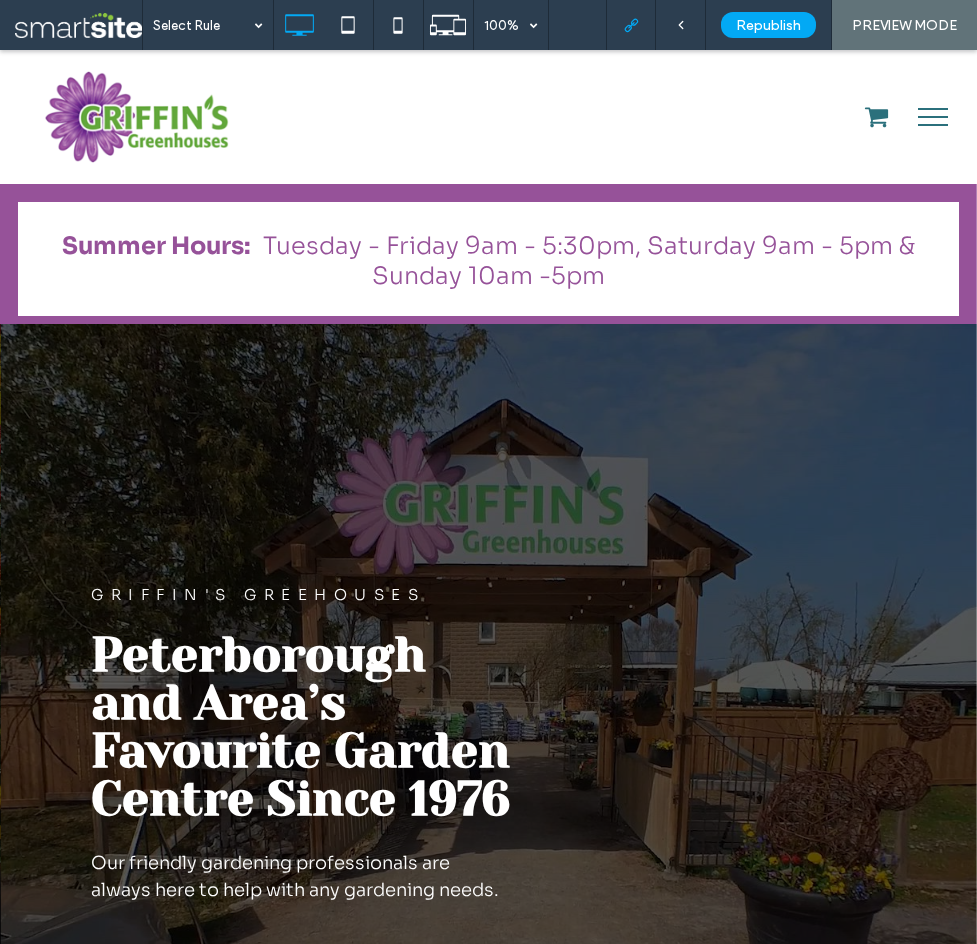 click 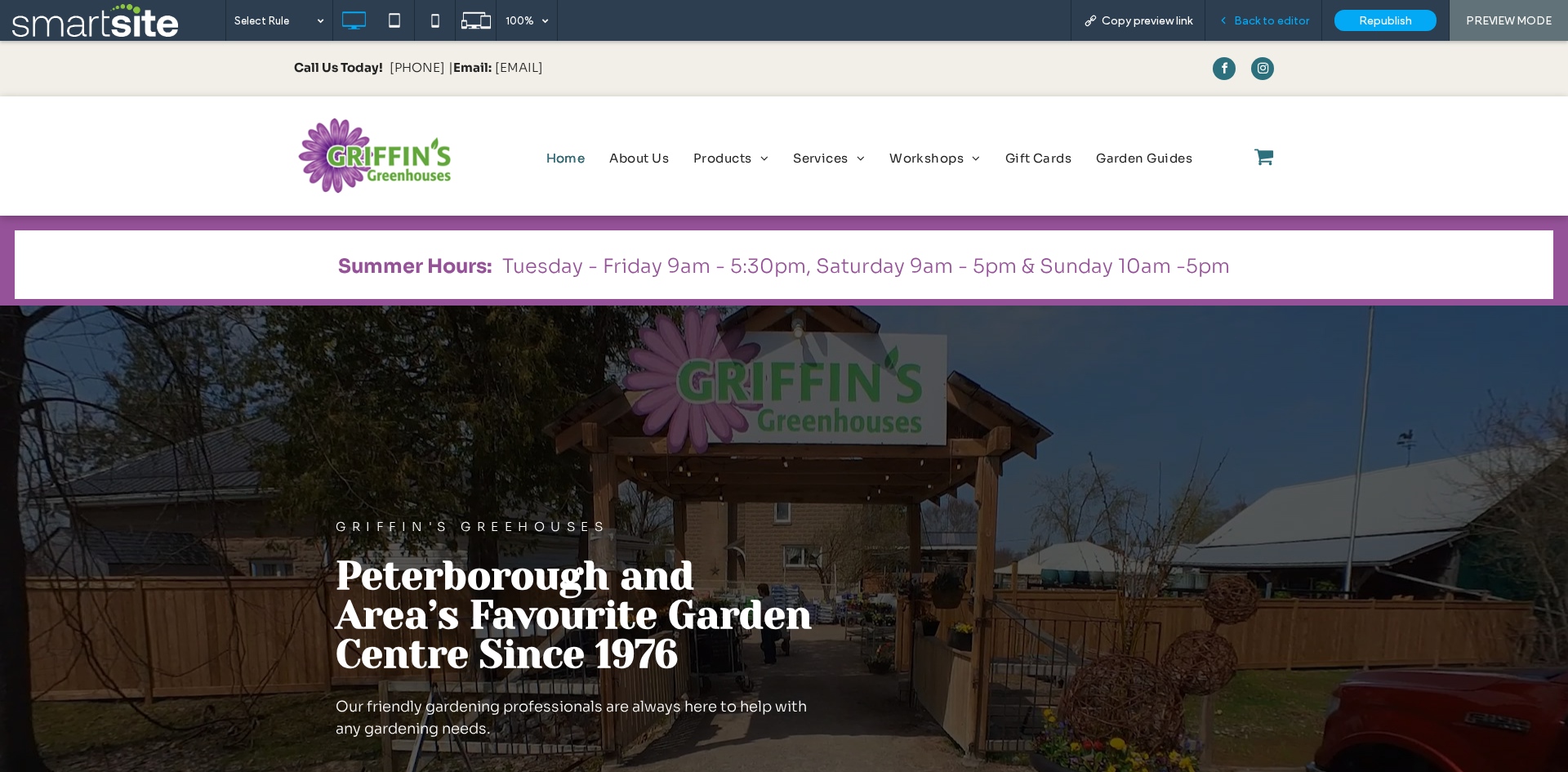 drag, startPoint x: 1276, startPoint y: 25, endPoint x: 962, endPoint y: 83, distance: 319.312 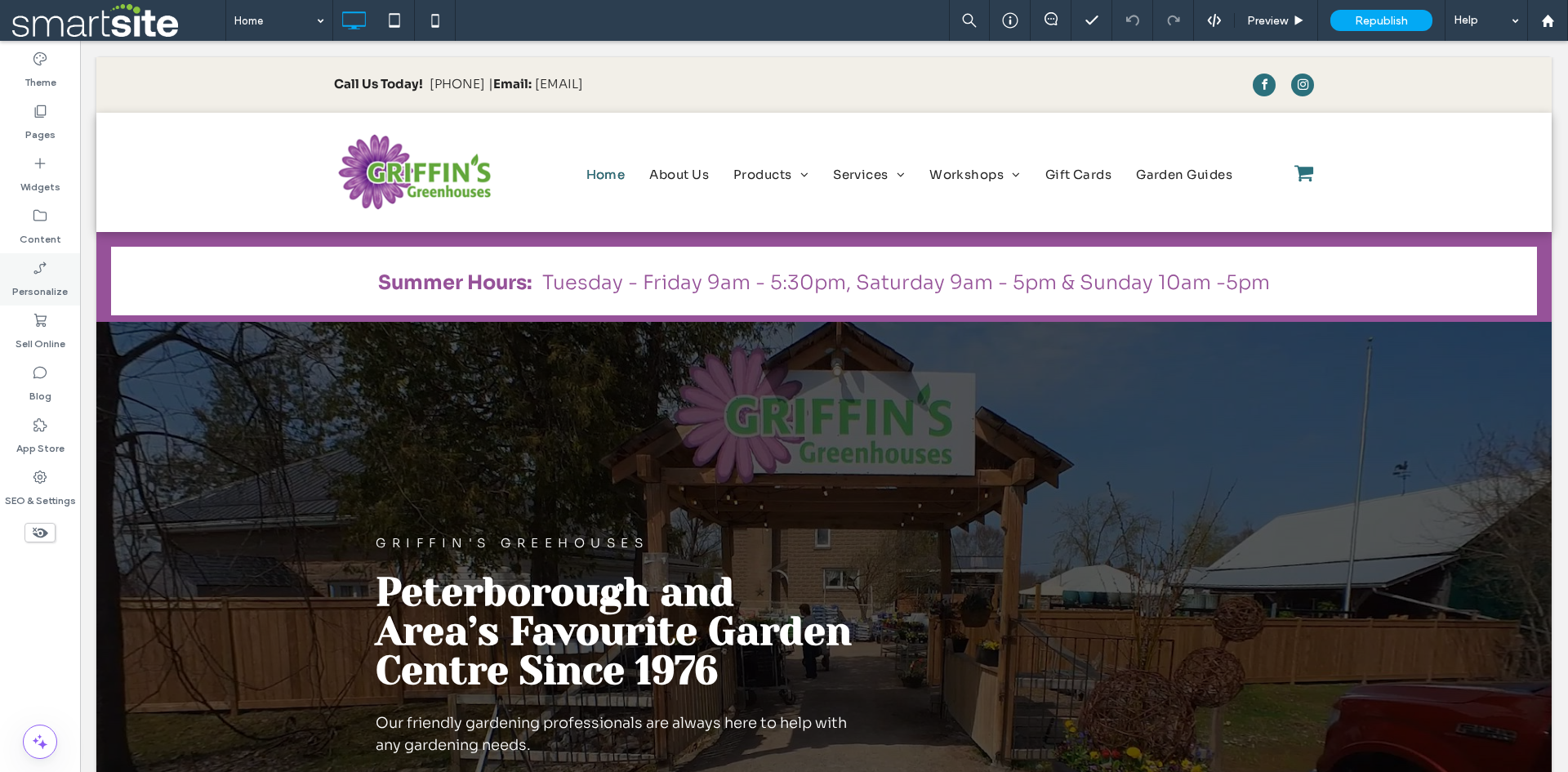 click on "Personalize" at bounding box center (40, 288) 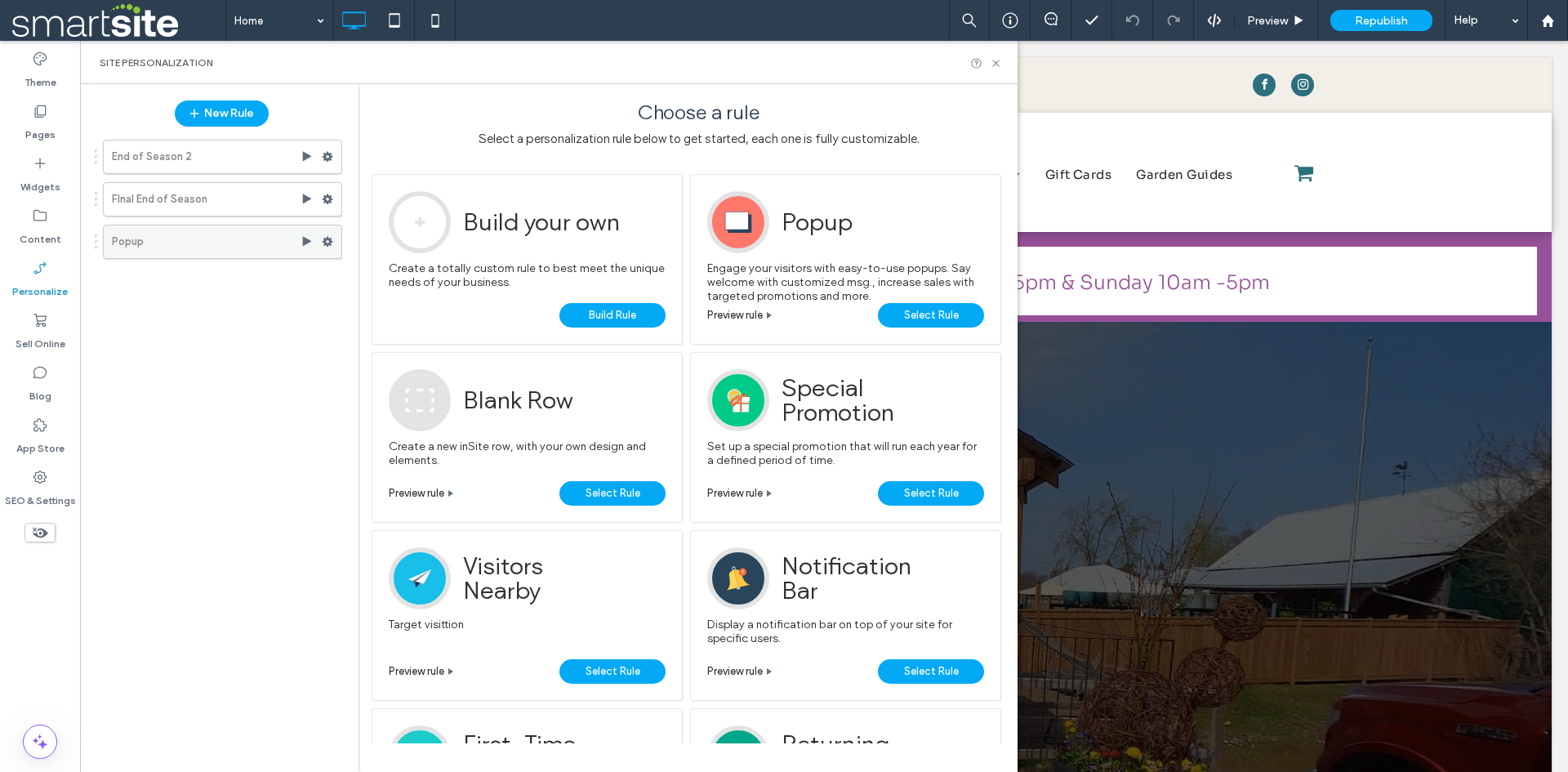 drag, startPoint x: 307, startPoint y: 242, endPoint x: 327, endPoint y: 364, distance: 123.62848 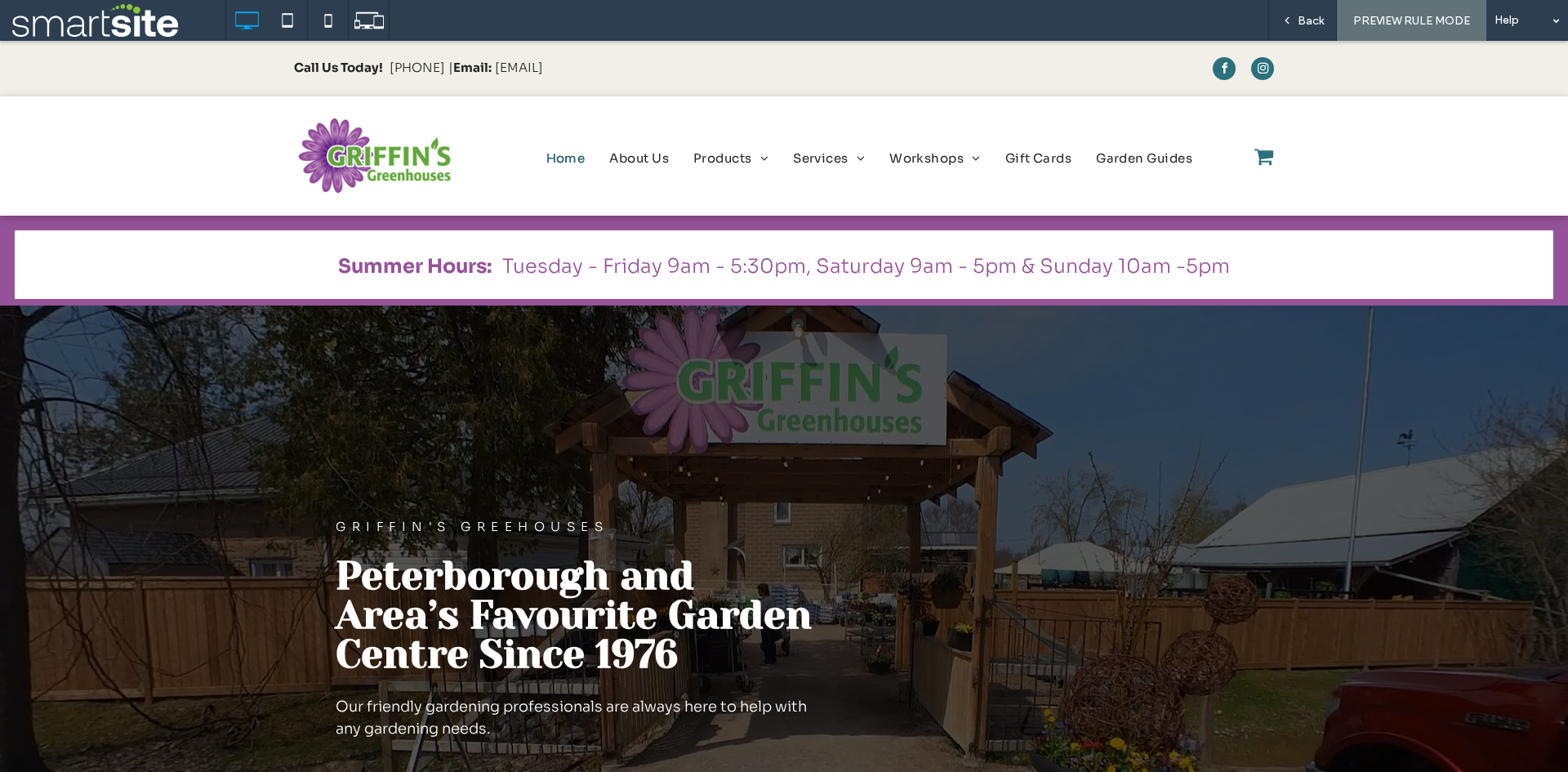 scroll, scrollTop: 0, scrollLeft: 0, axis: both 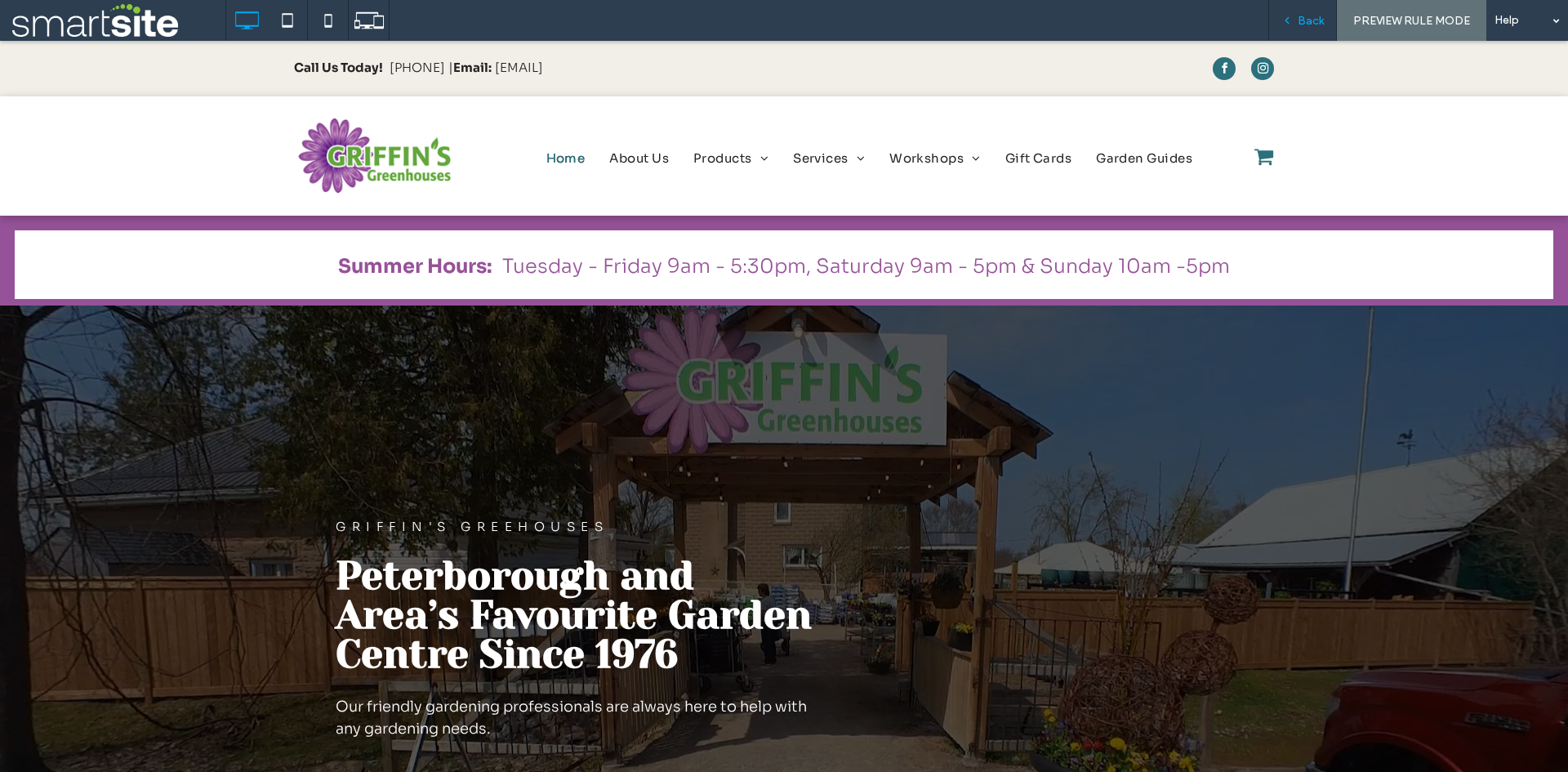 click on "Back" at bounding box center (1303, 20) 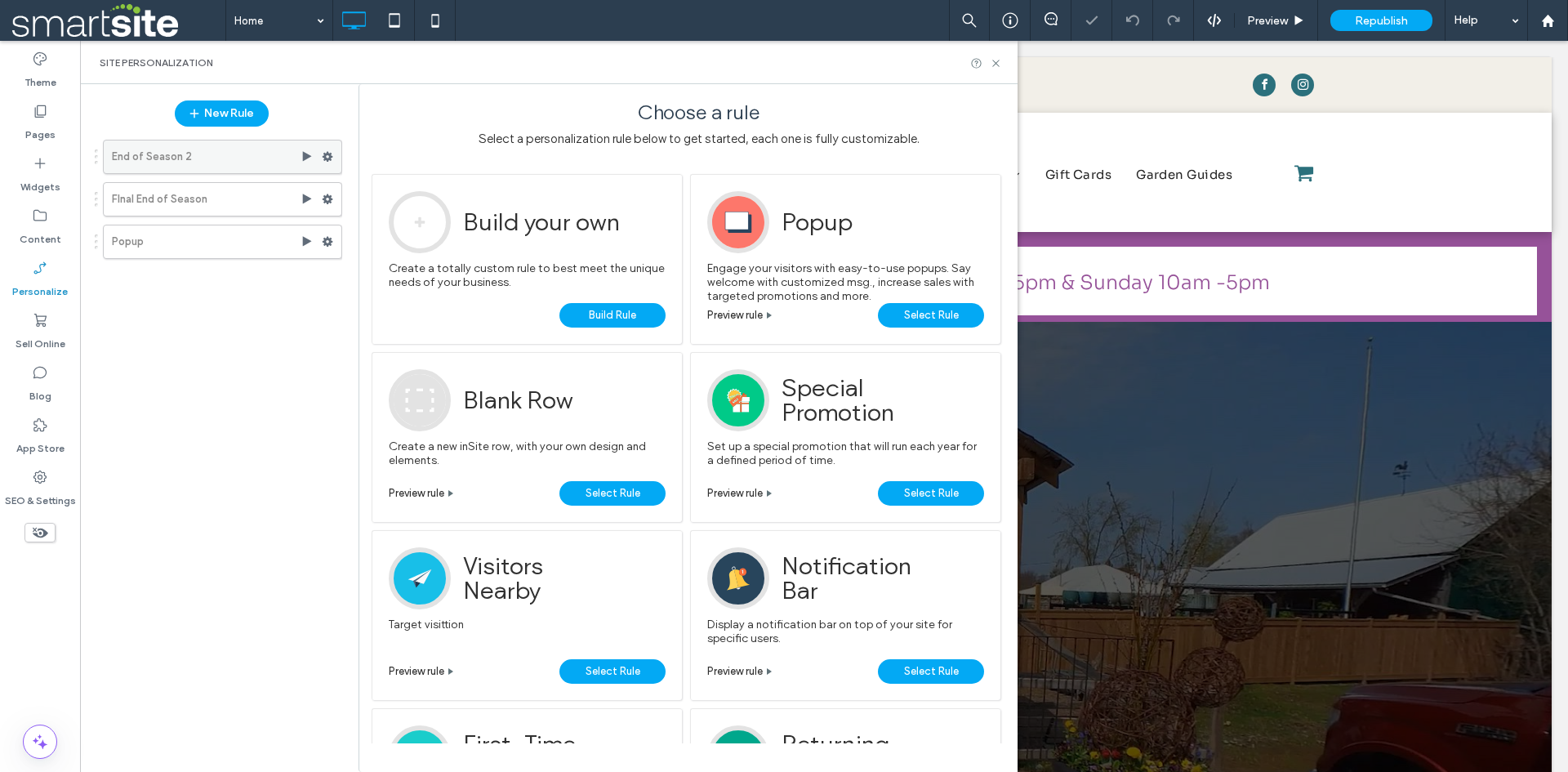 scroll, scrollTop: 0, scrollLeft: 0, axis: both 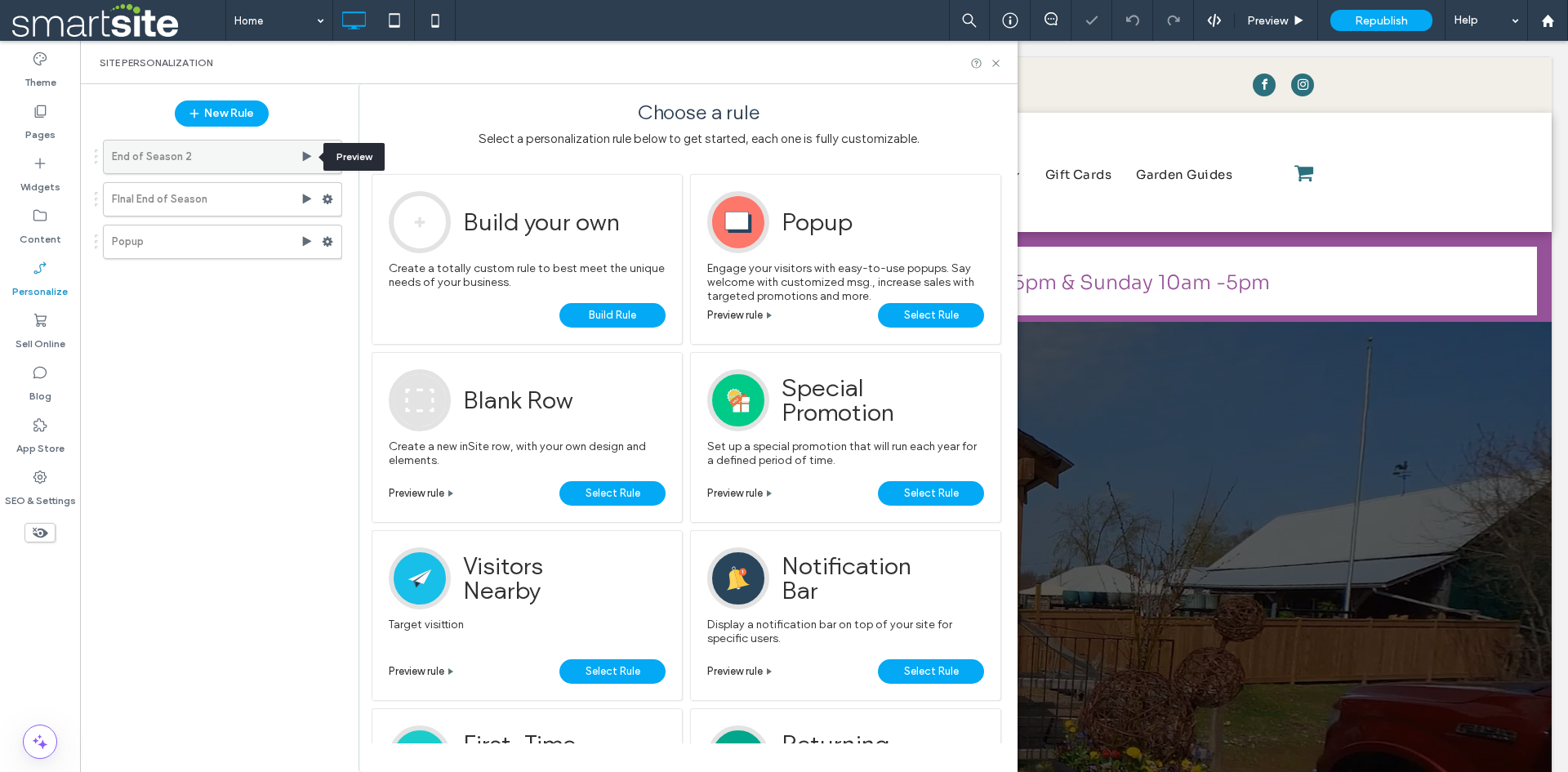 click 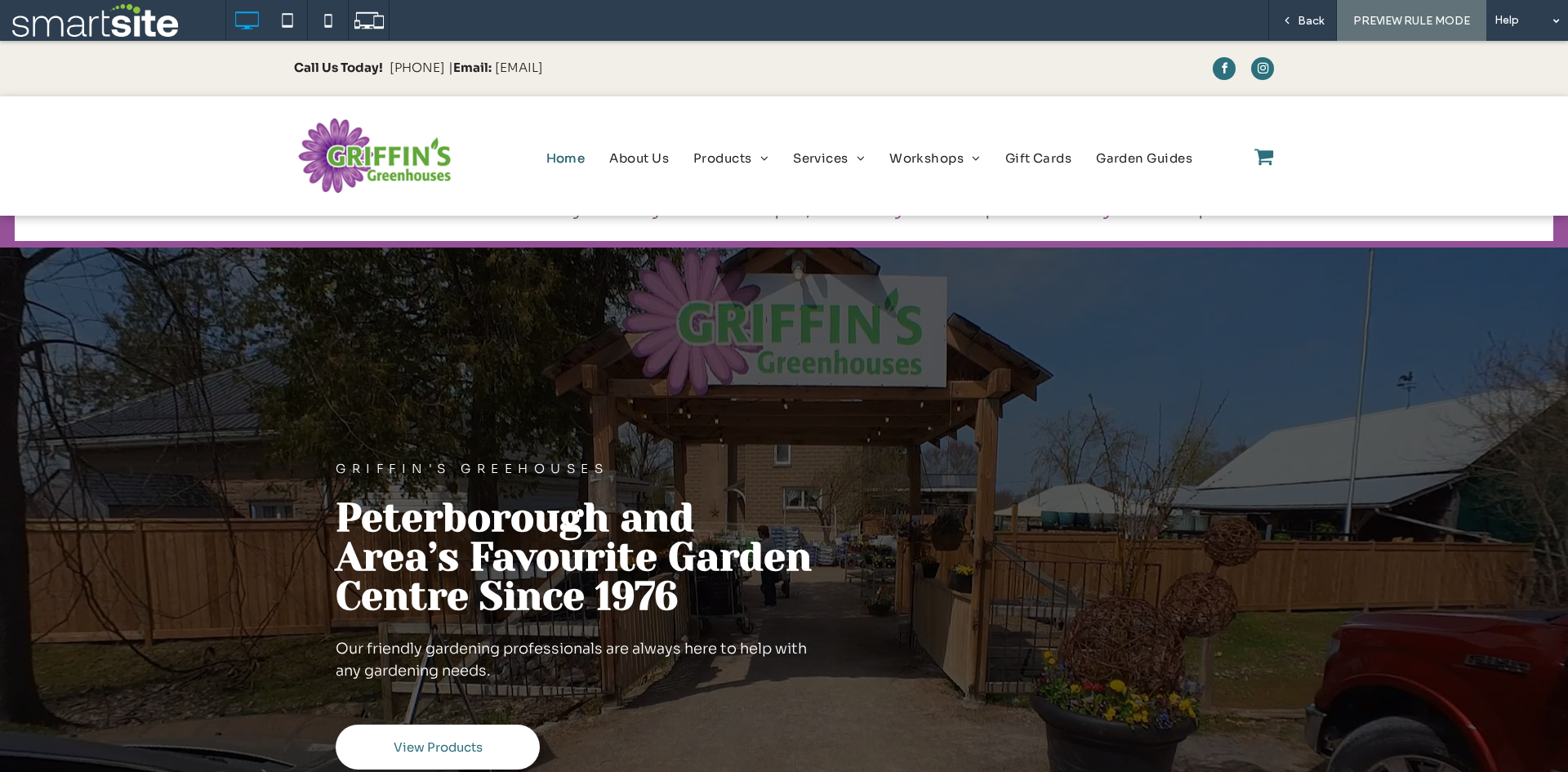 scroll, scrollTop: 0, scrollLeft: 0, axis: both 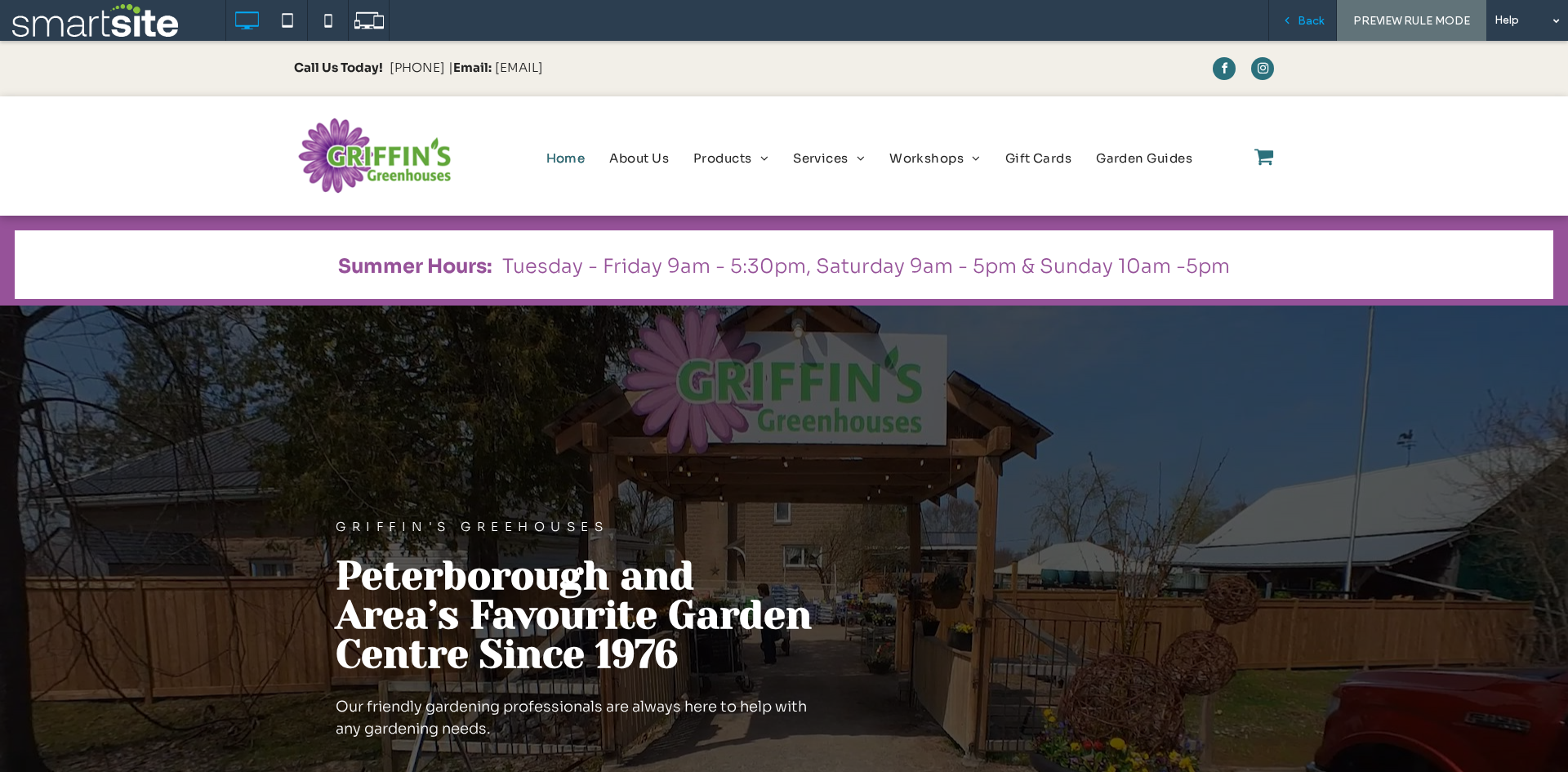 click on "Back" at bounding box center (1311, 20) 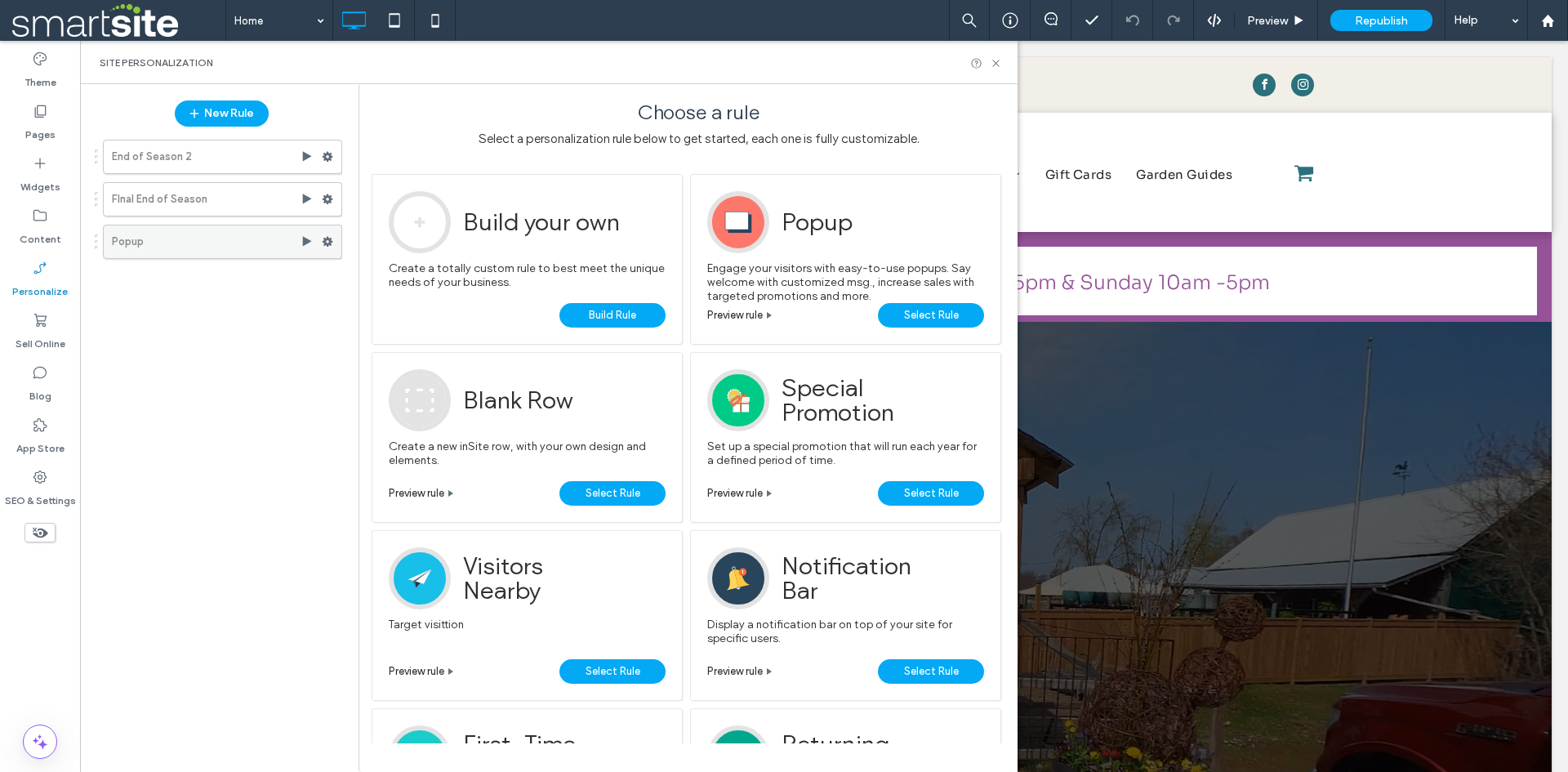 click at bounding box center (311, 242) 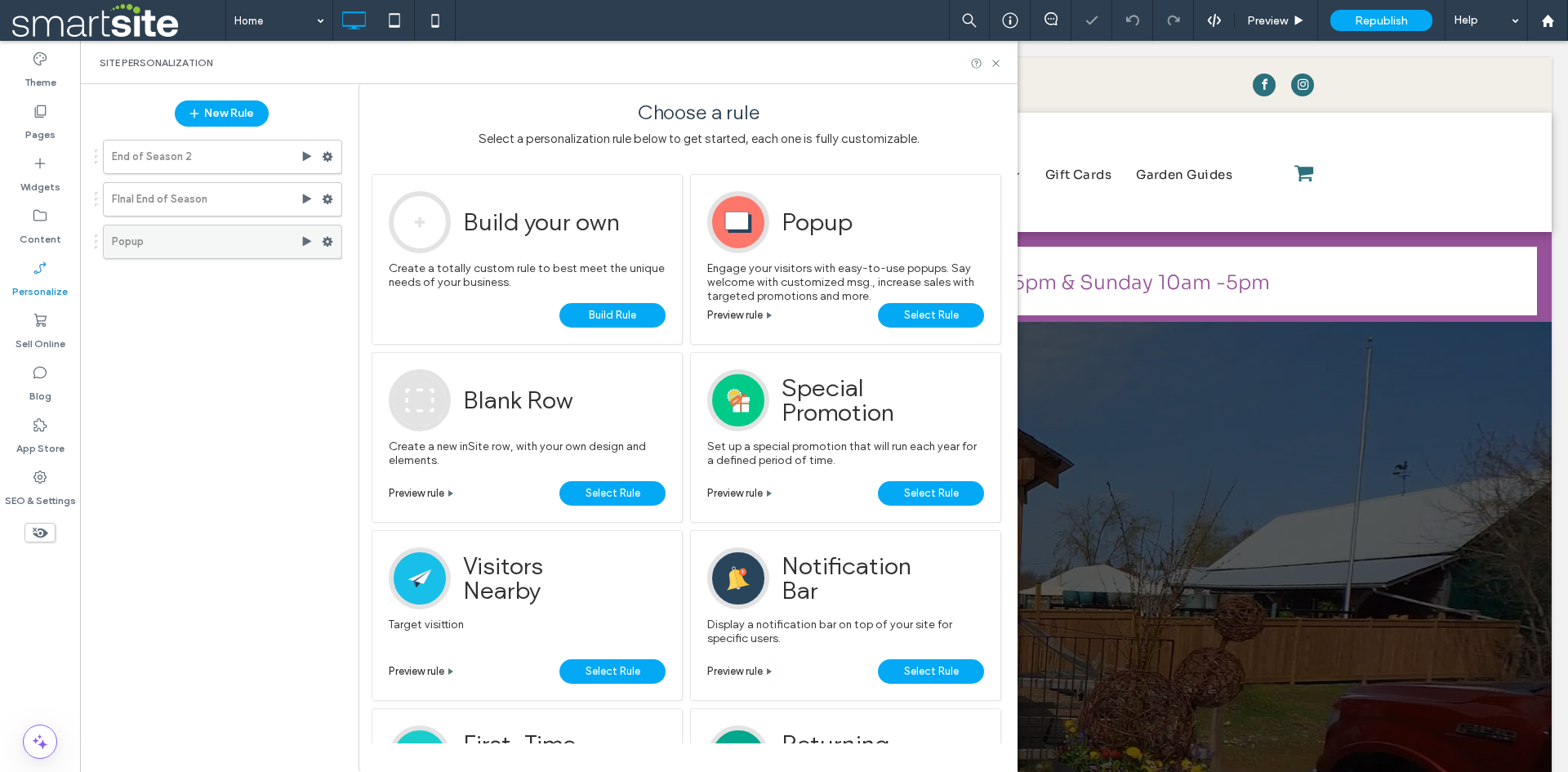 scroll, scrollTop: 0, scrollLeft: 0, axis: both 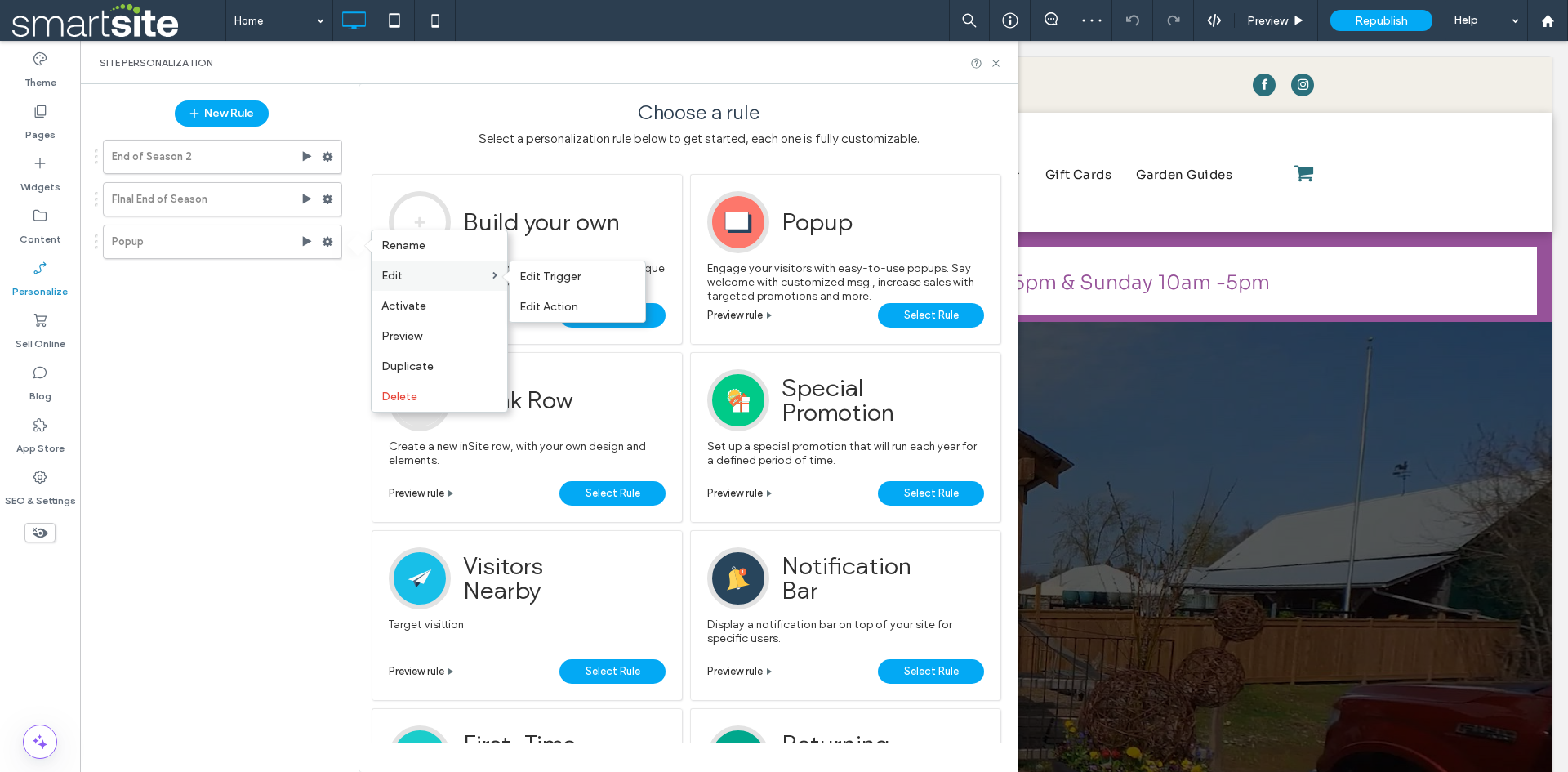 click on "Edit Edit Trigger Edit Action" at bounding box center [439, 275] 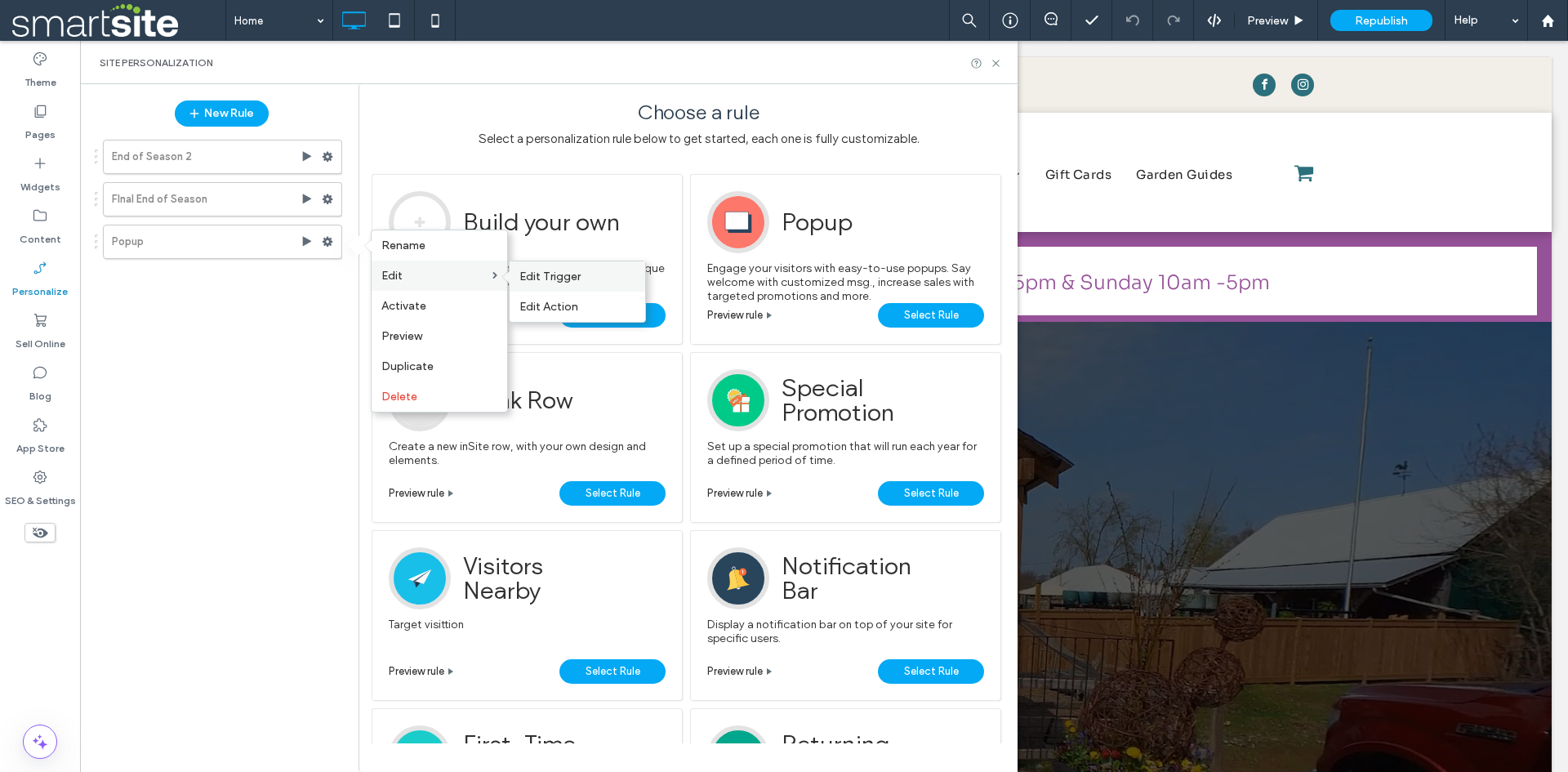click on "Edit Trigger" at bounding box center (550, 276) 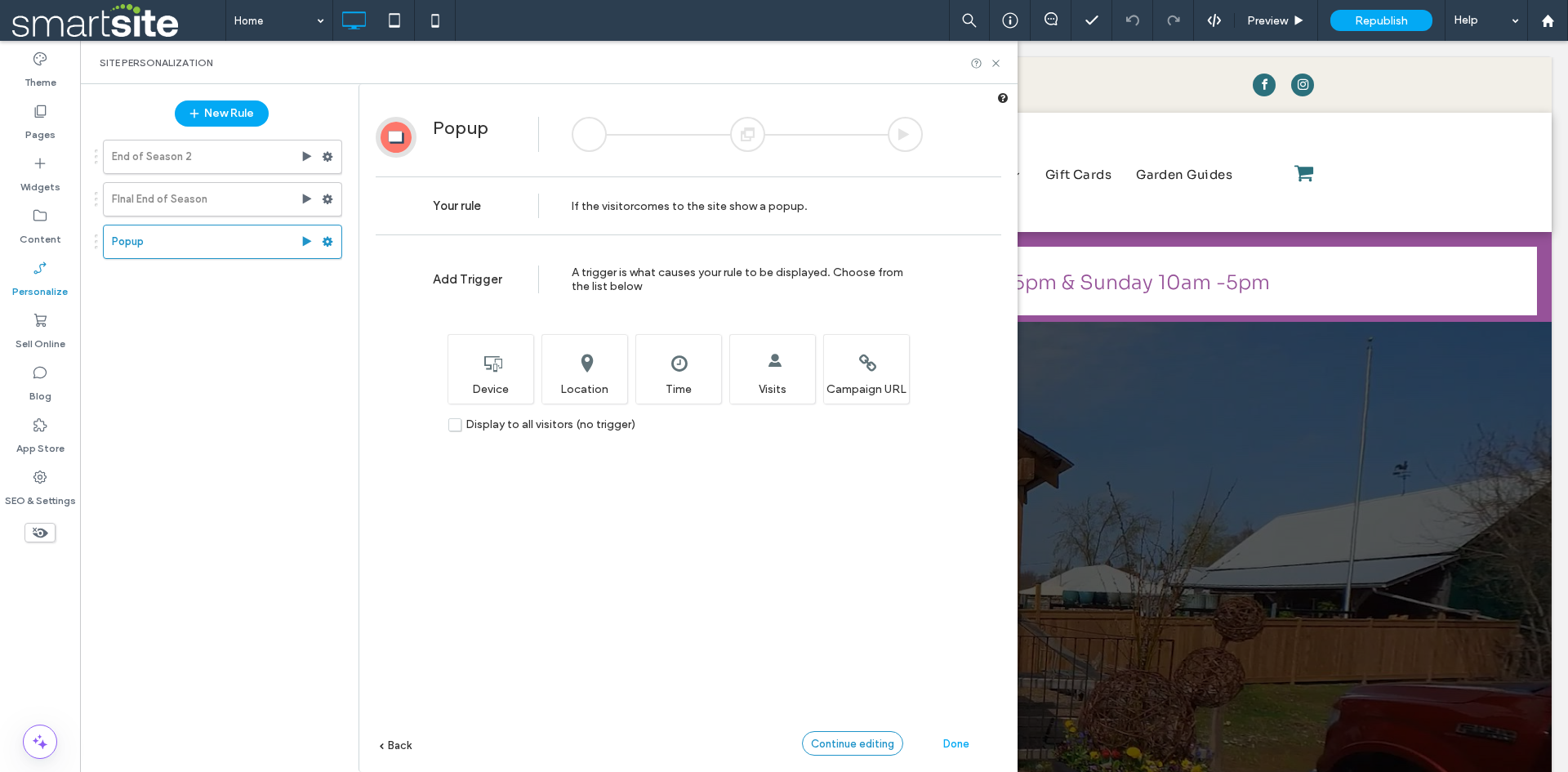 click on "Continue editing" at bounding box center [853, 743] 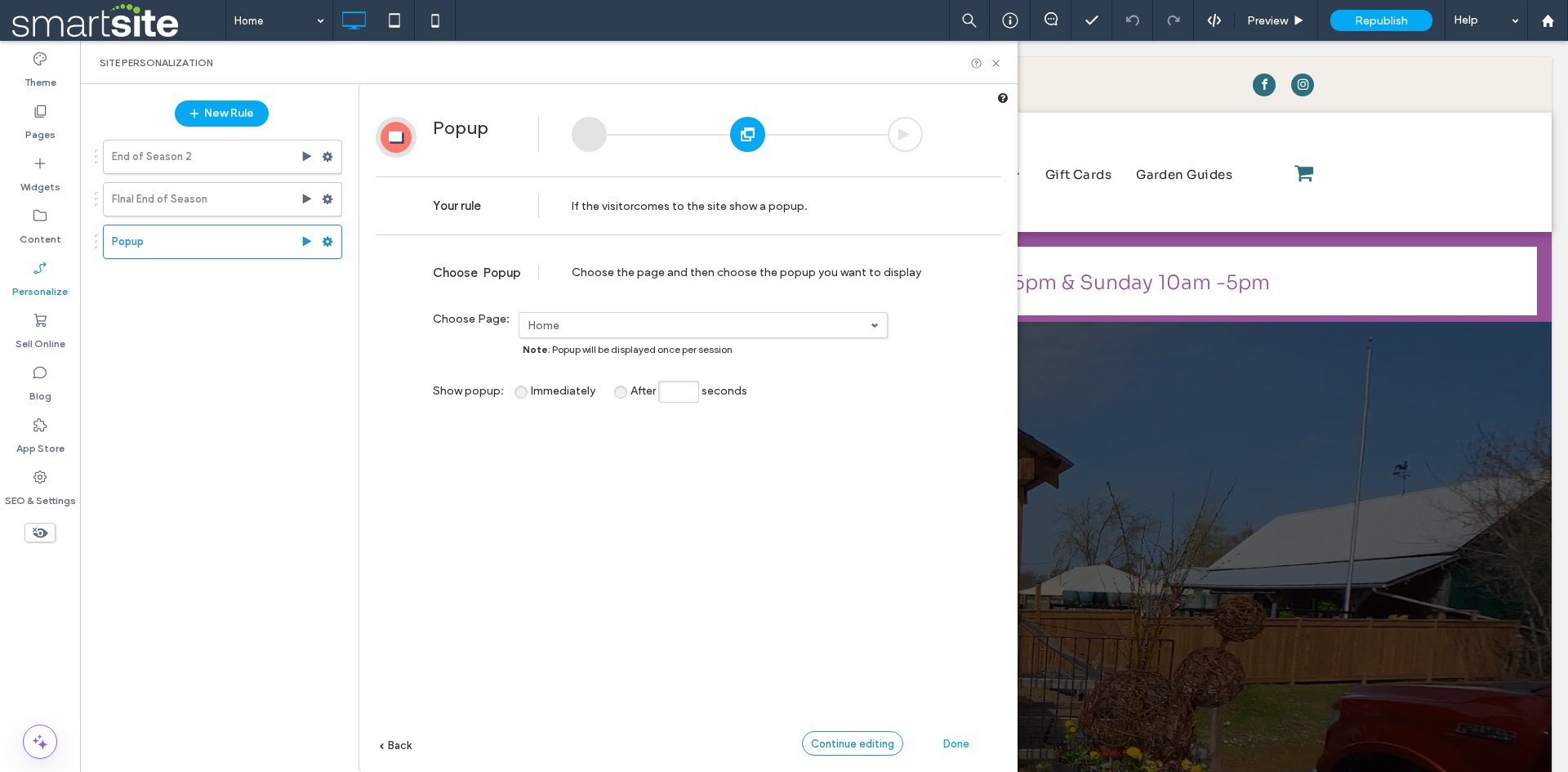 click on "Continue editing" at bounding box center (853, 743) 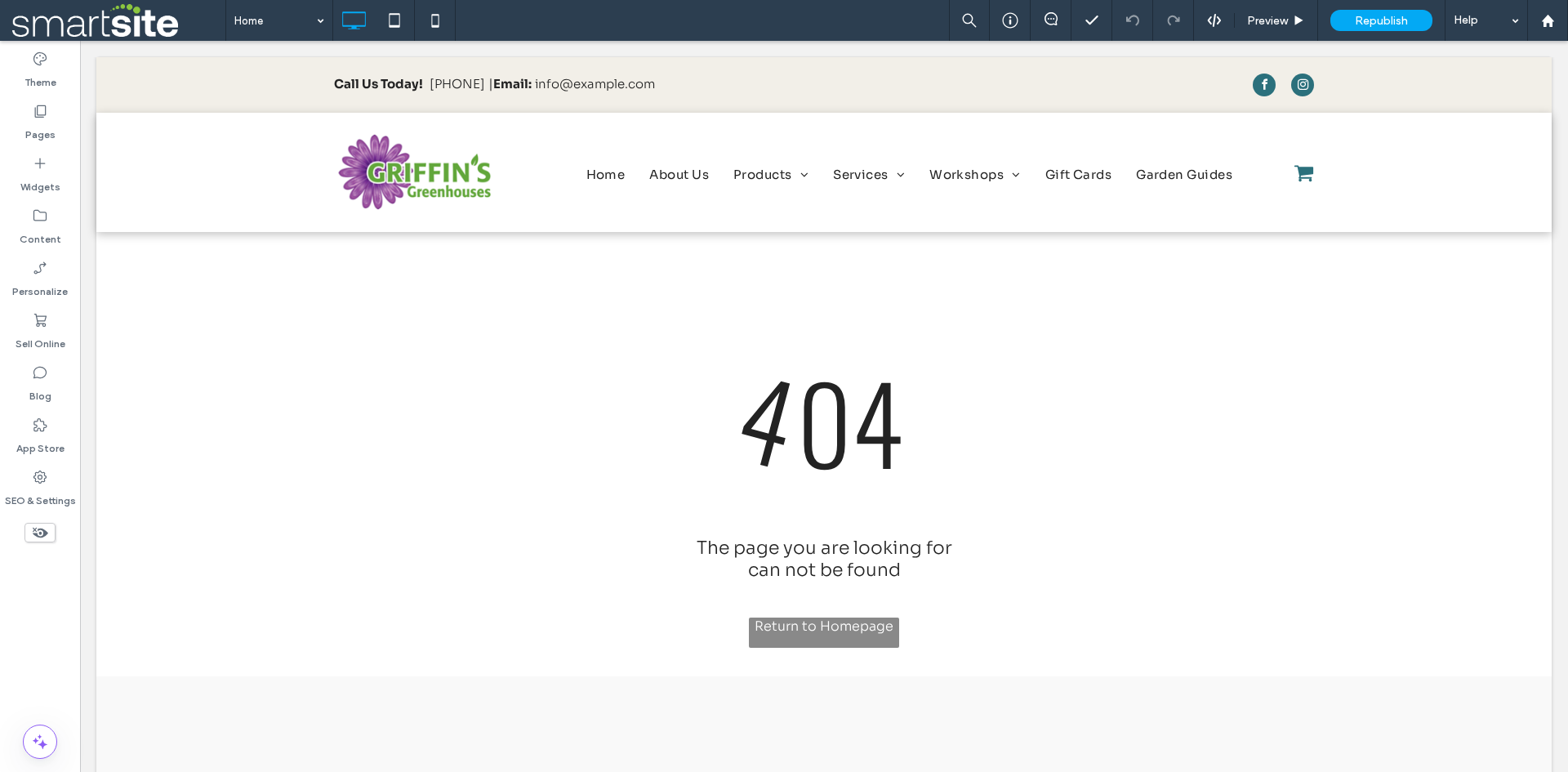 scroll, scrollTop: 0, scrollLeft: 0, axis: both 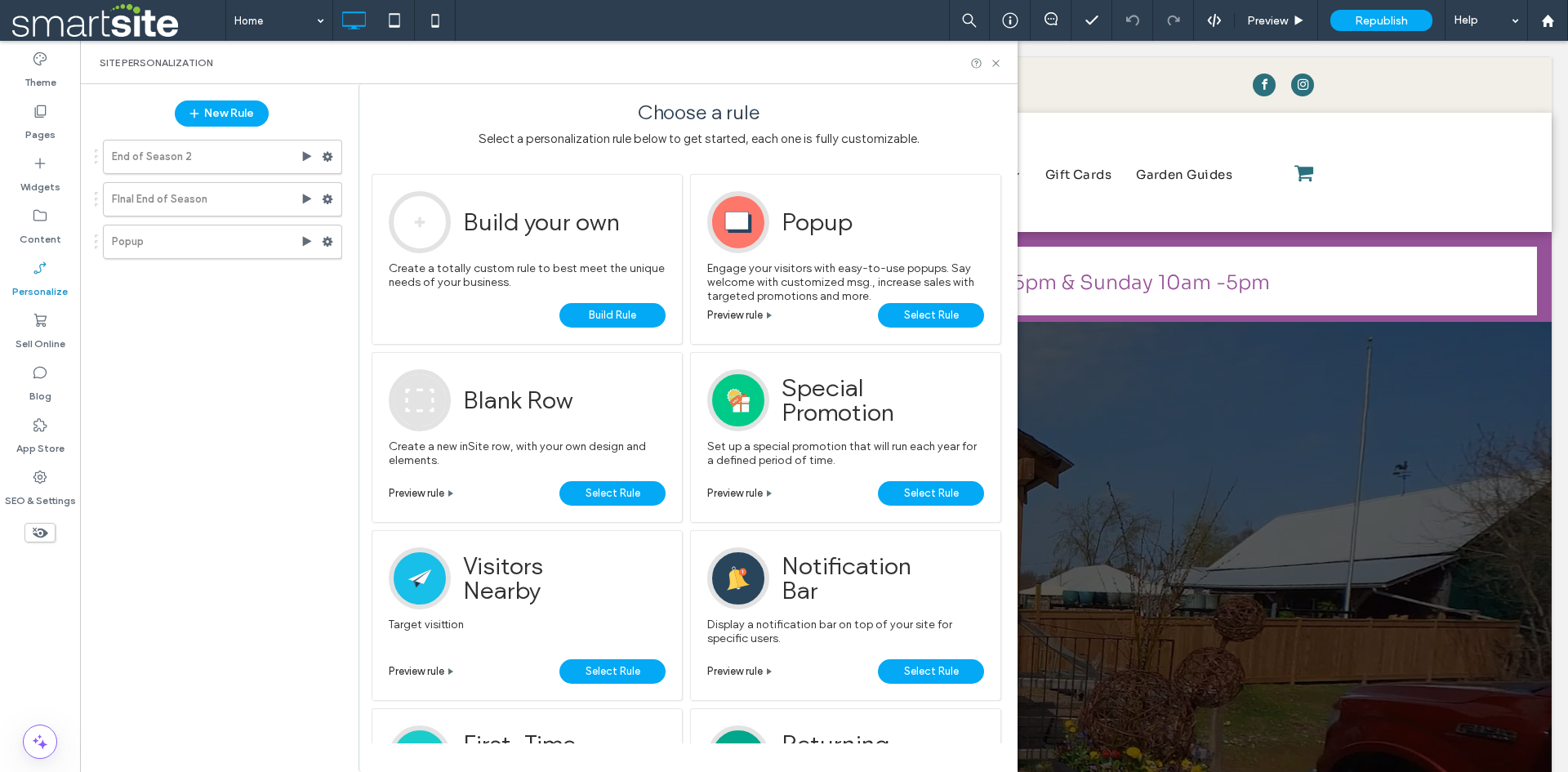 click on "Select Rule" at bounding box center [931, 315] 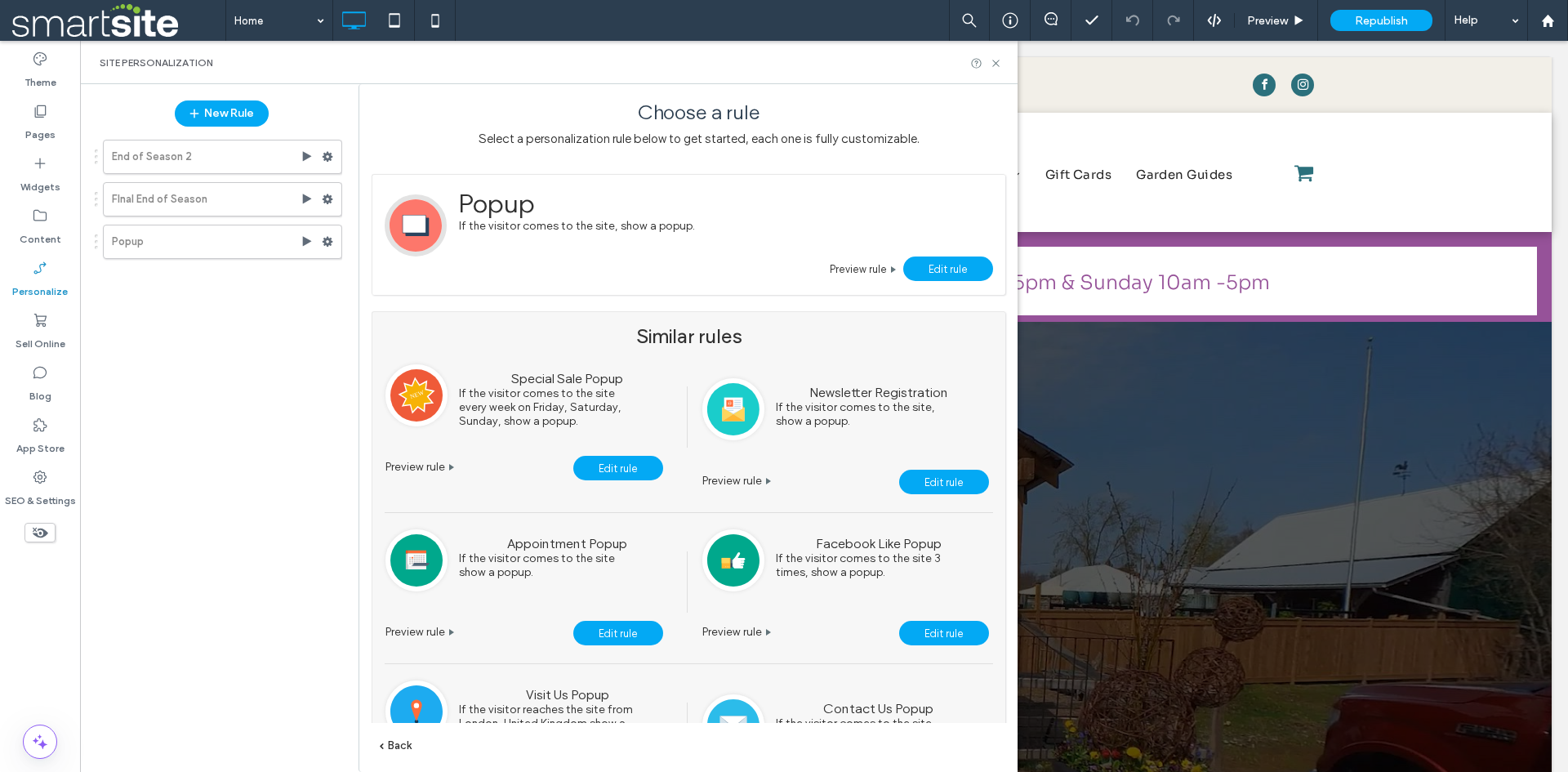 click on "Edit rule" at bounding box center [948, 269] 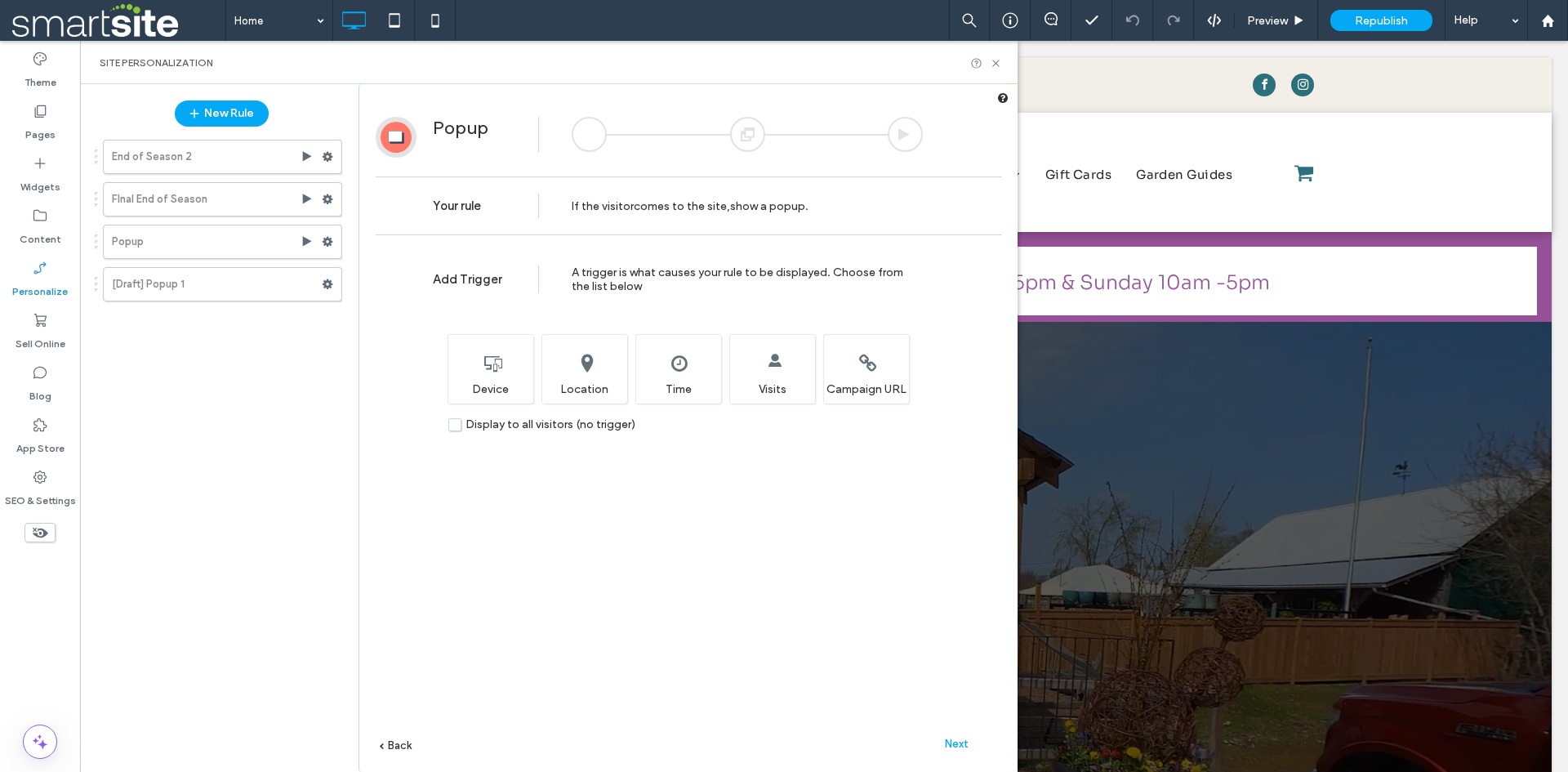 click on "Next" at bounding box center (956, 743) 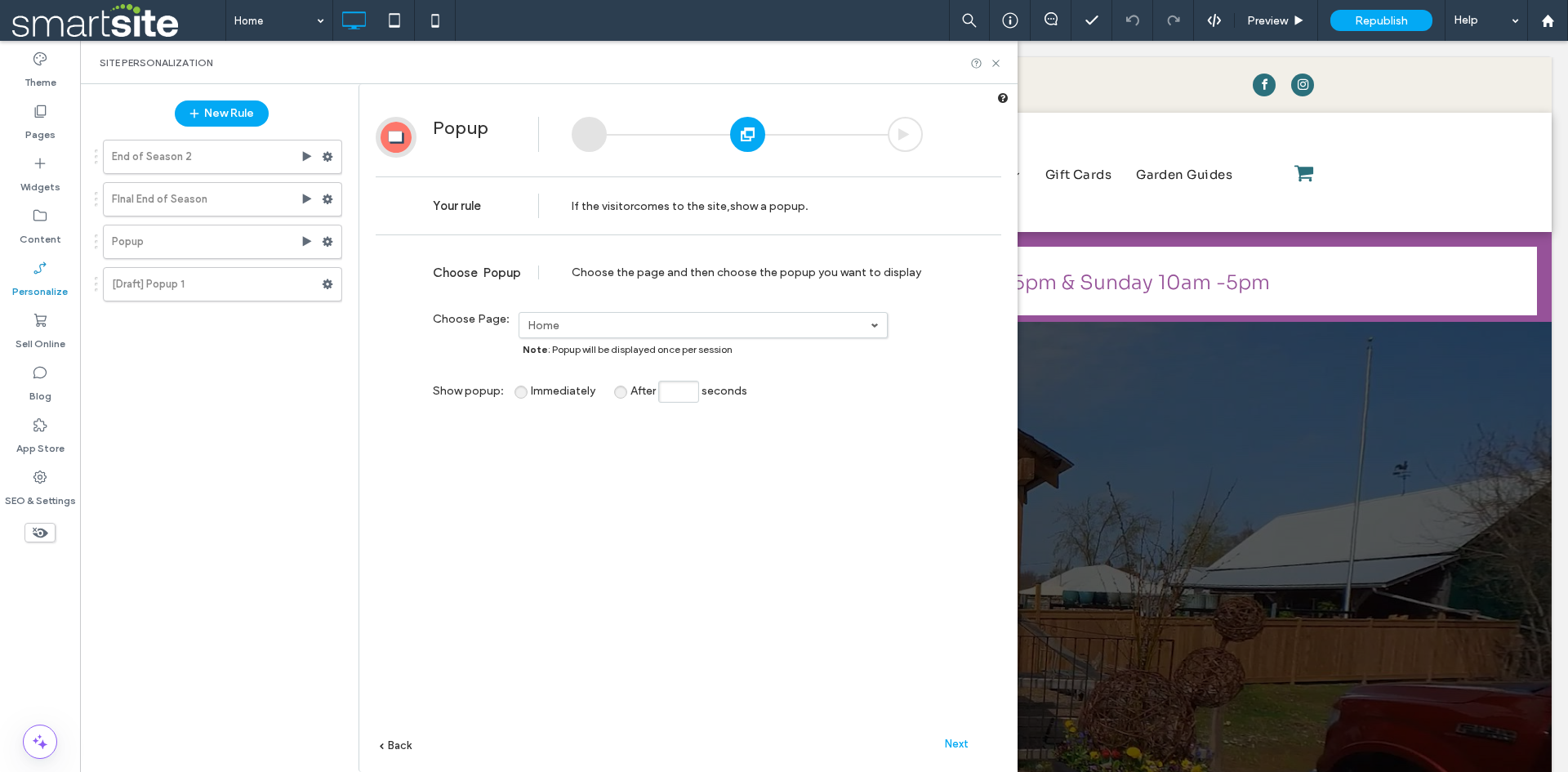 click on "Next" at bounding box center (956, 743) 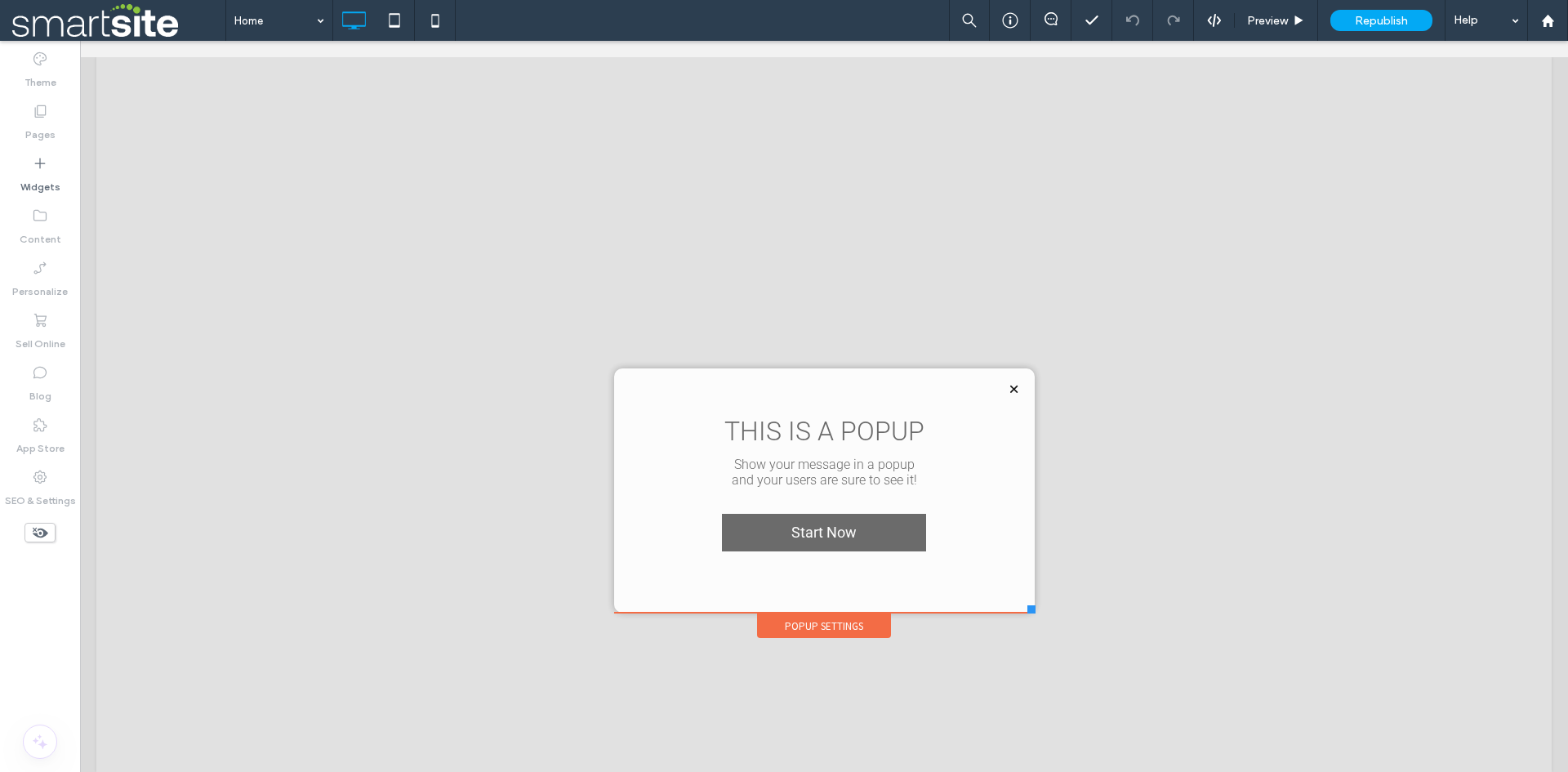 scroll, scrollTop: 0, scrollLeft: 0, axis: both 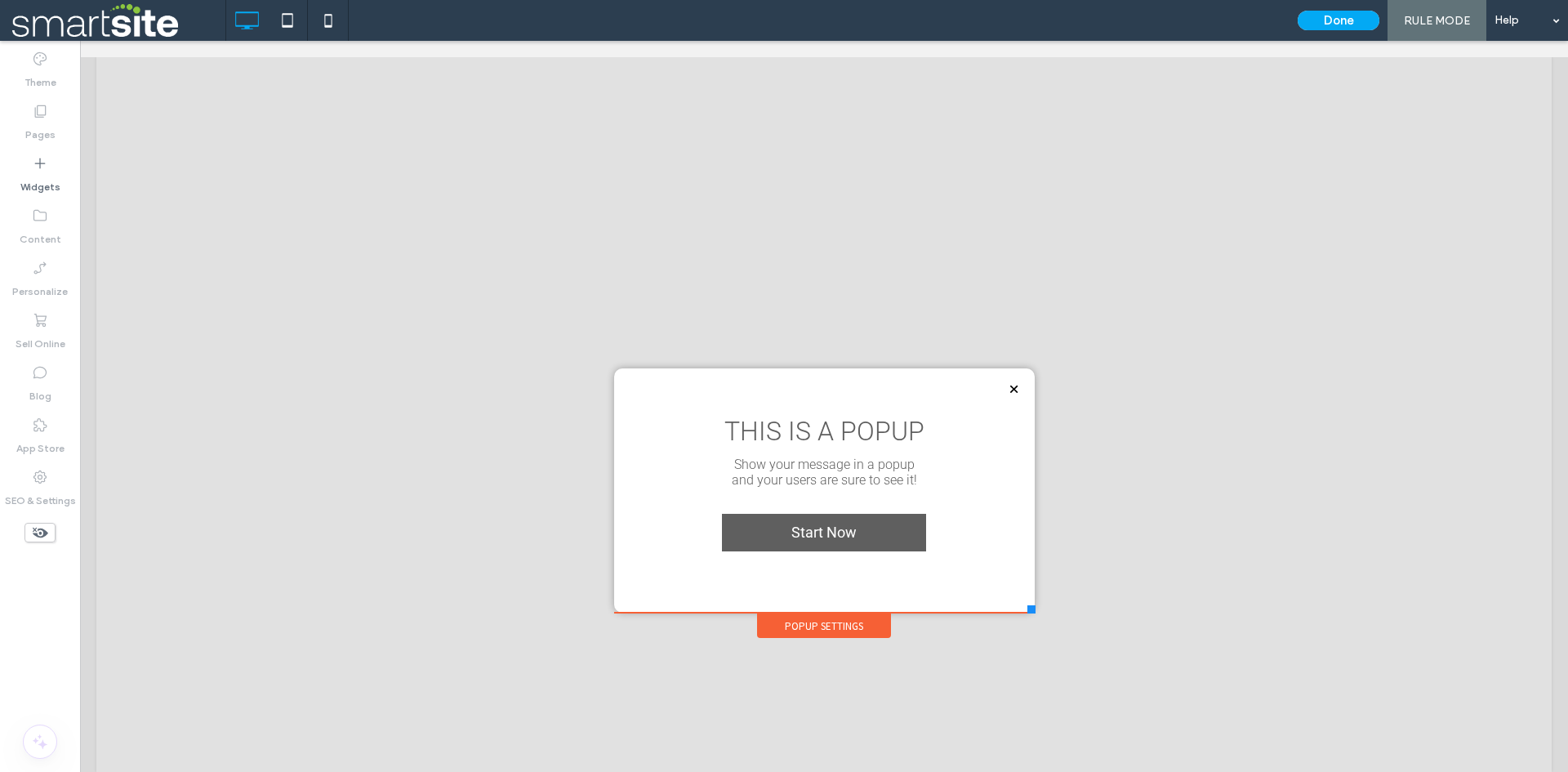 click on "Popup Settings" at bounding box center [824, 626] 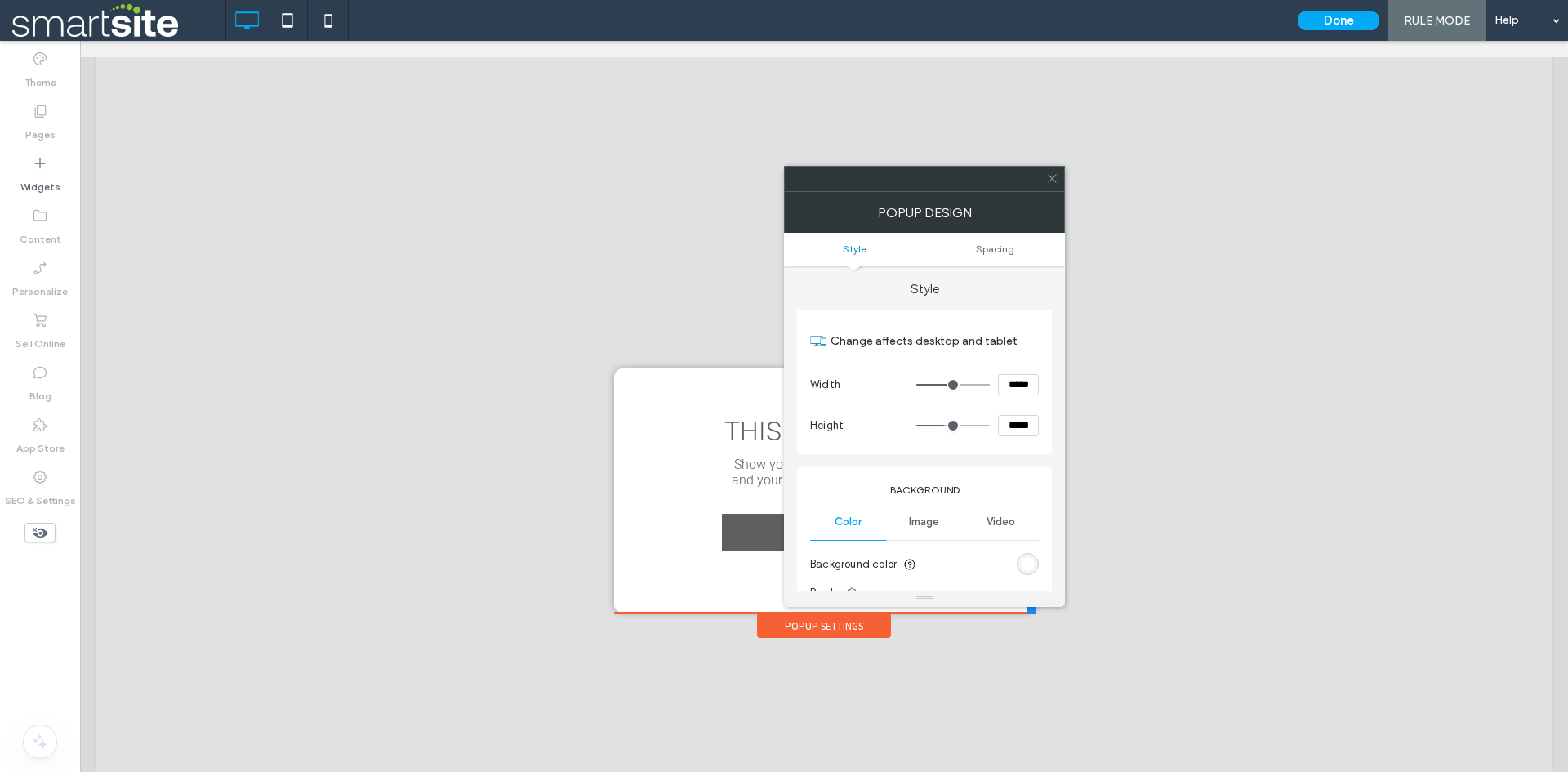 click at bounding box center (1052, 179) 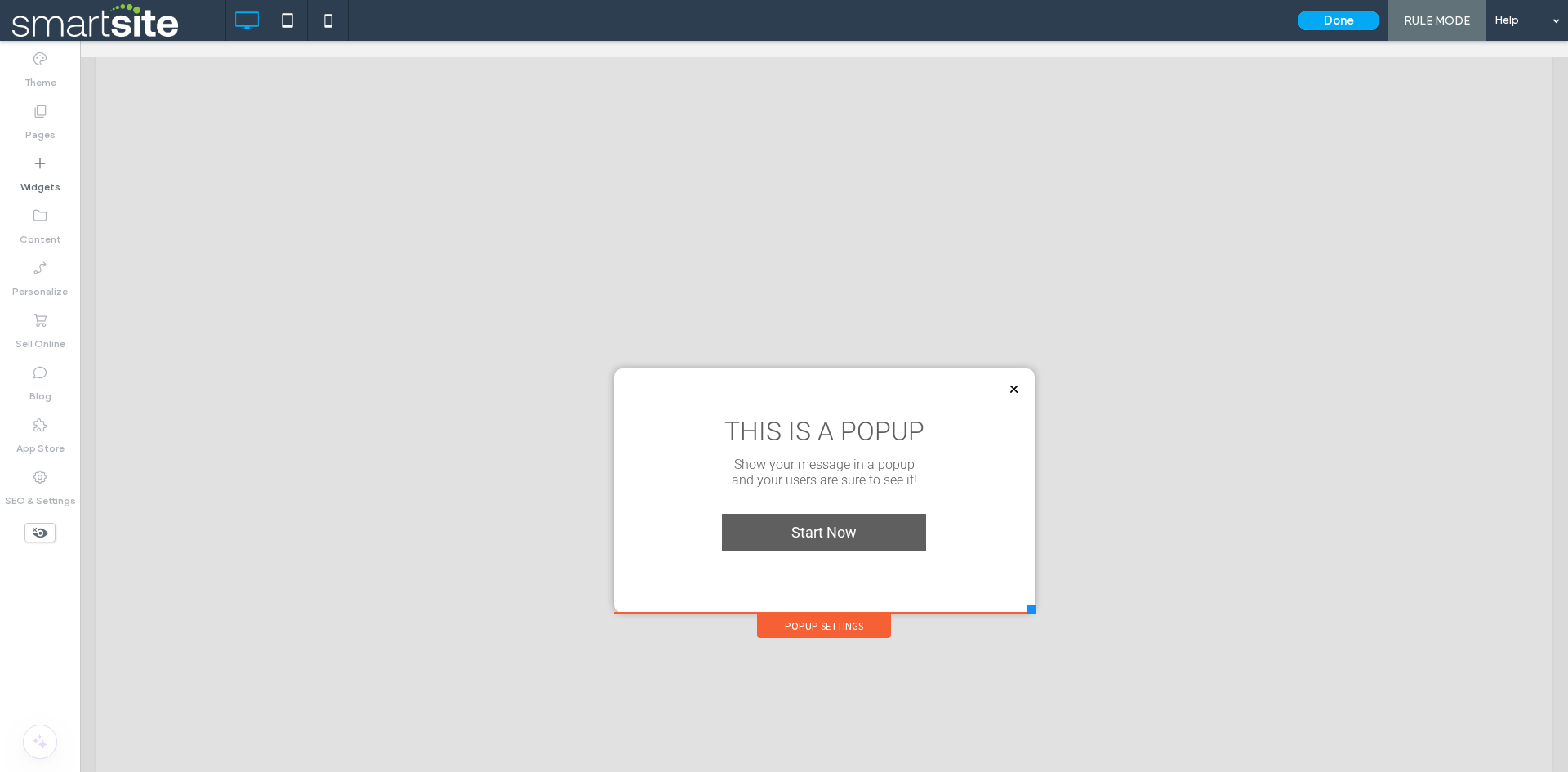 click on "THIS IS A POPUP   Show your message in a popup and your users are sure to see it!
Start Now
Click To Paste" at bounding box center (824, 490) 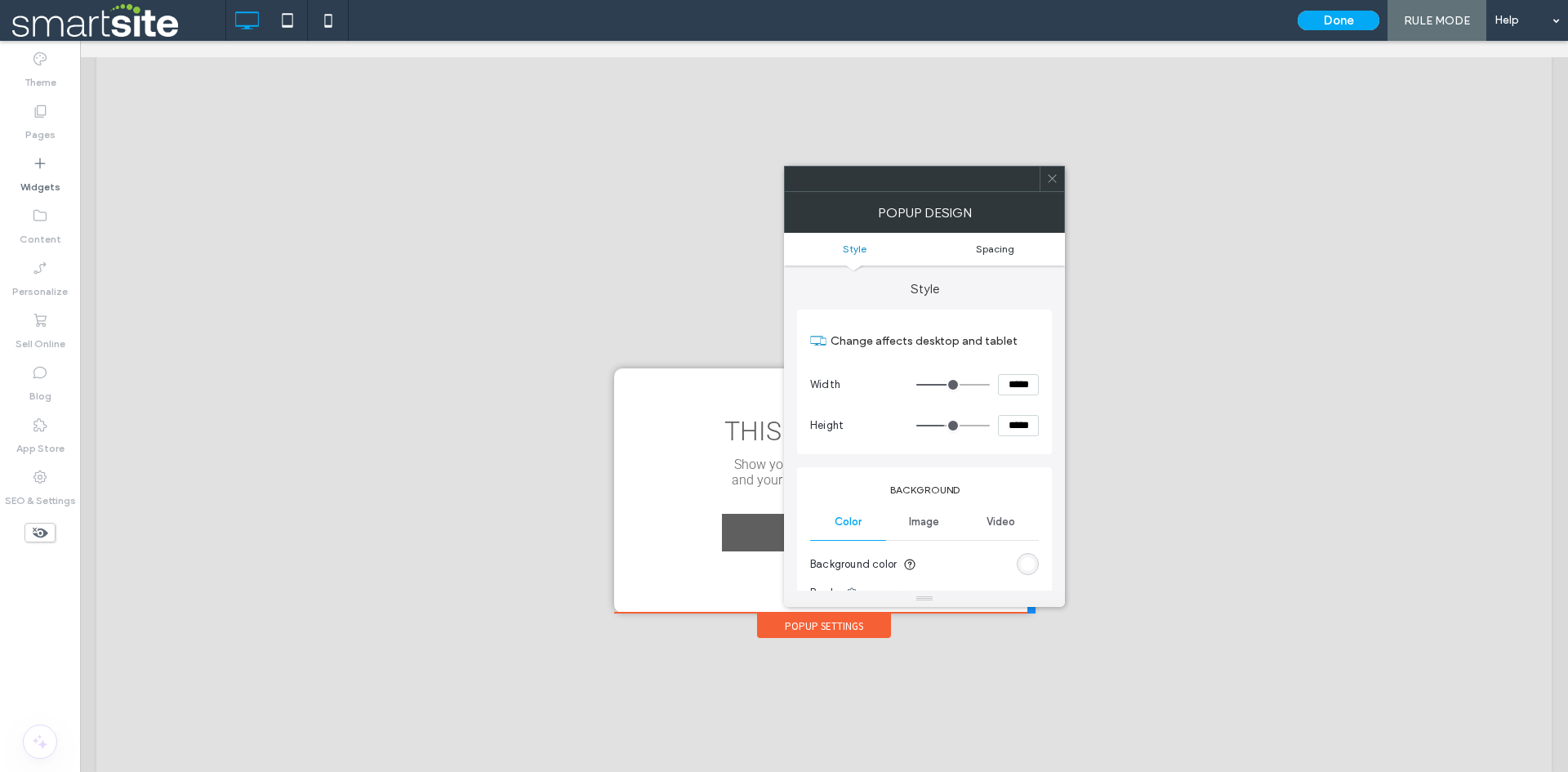 click on "Spacing" at bounding box center [995, 248] 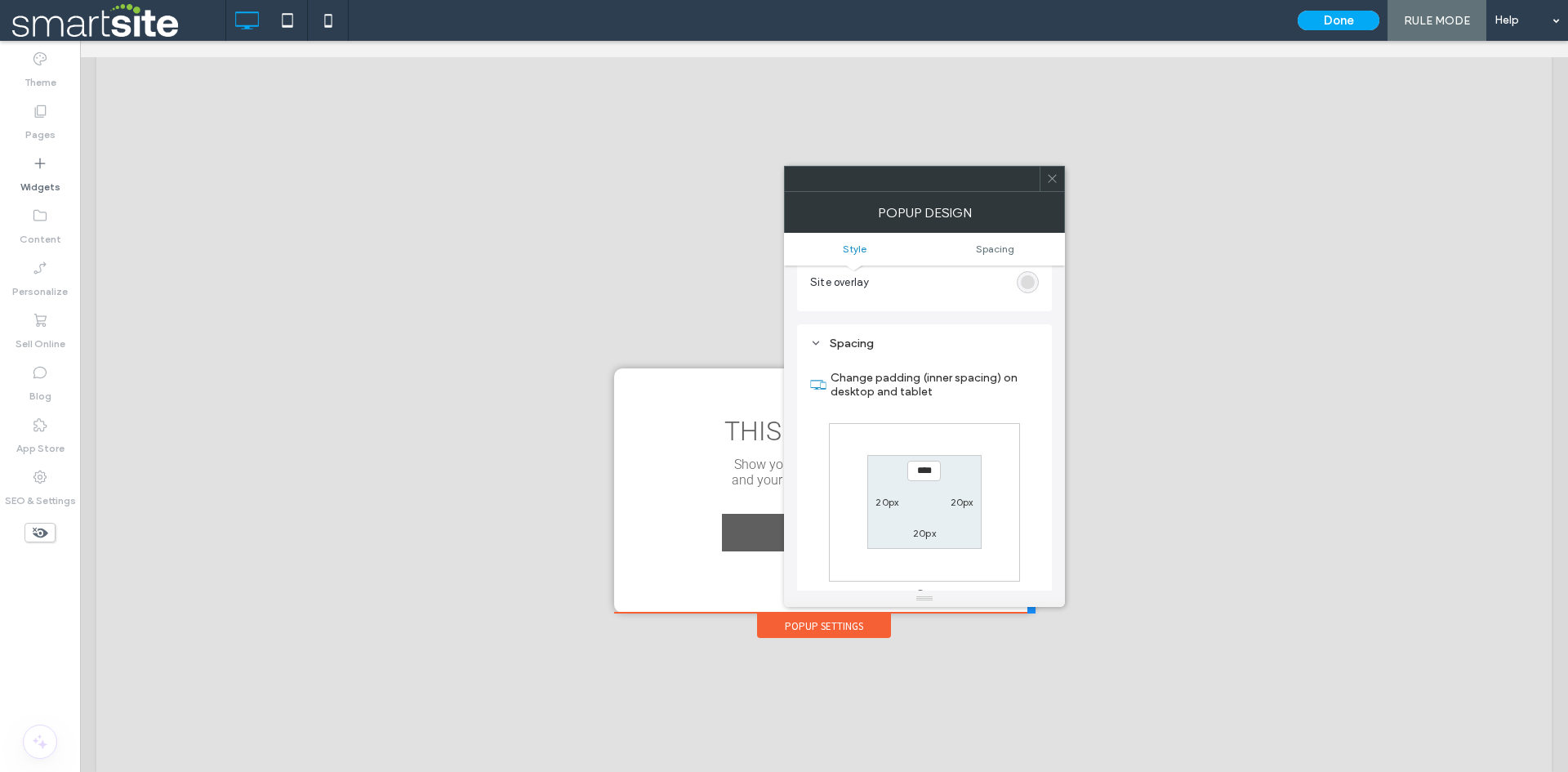 scroll, scrollTop: 585, scrollLeft: 0, axis: vertical 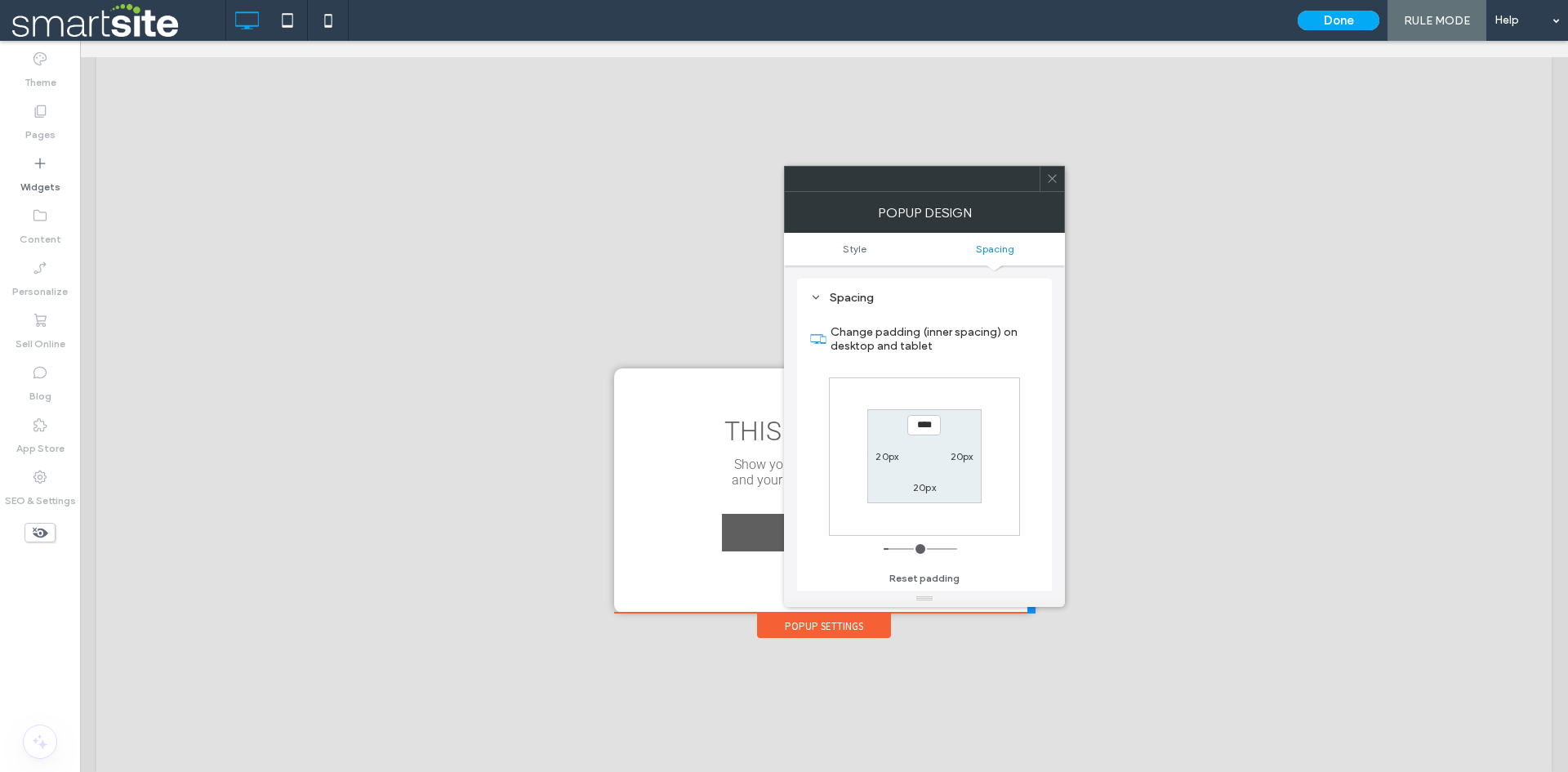 click on "Style Spacing" at bounding box center [924, 249] 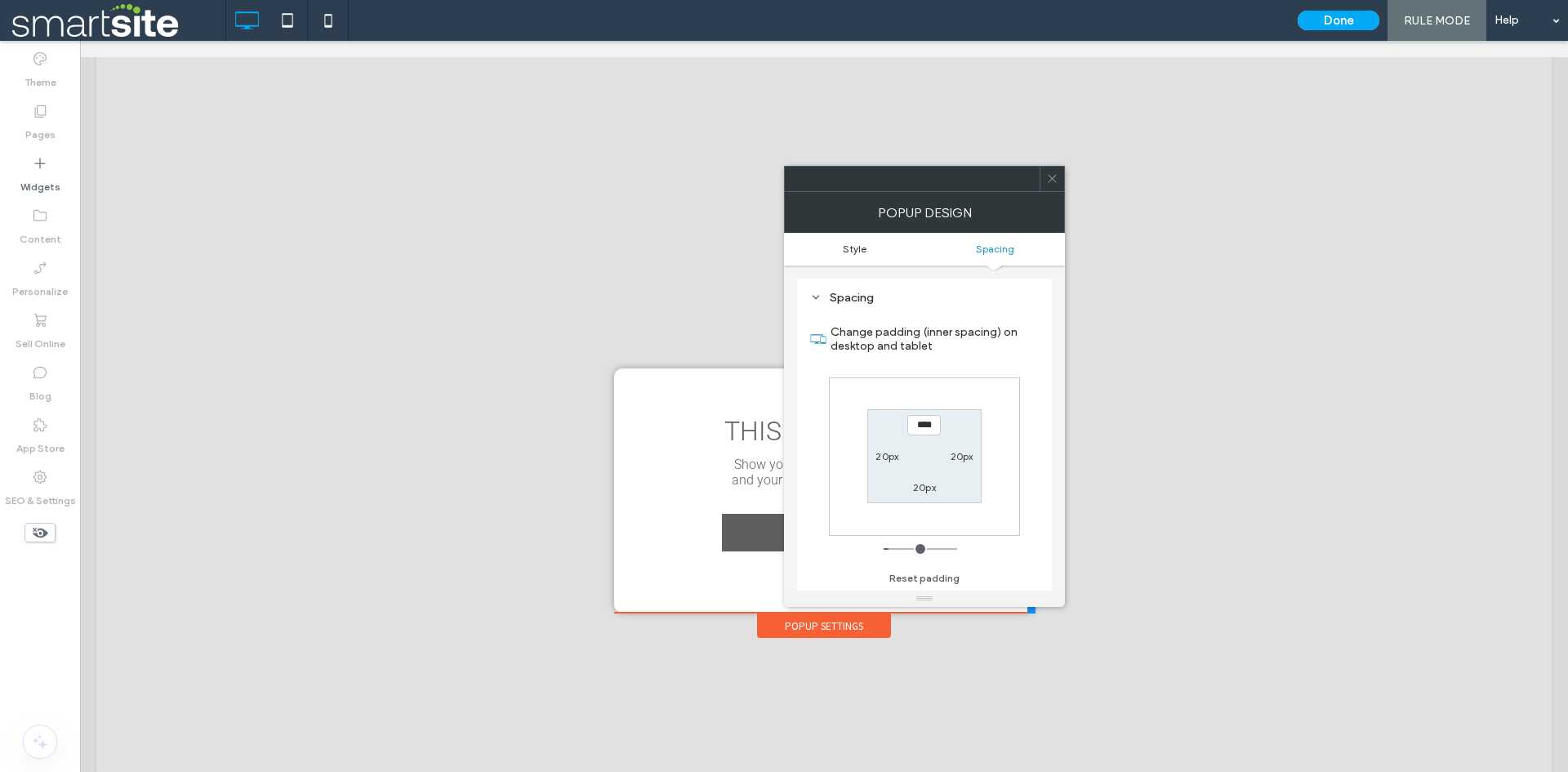 click on "Style" at bounding box center [854, 248] 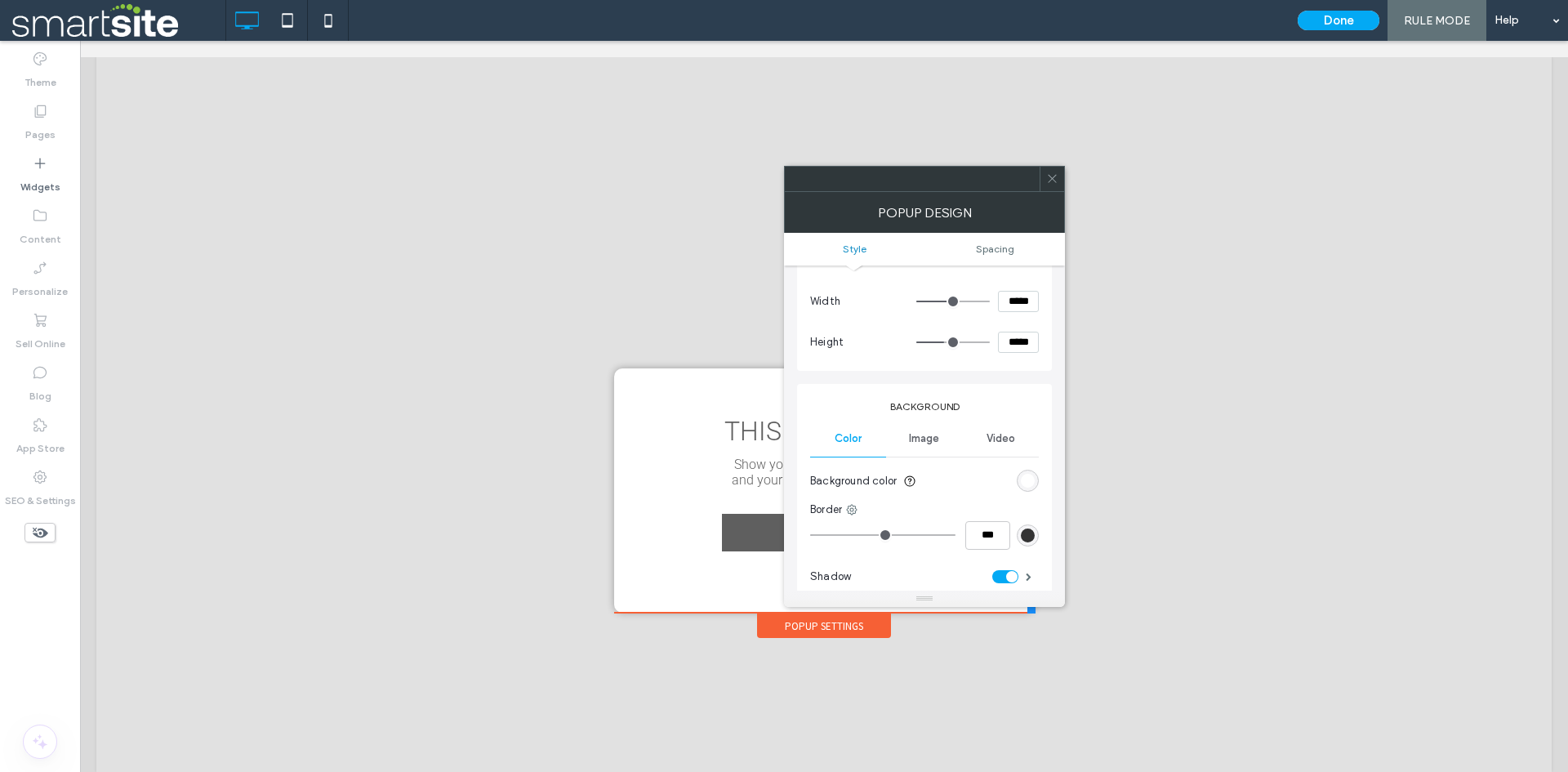 scroll, scrollTop: 0, scrollLeft: 0, axis: both 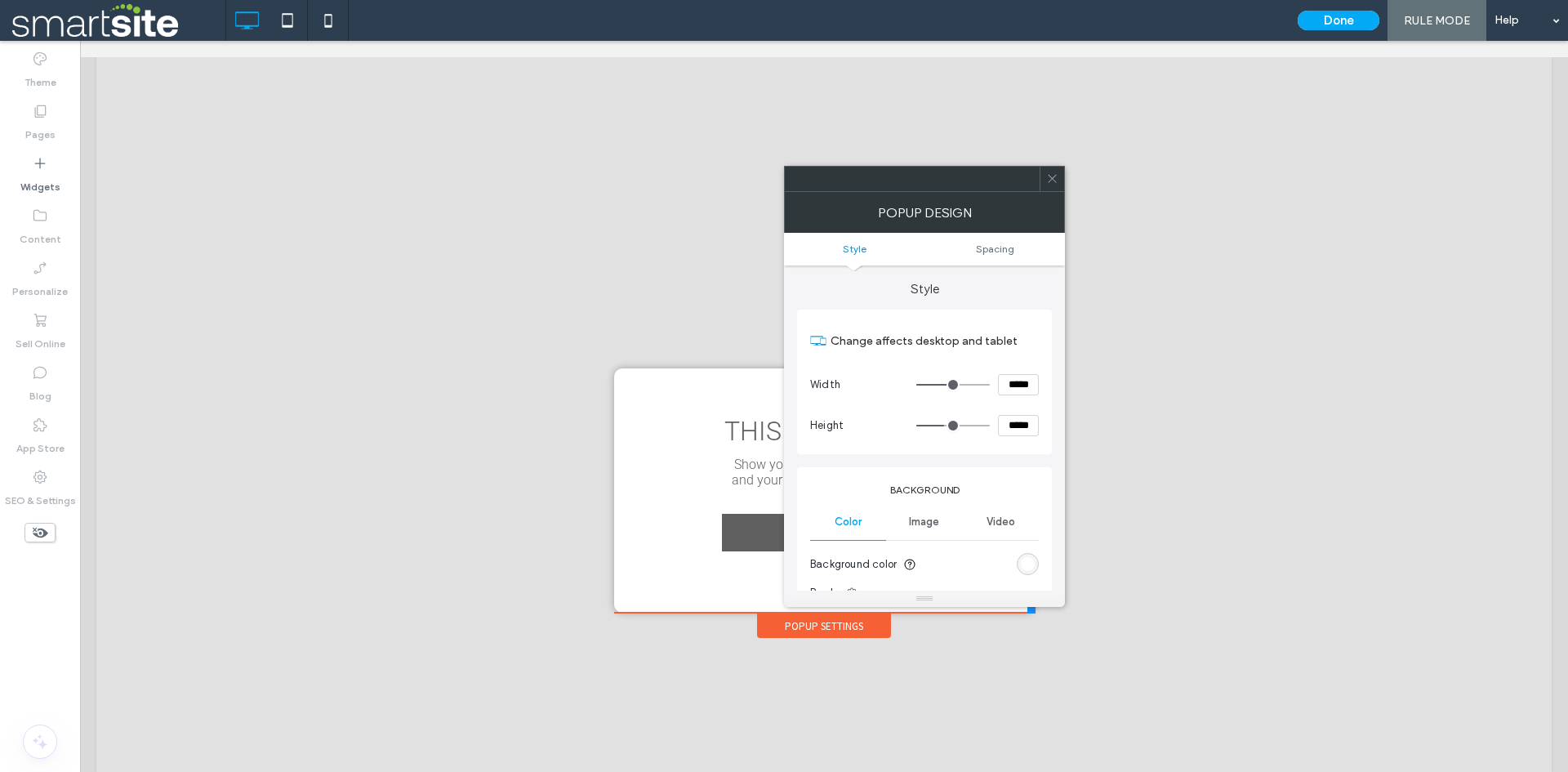click on "Image" at bounding box center (924, 522) 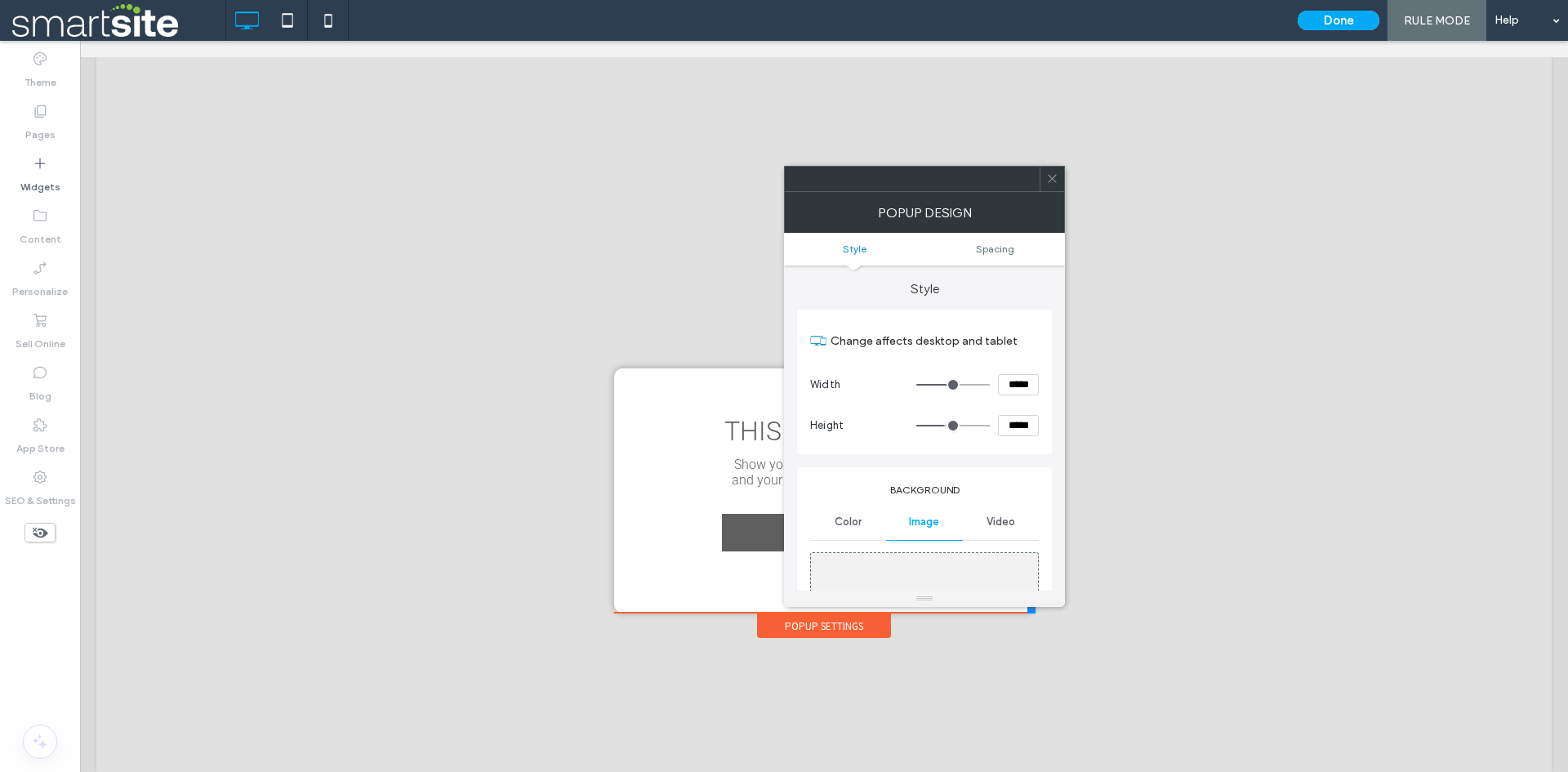 click on "Image" at bounding box center [924, 609] 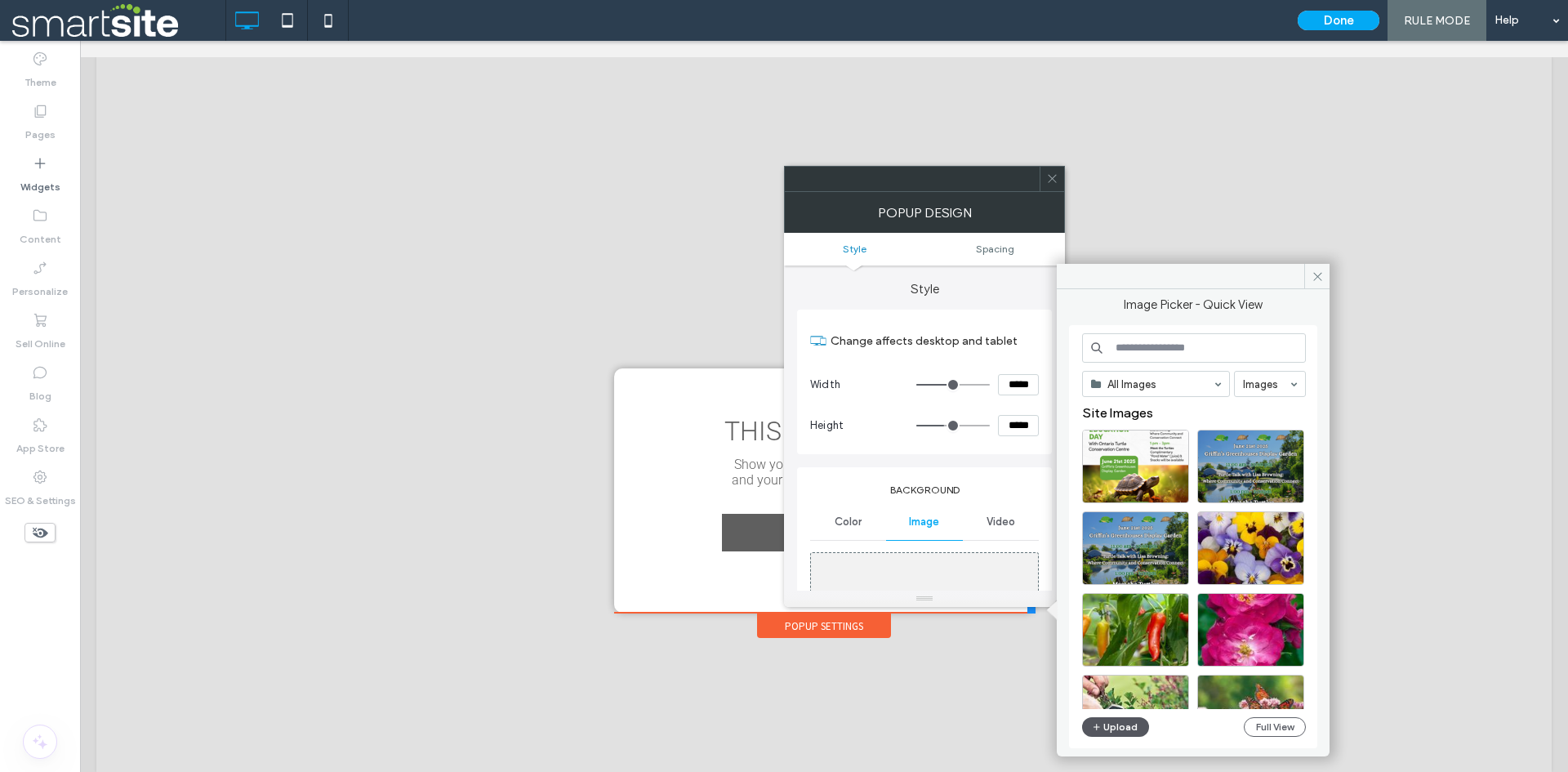 click on "Upload" at bounding box center [1116, 727] 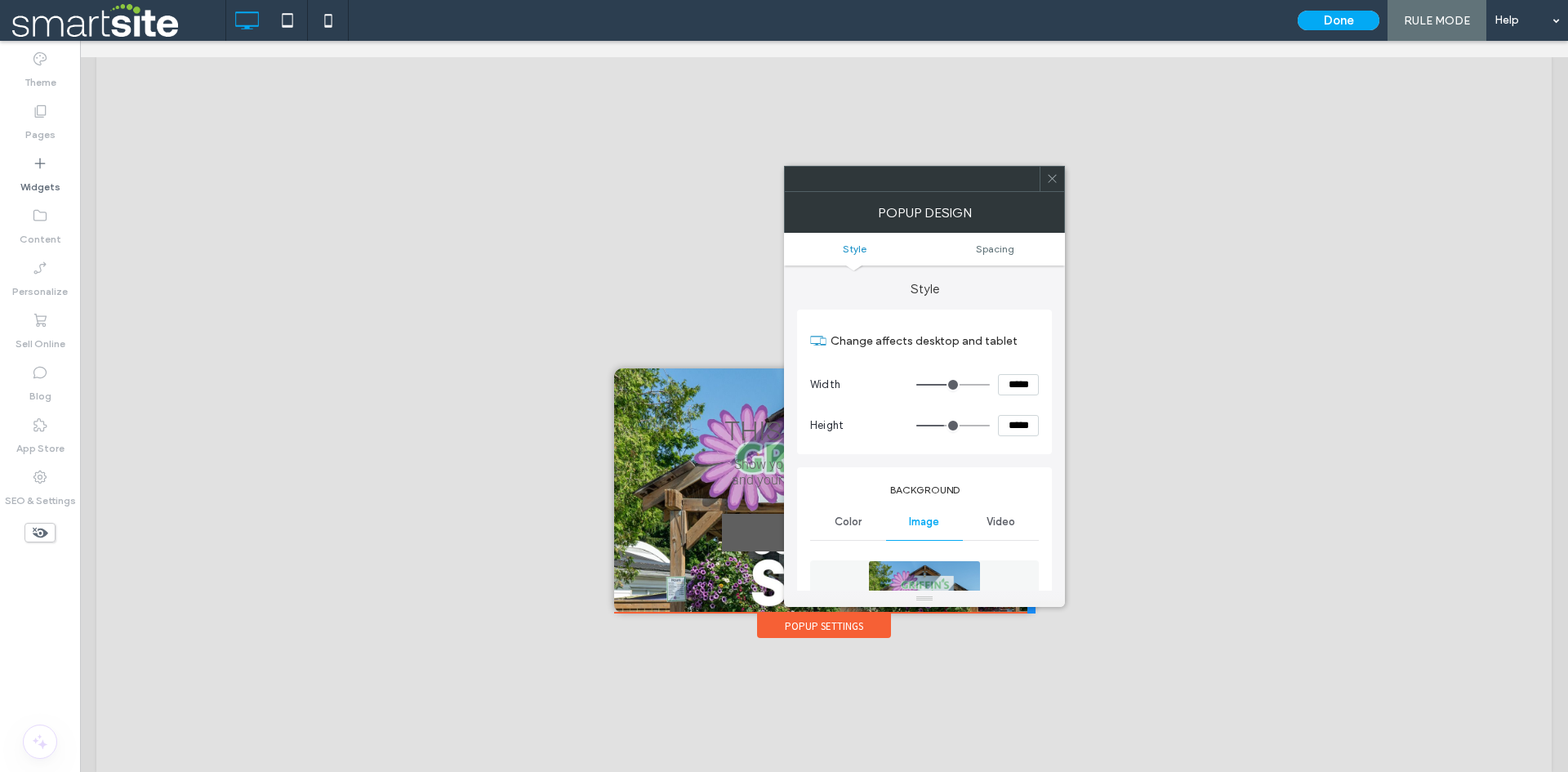type on "***" 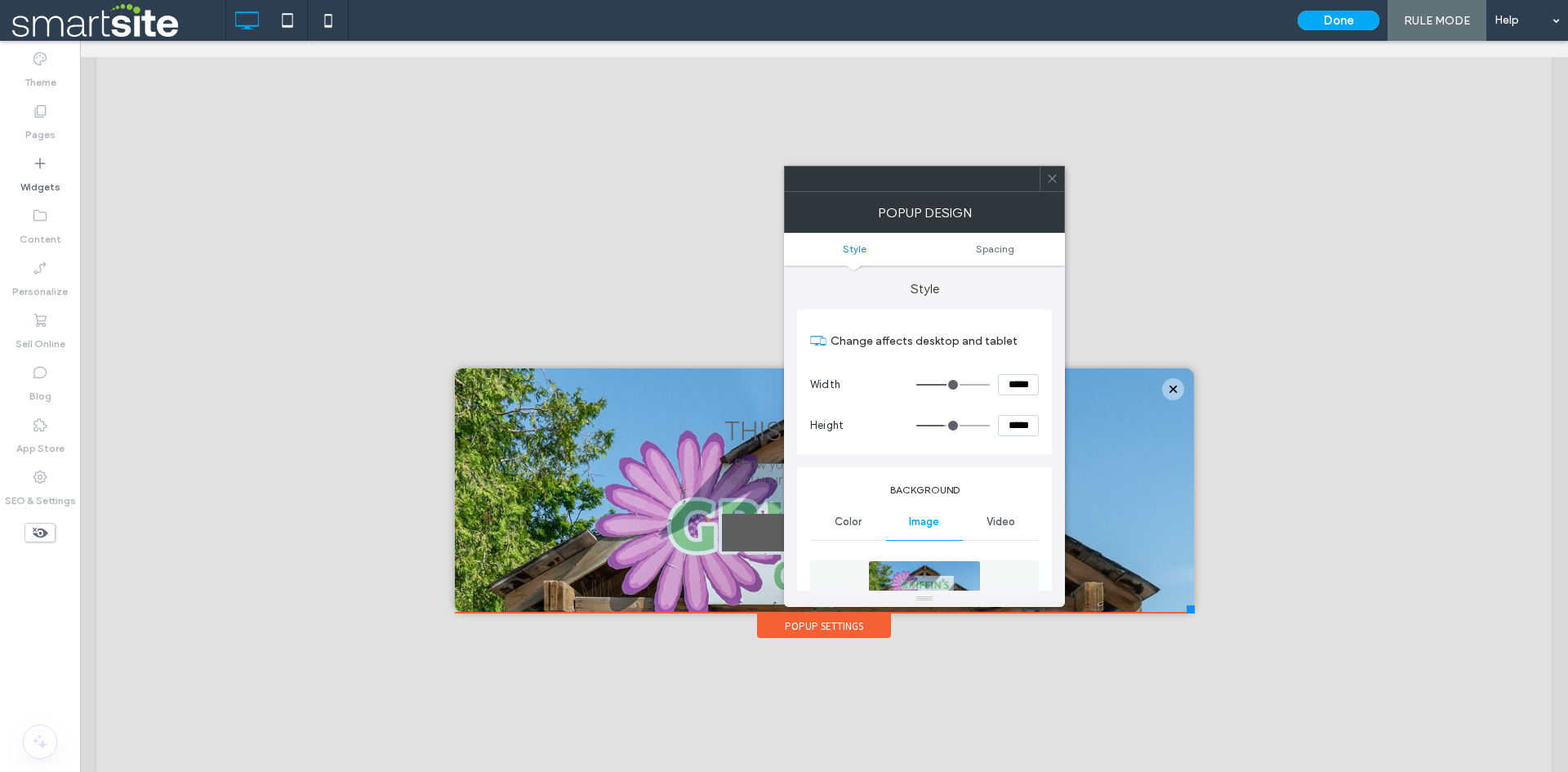 type on "***" 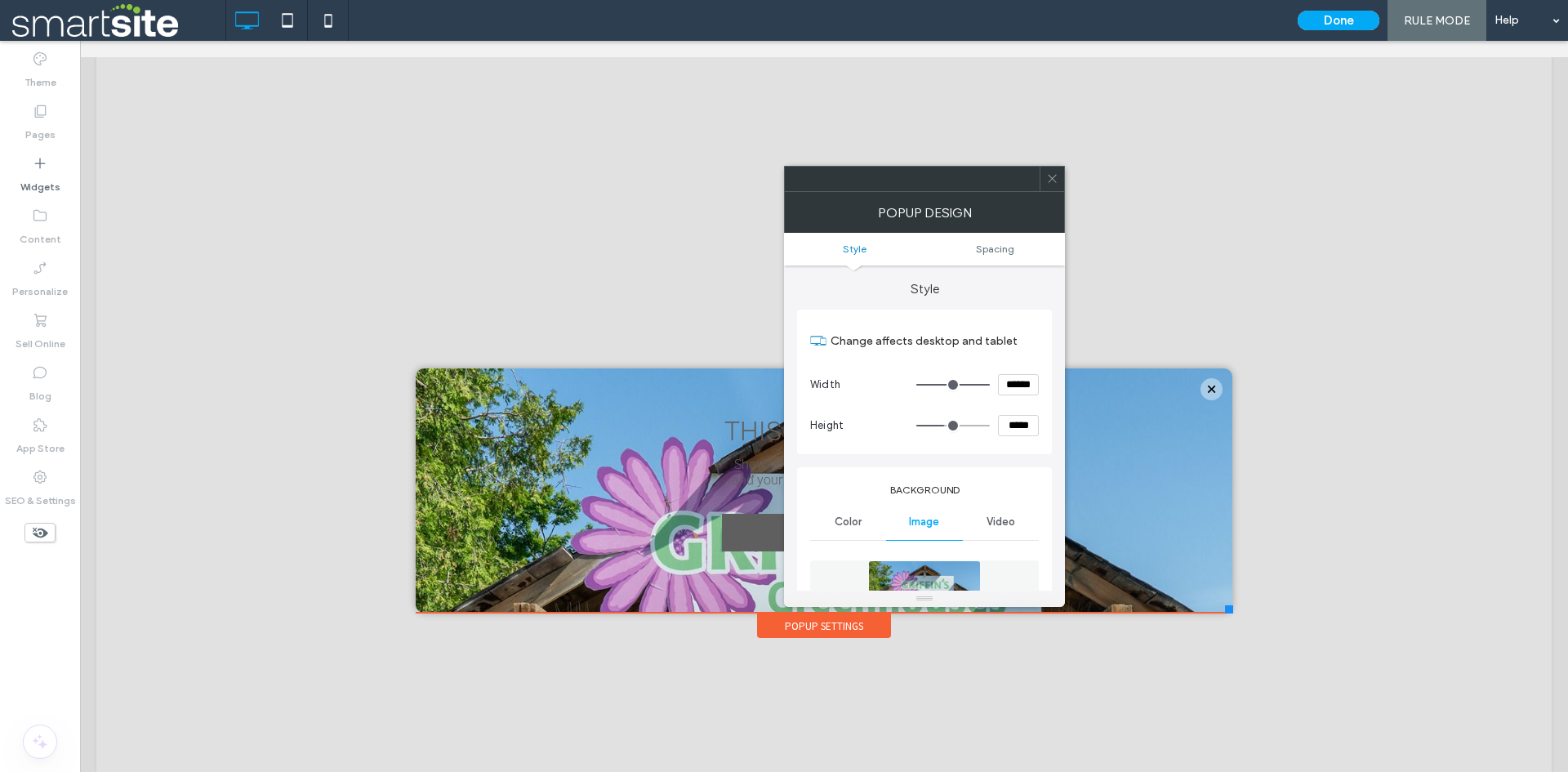 type on "***" 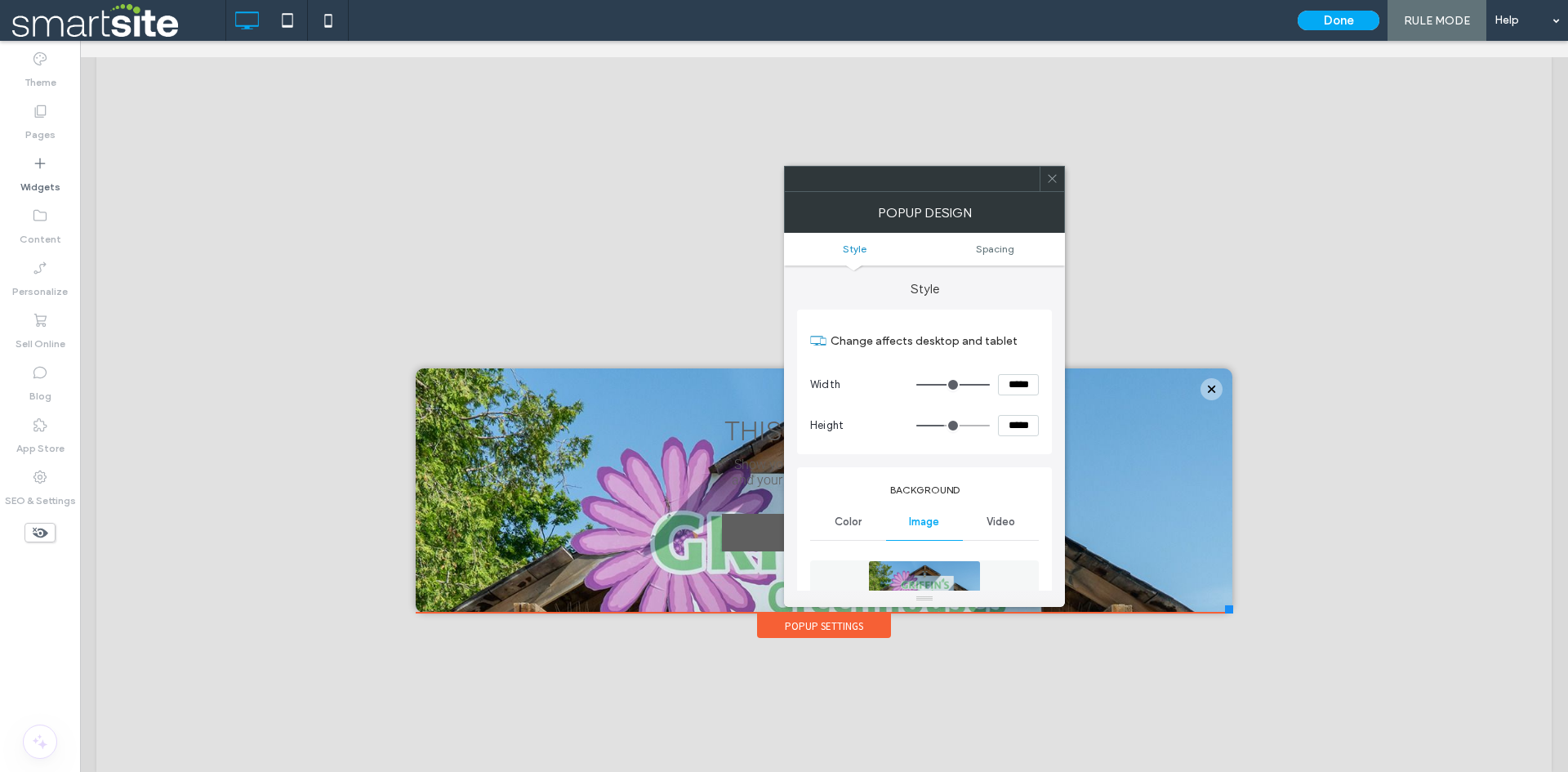 type on "***" 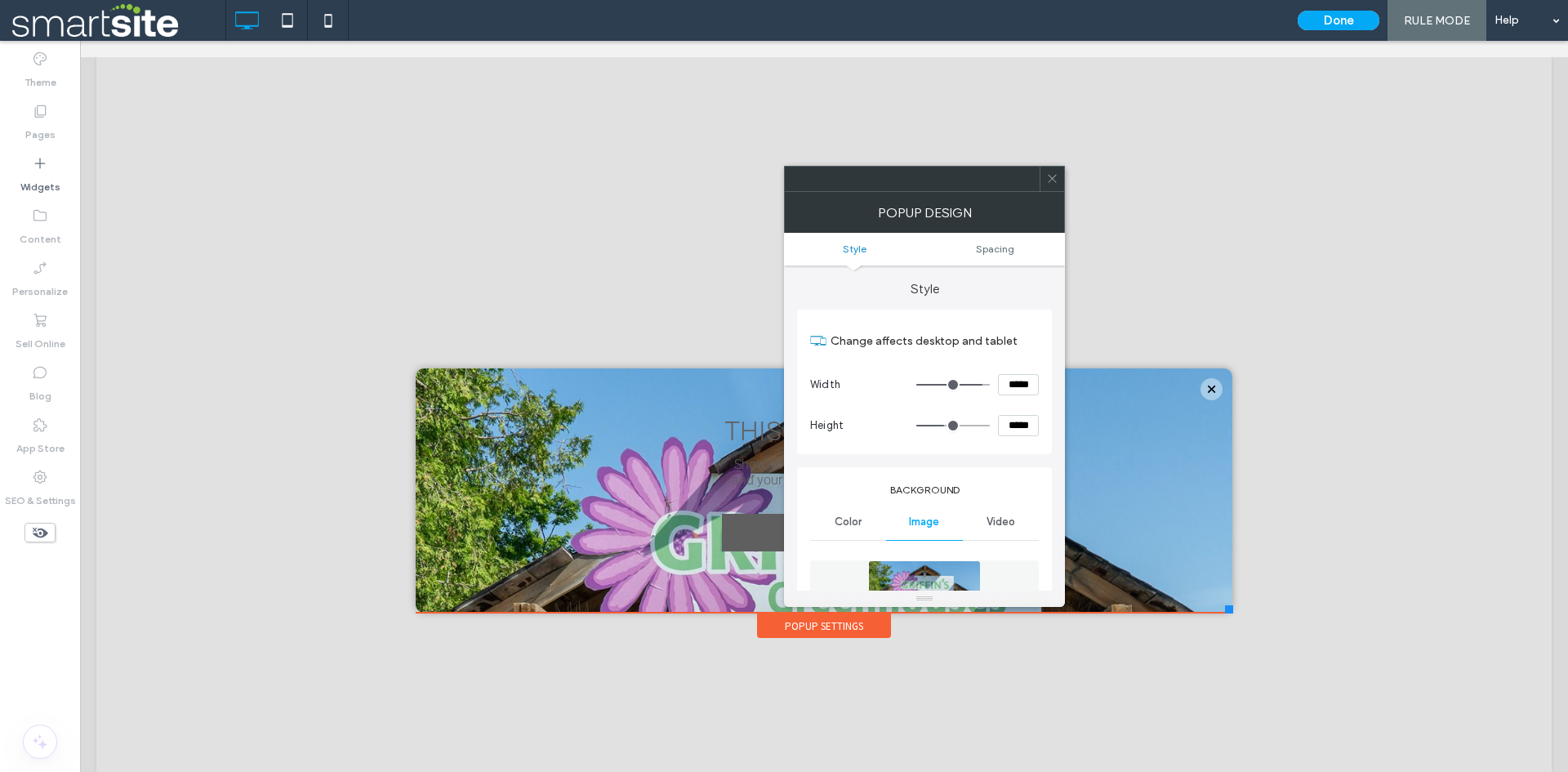 type on "***" 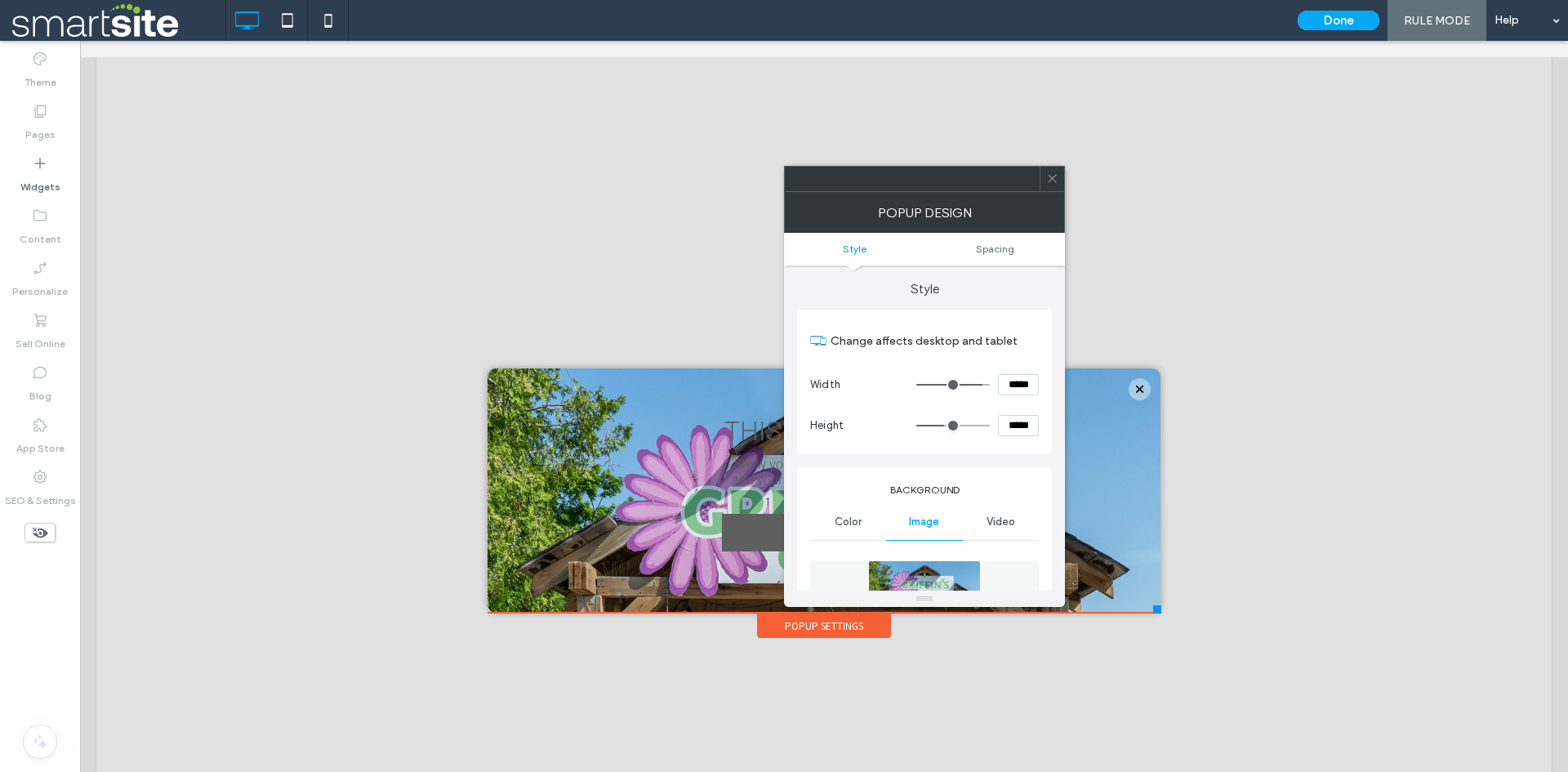 type on "***" 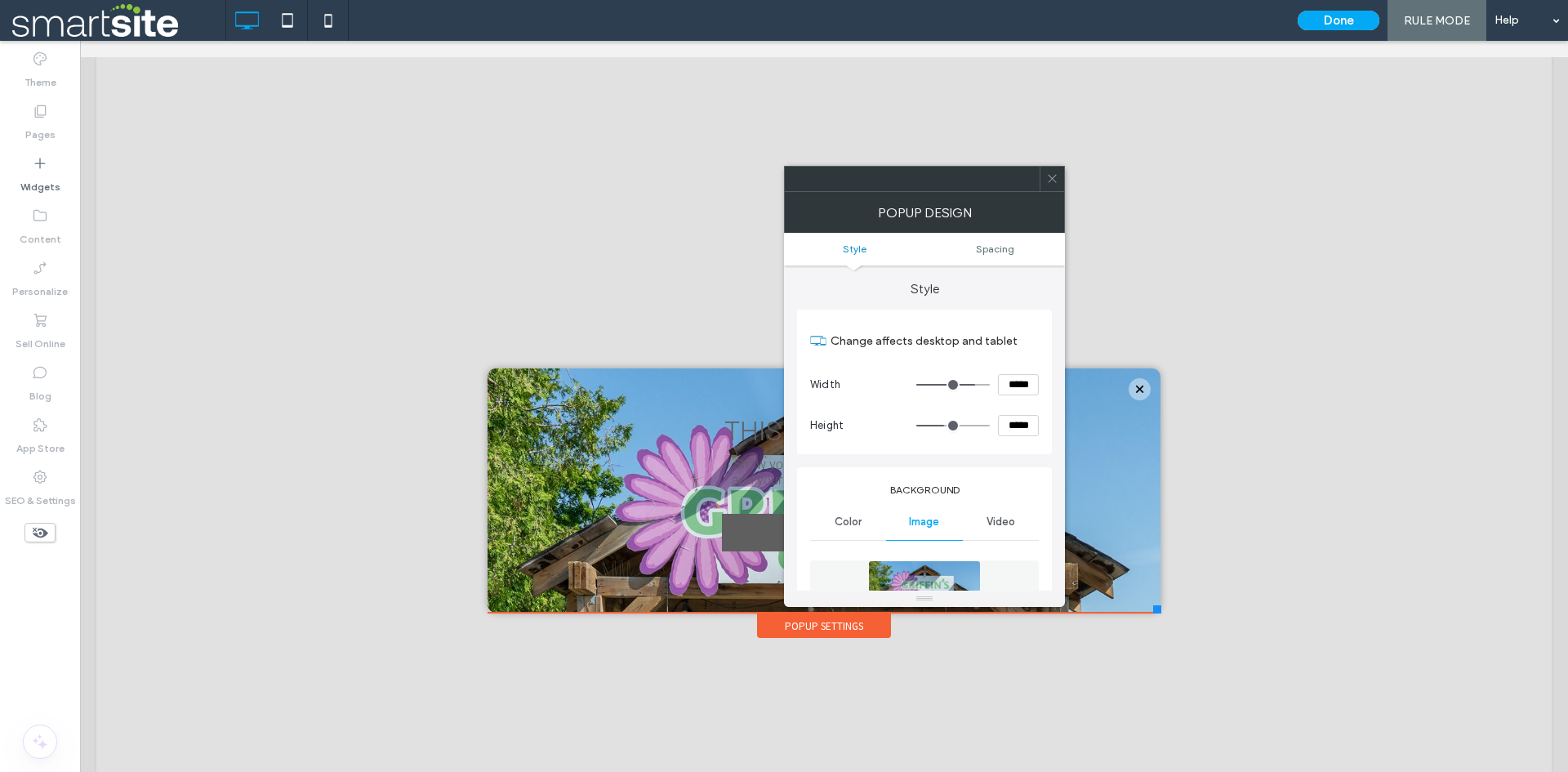 type on "***" 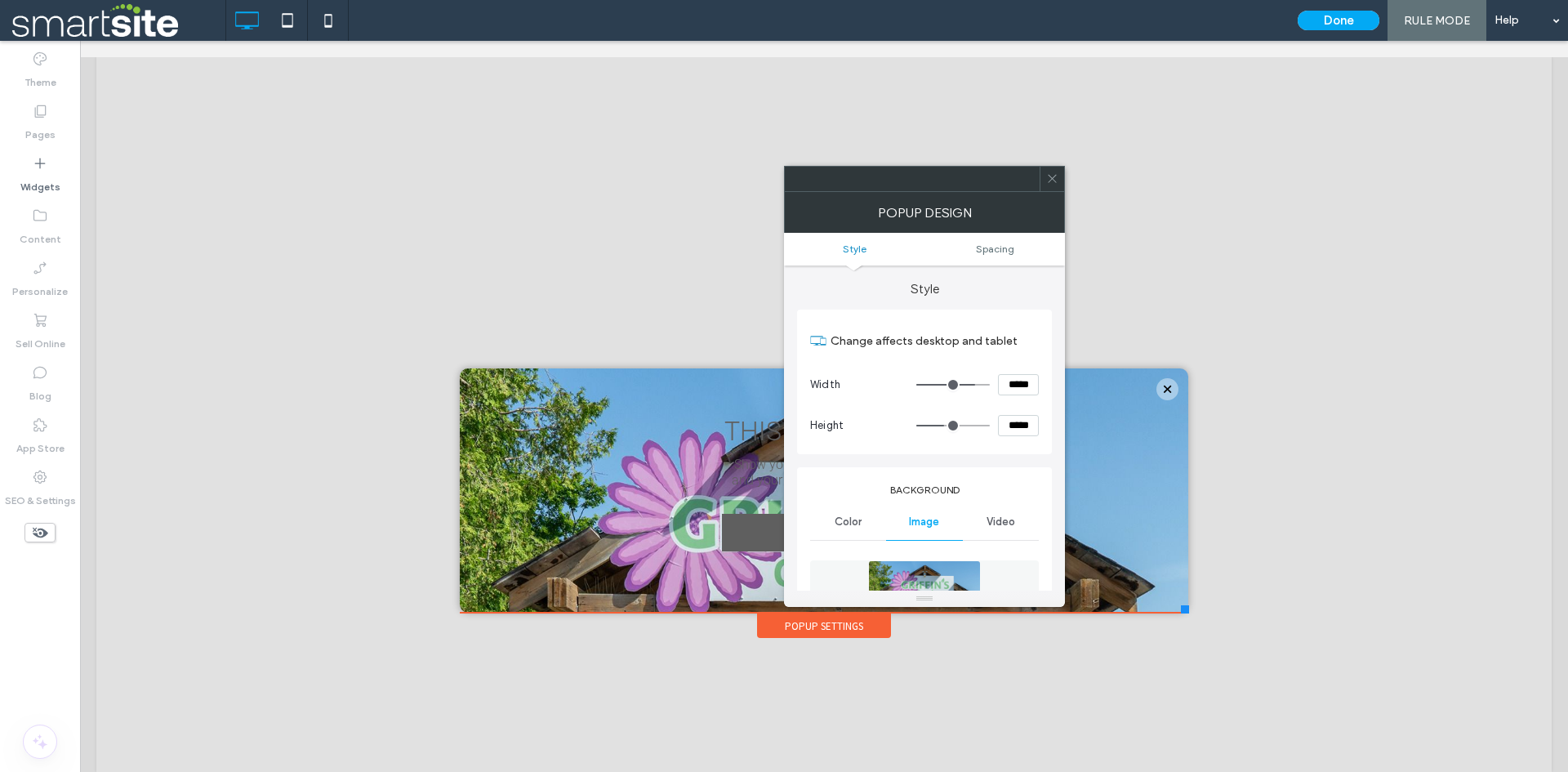 type on "***" 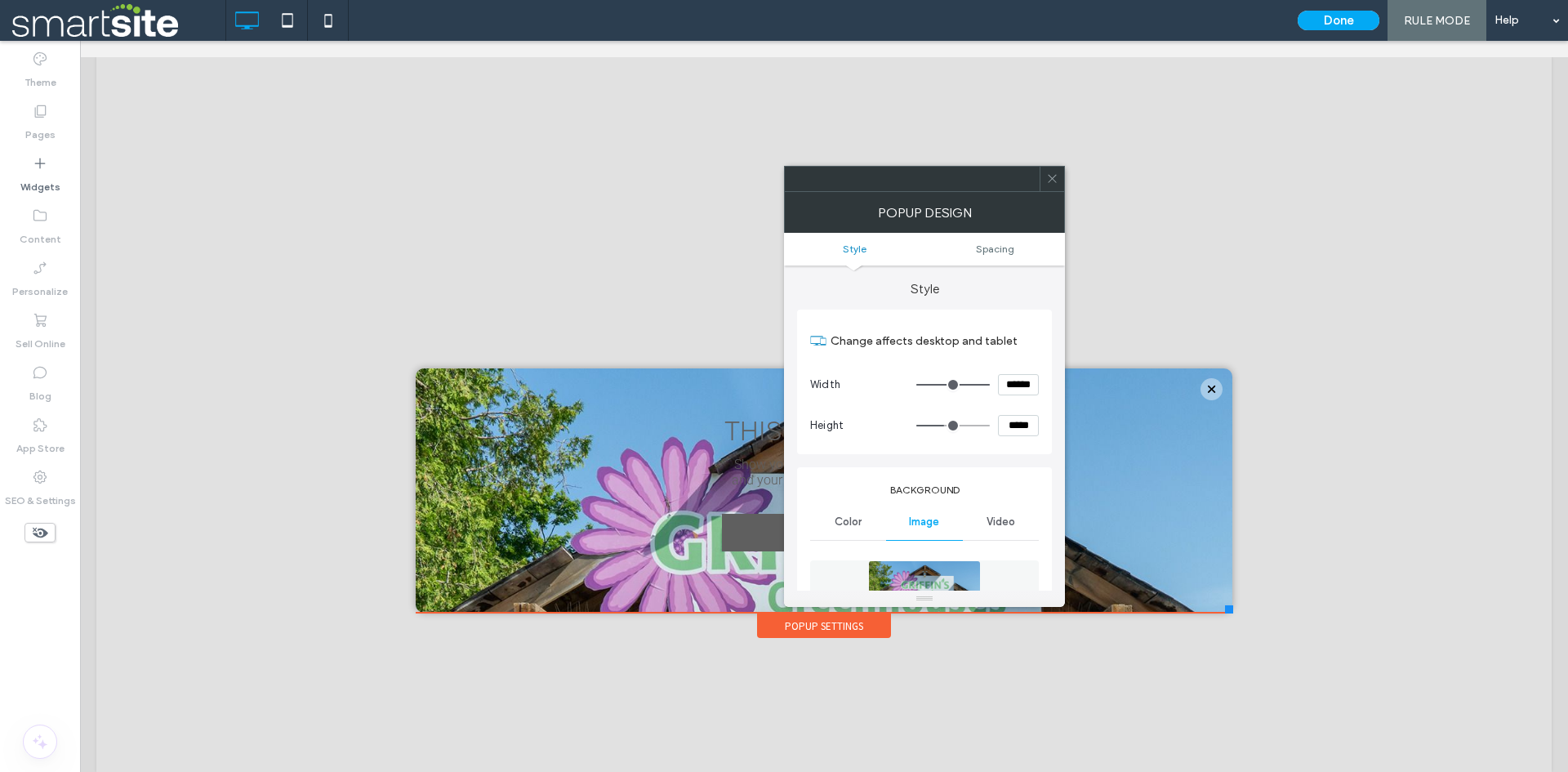 drag, startPoint x: 952, startPoint y: 385, endPoint x: 998, endPoint y: 384, distance: 46.010868 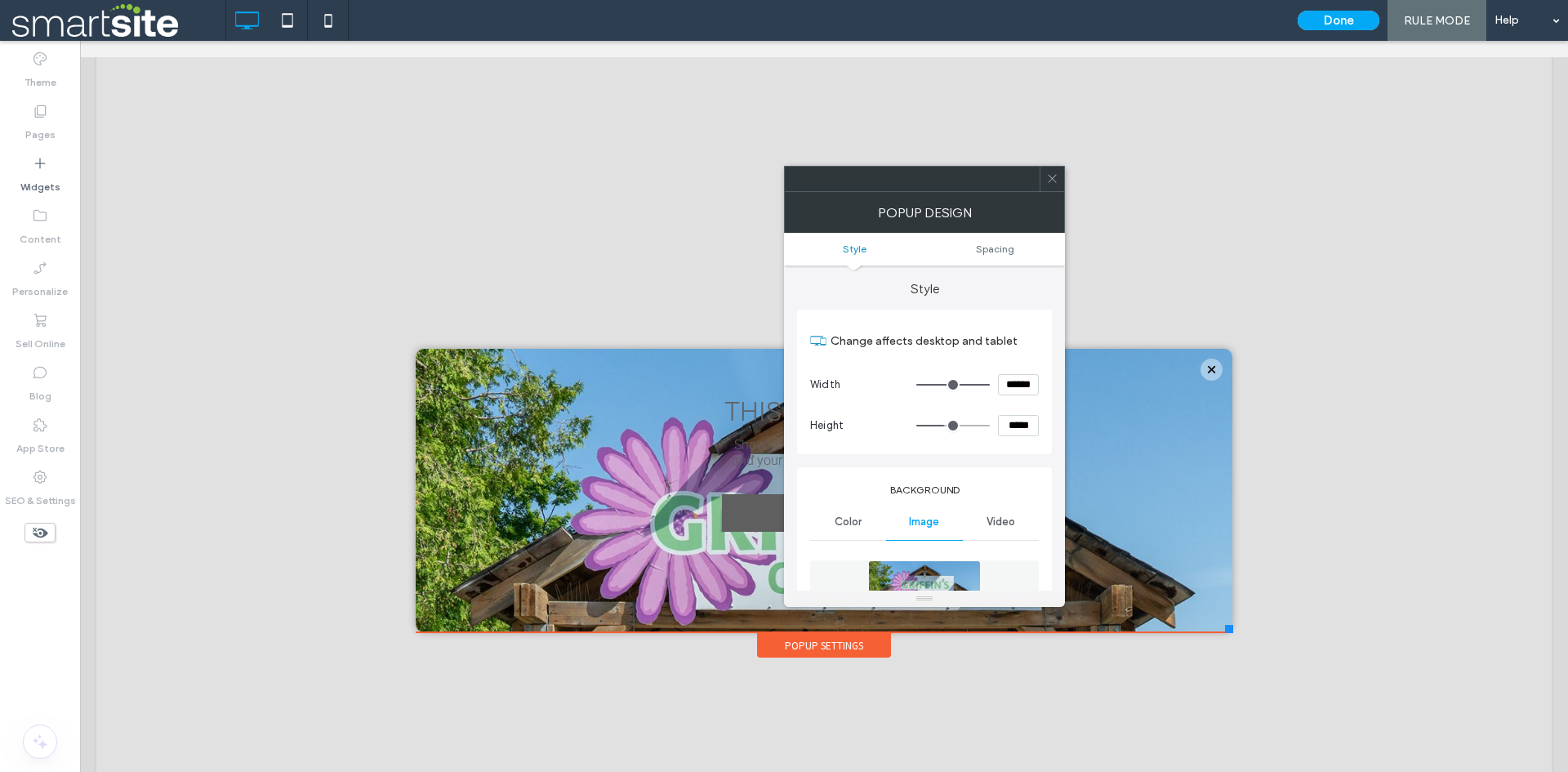 type on "***" 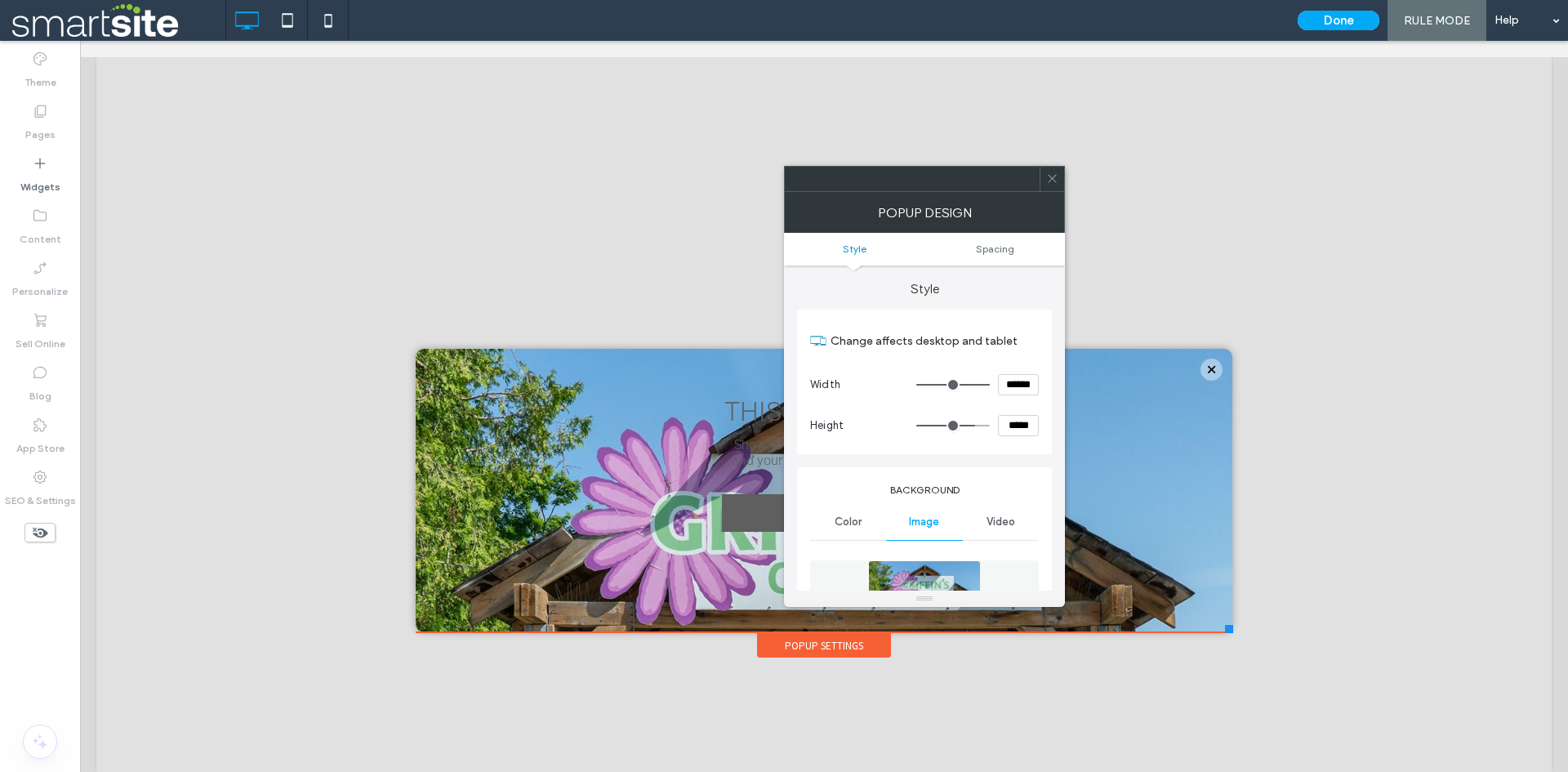 type on "***" 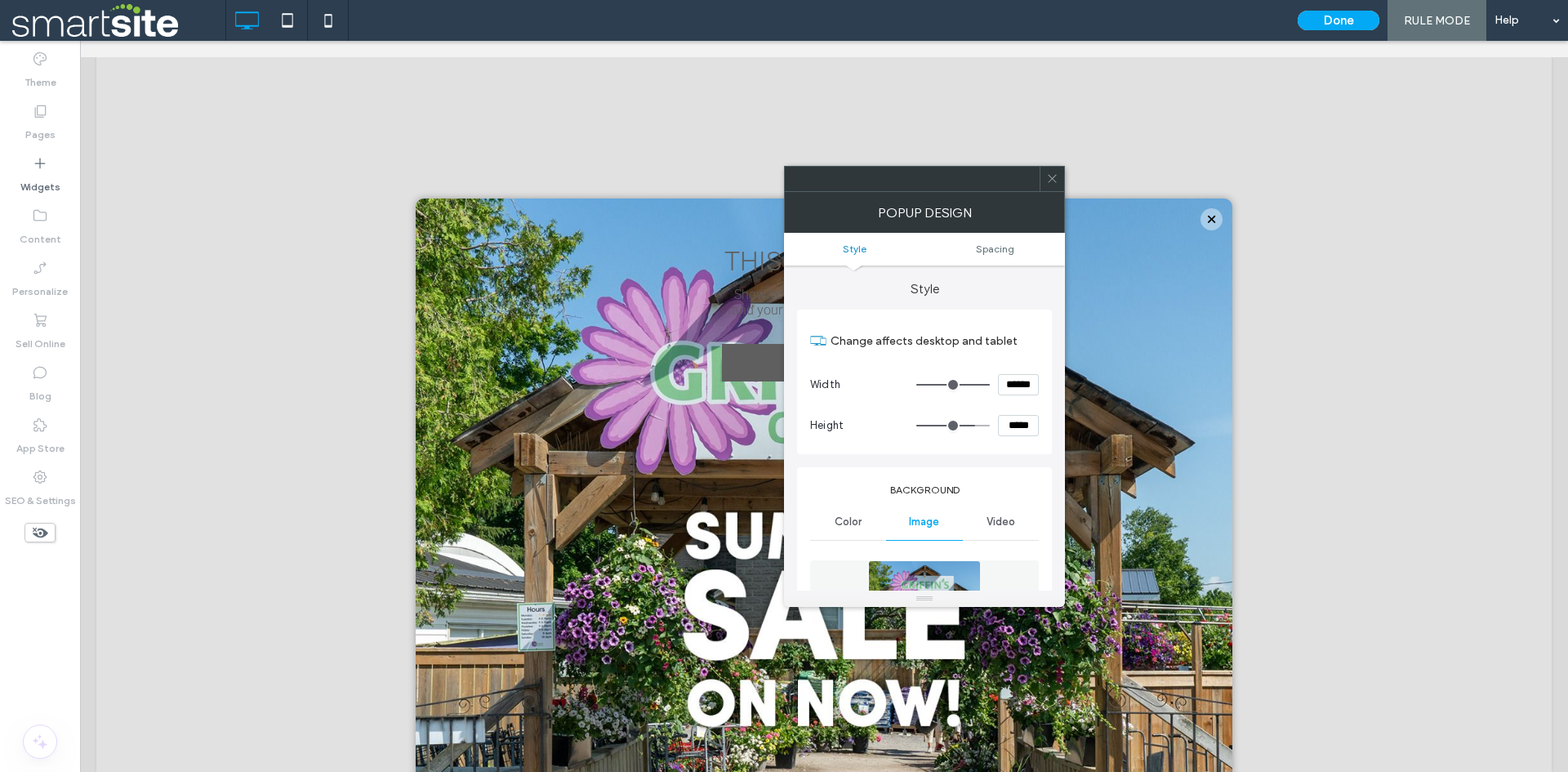 type on "***" 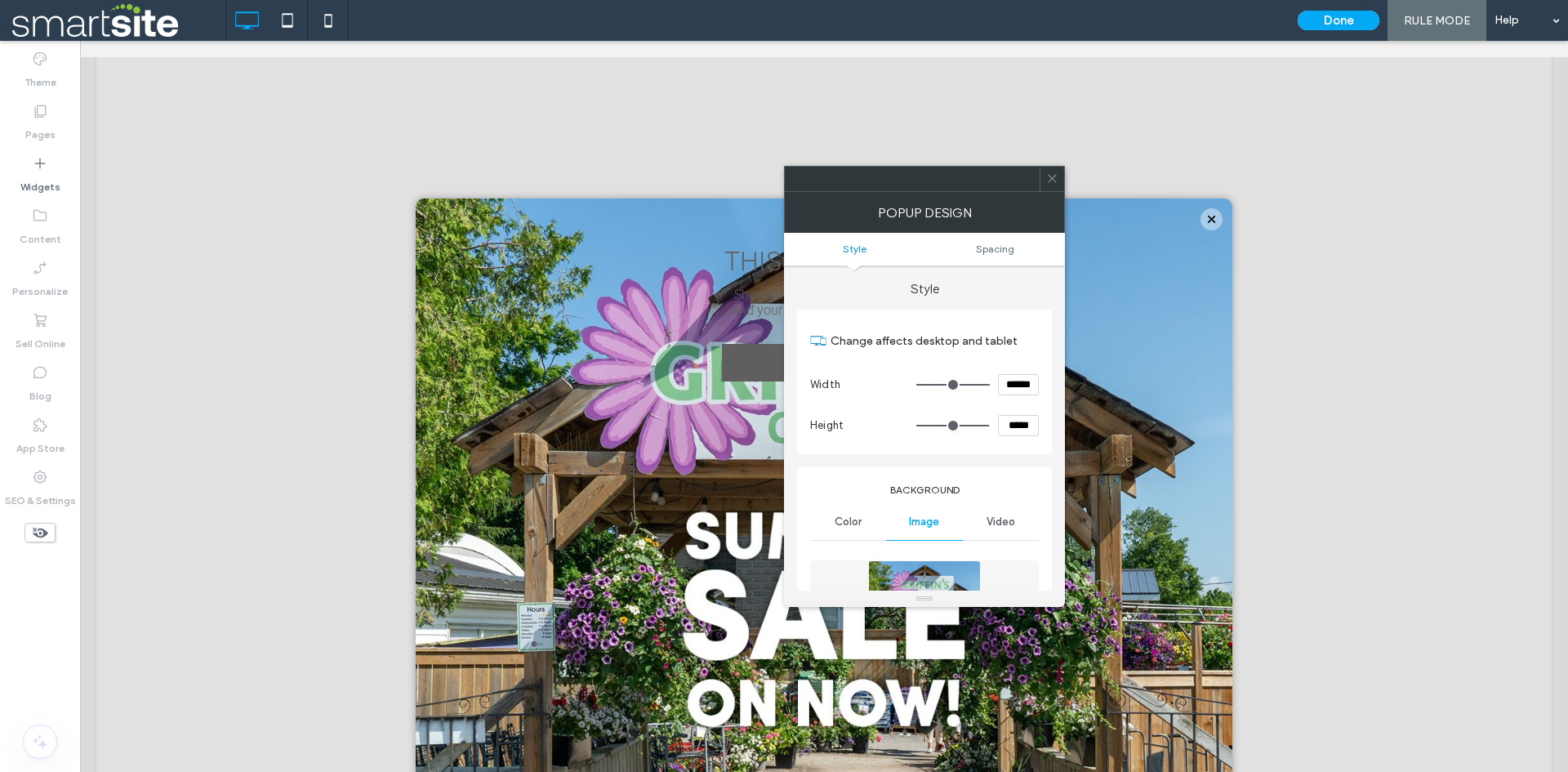type on "***" 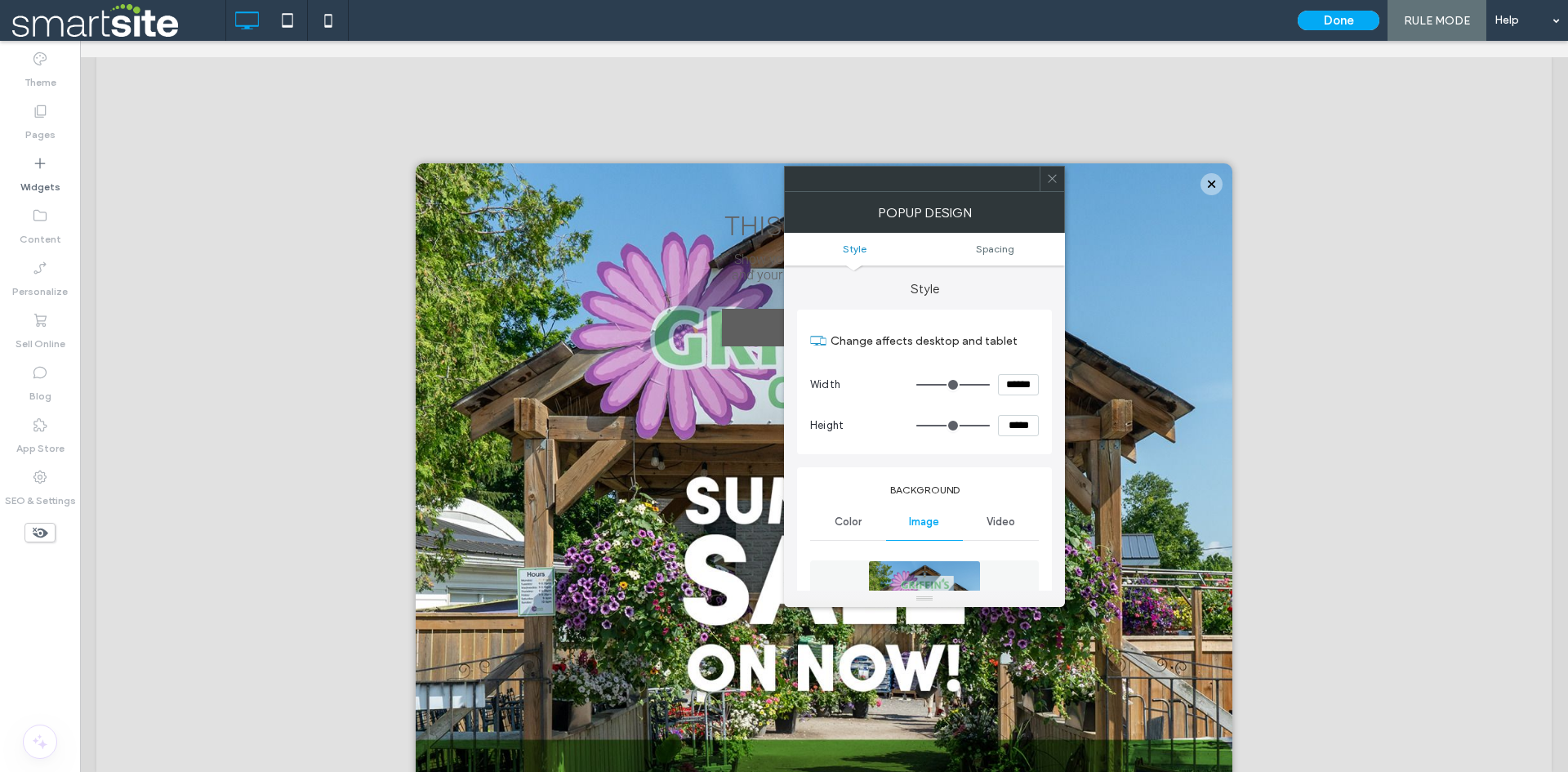 drag, startPoint x: 944, startPoint y: 430, endPoint x: 1012, endPoint y: 414, distance: 69.856997 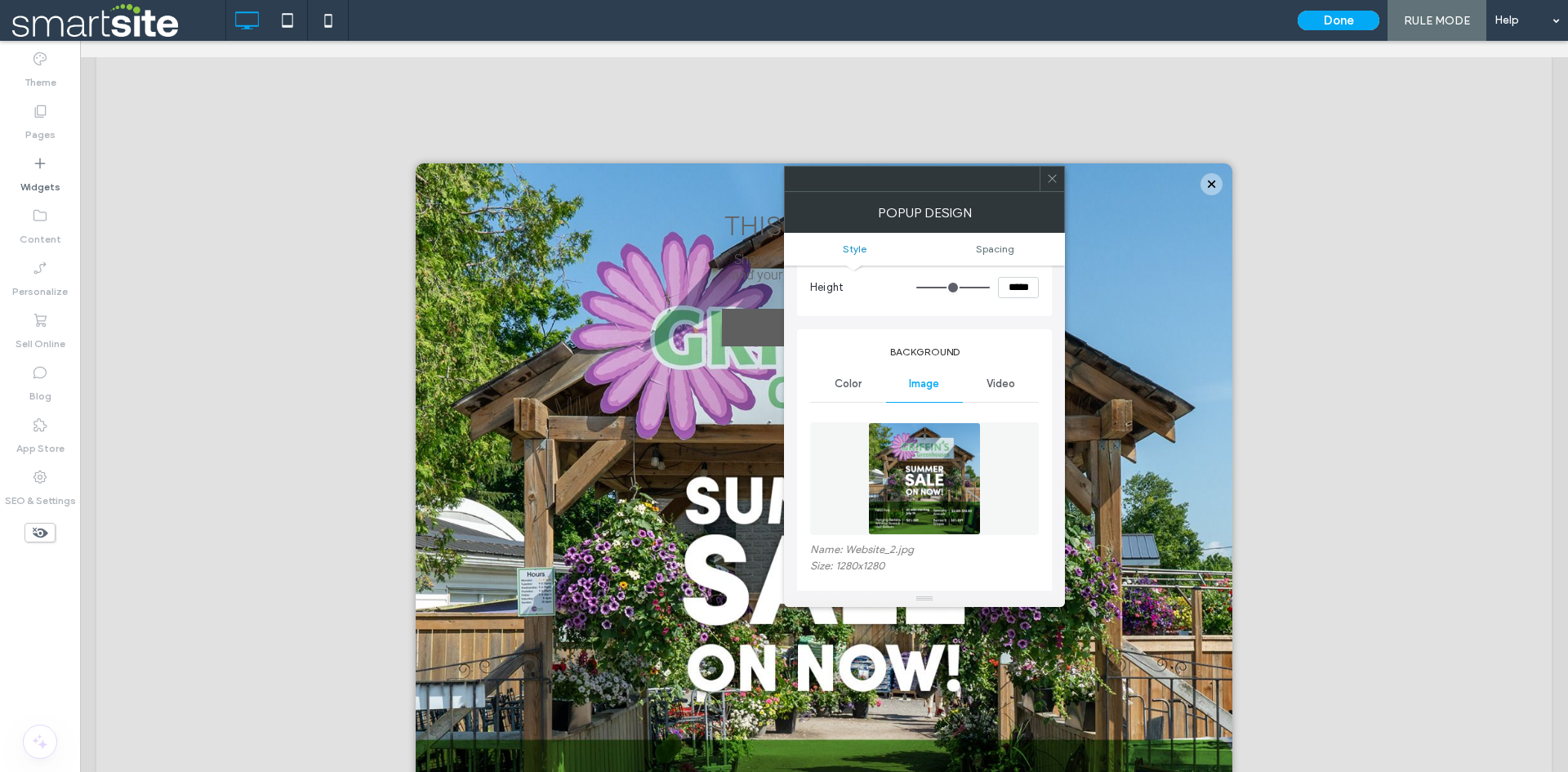 scroll, scrollTop: 136, scrollLeft: 0, axis: vertical 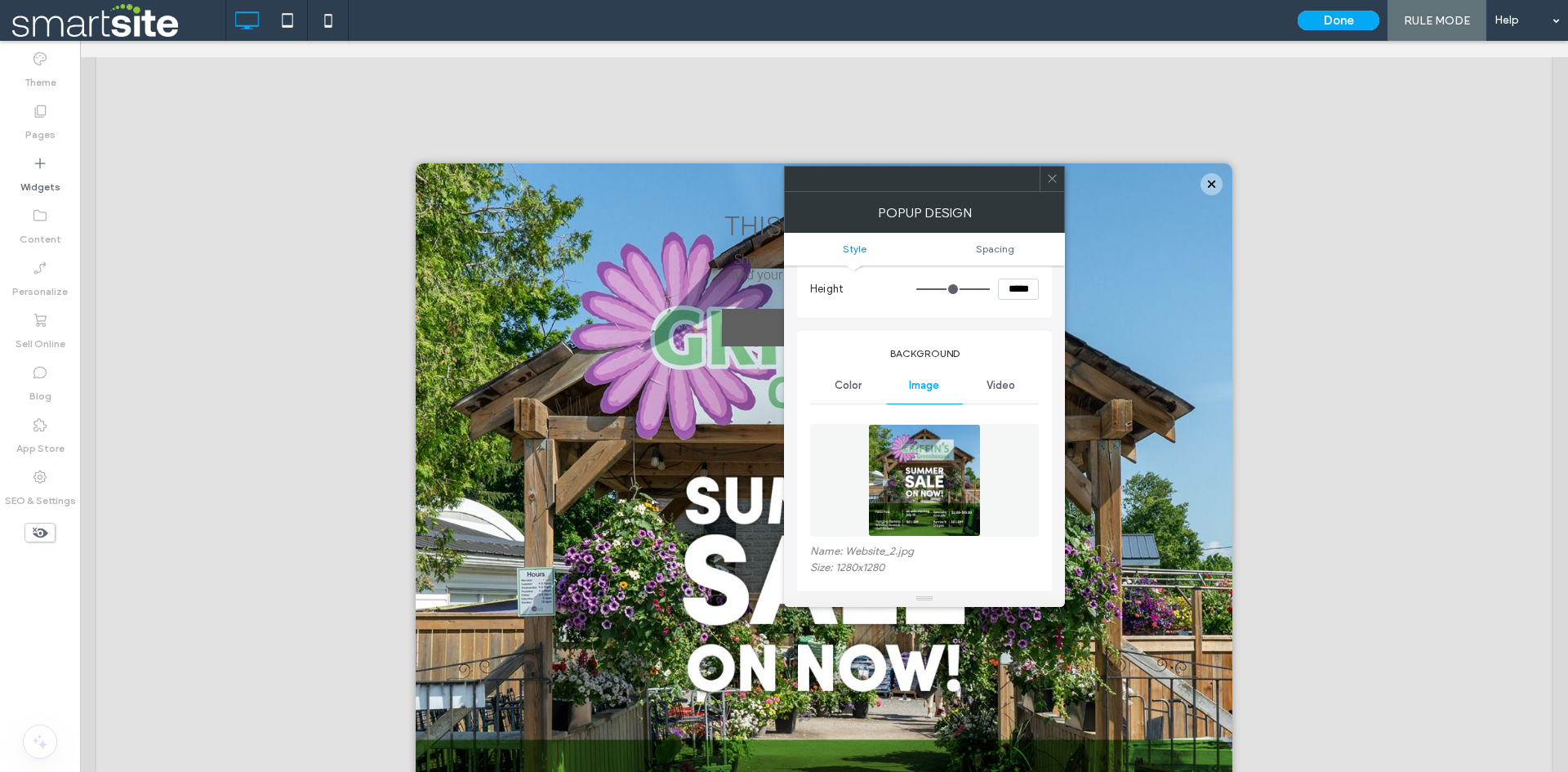 click on "Color" at bounding box center (848, 386) 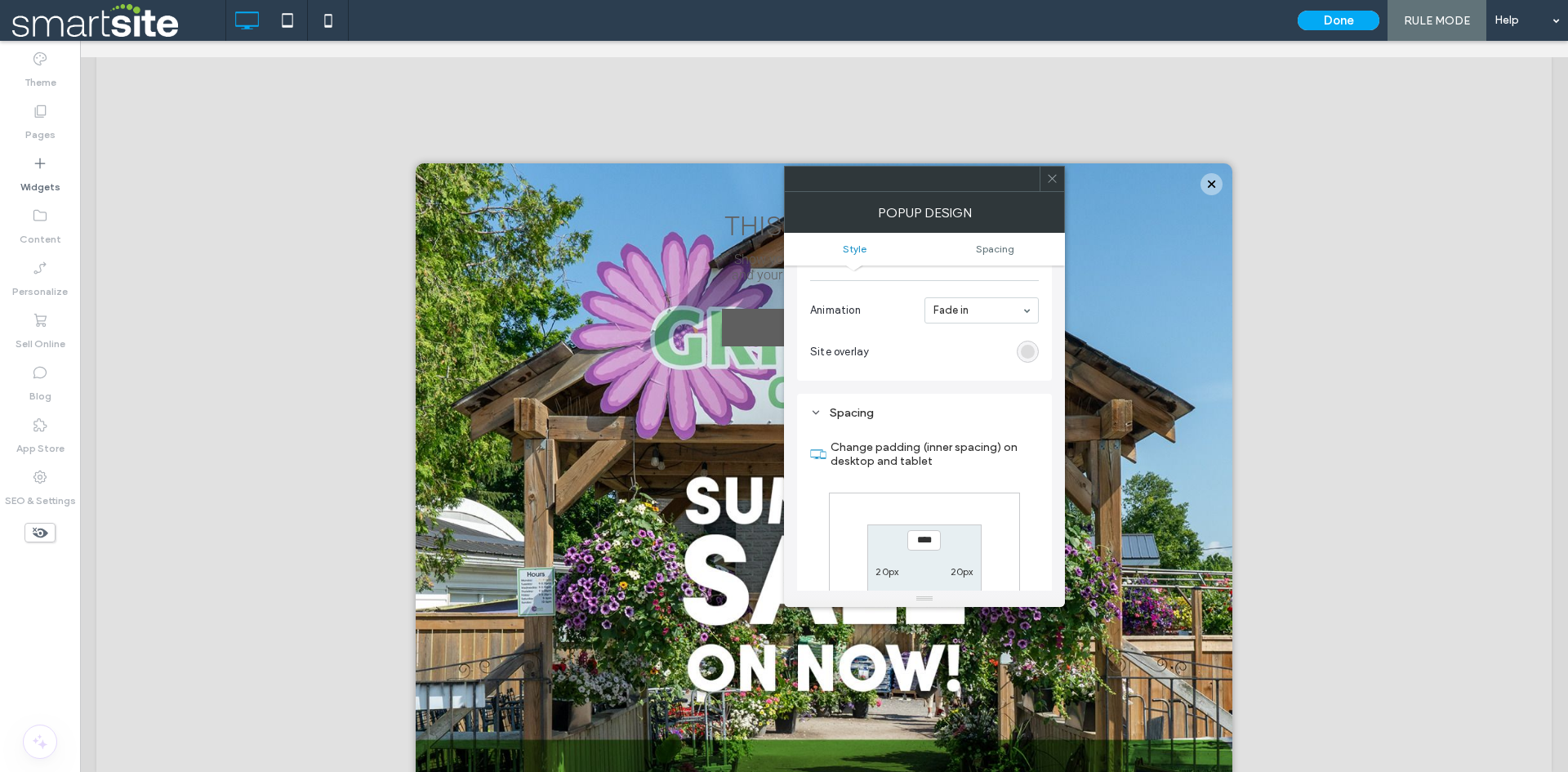 scroll, scrollTop: 817, scrollLeft: 0, axis: vertical 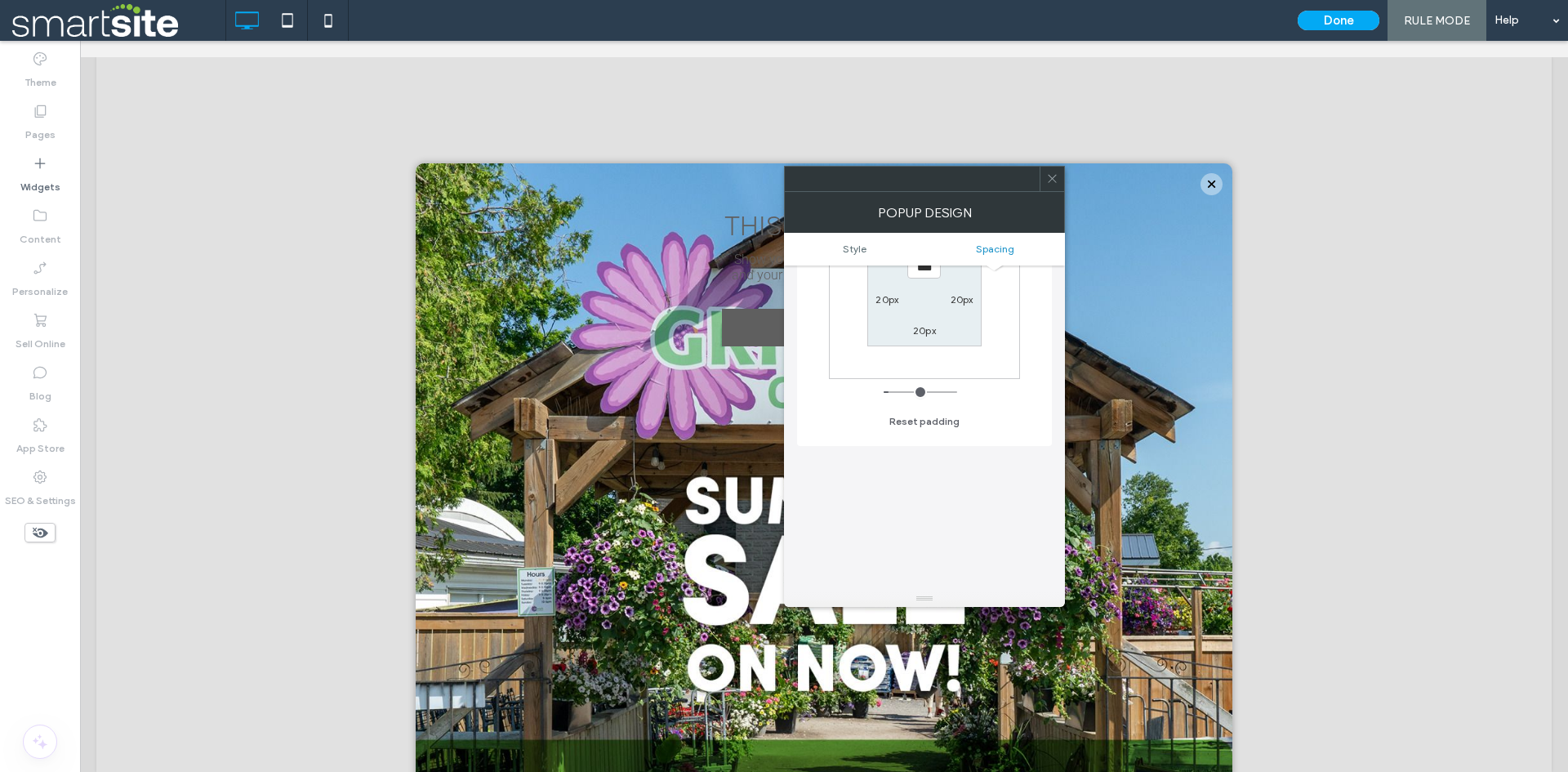 click 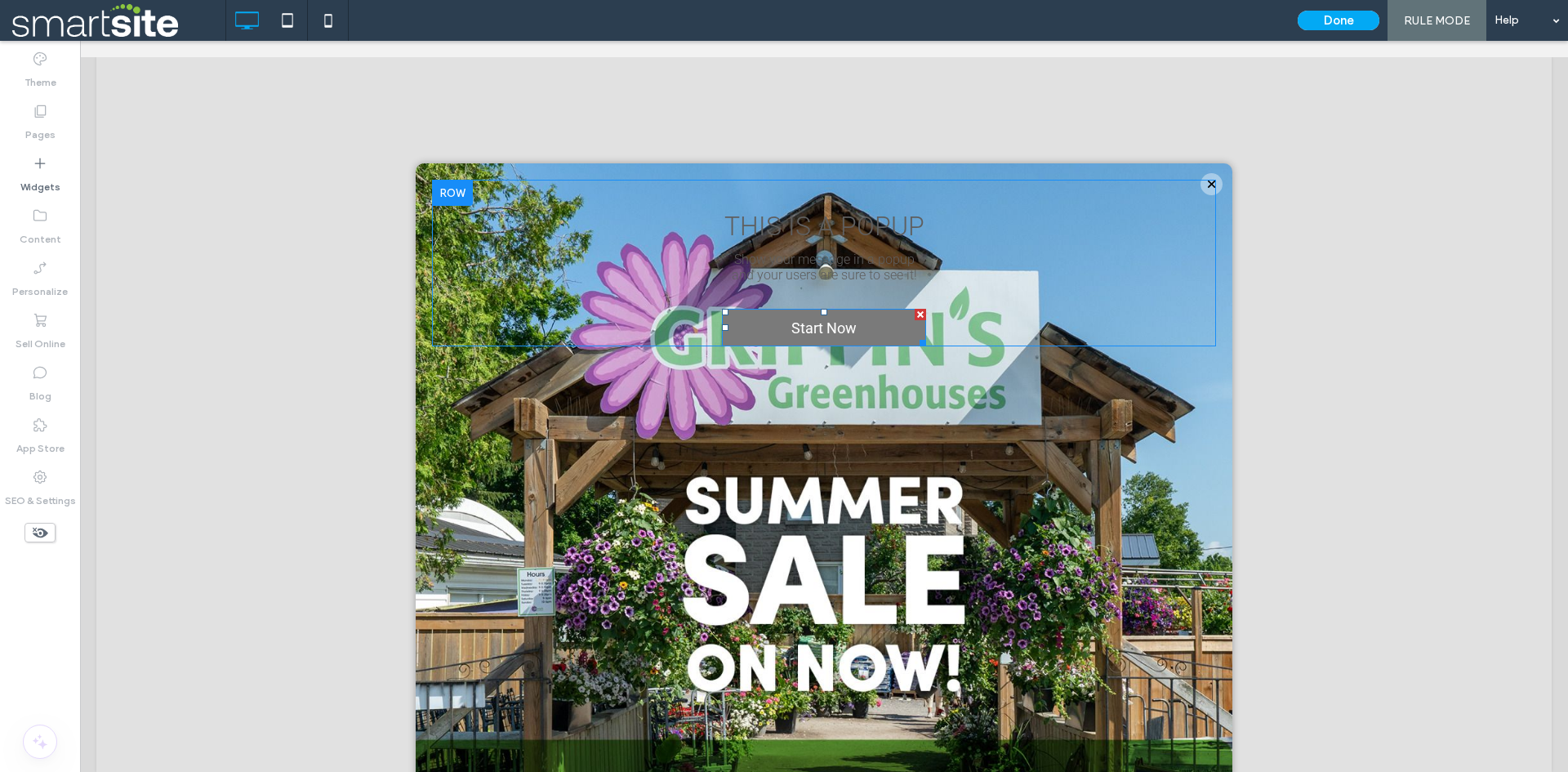 click at bounding box center (920, 315) 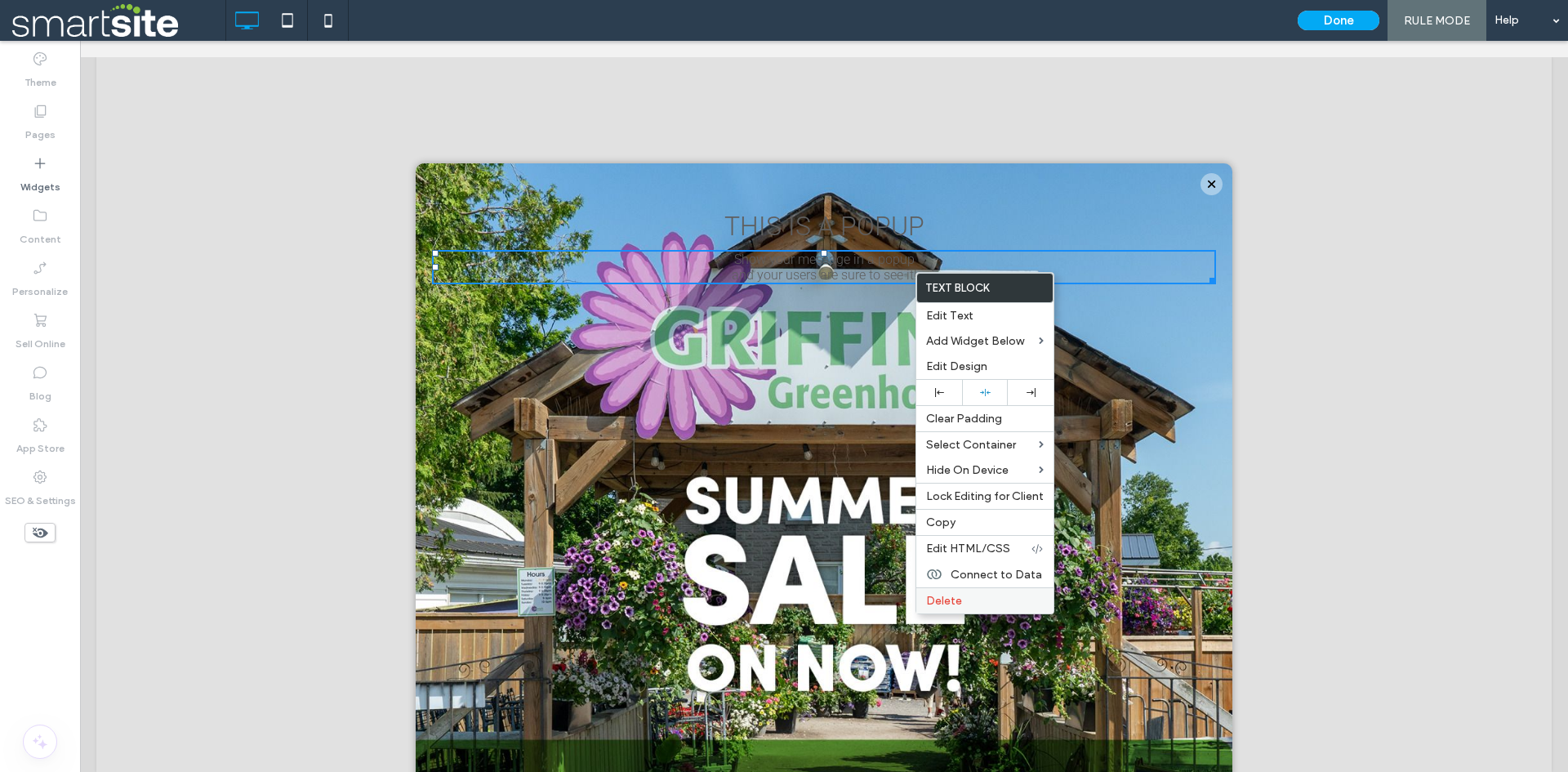 click on "Delete" at bounding box center (944, 600) 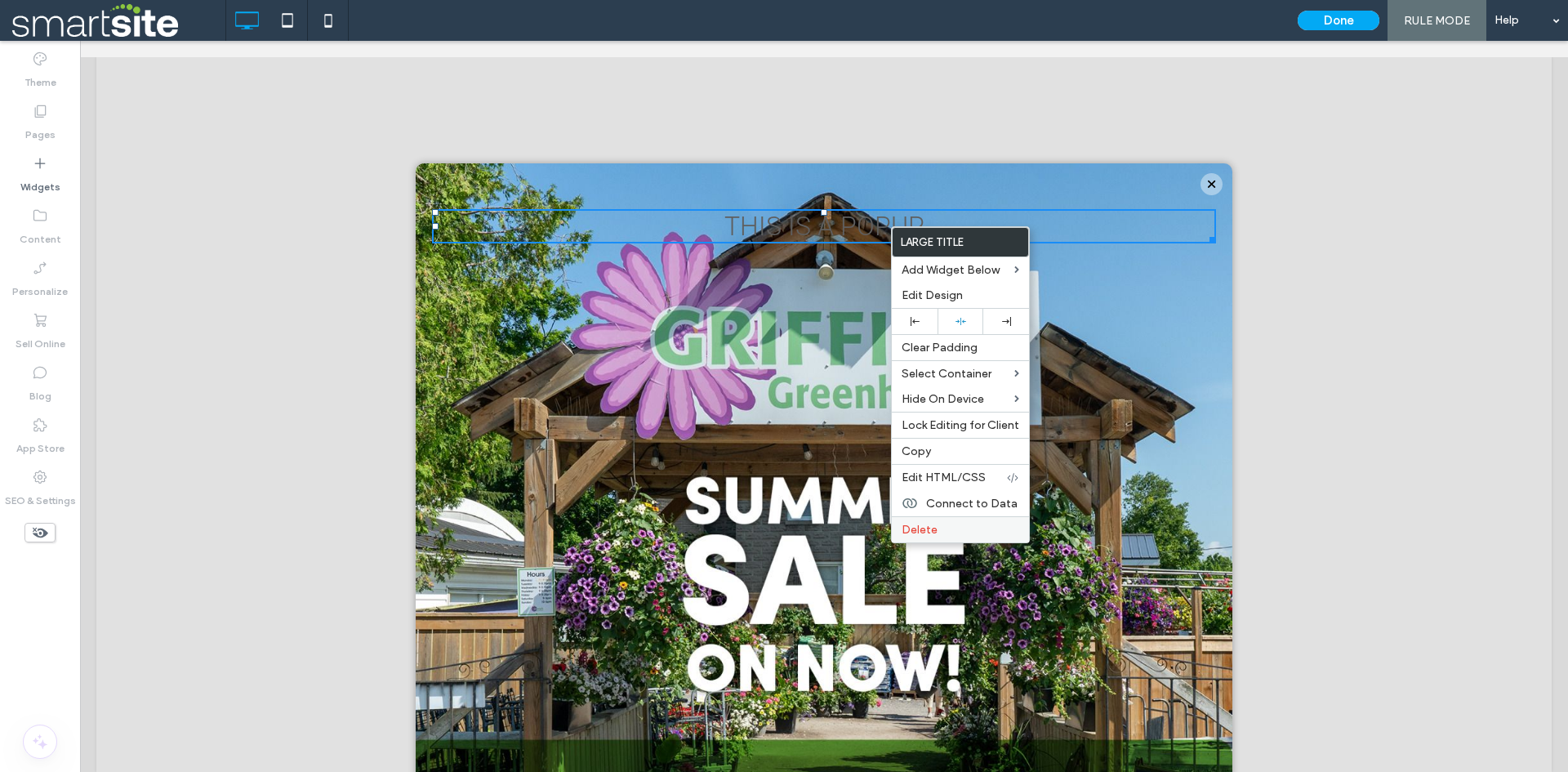 click on "Delete" at bounding box center [960, 529] 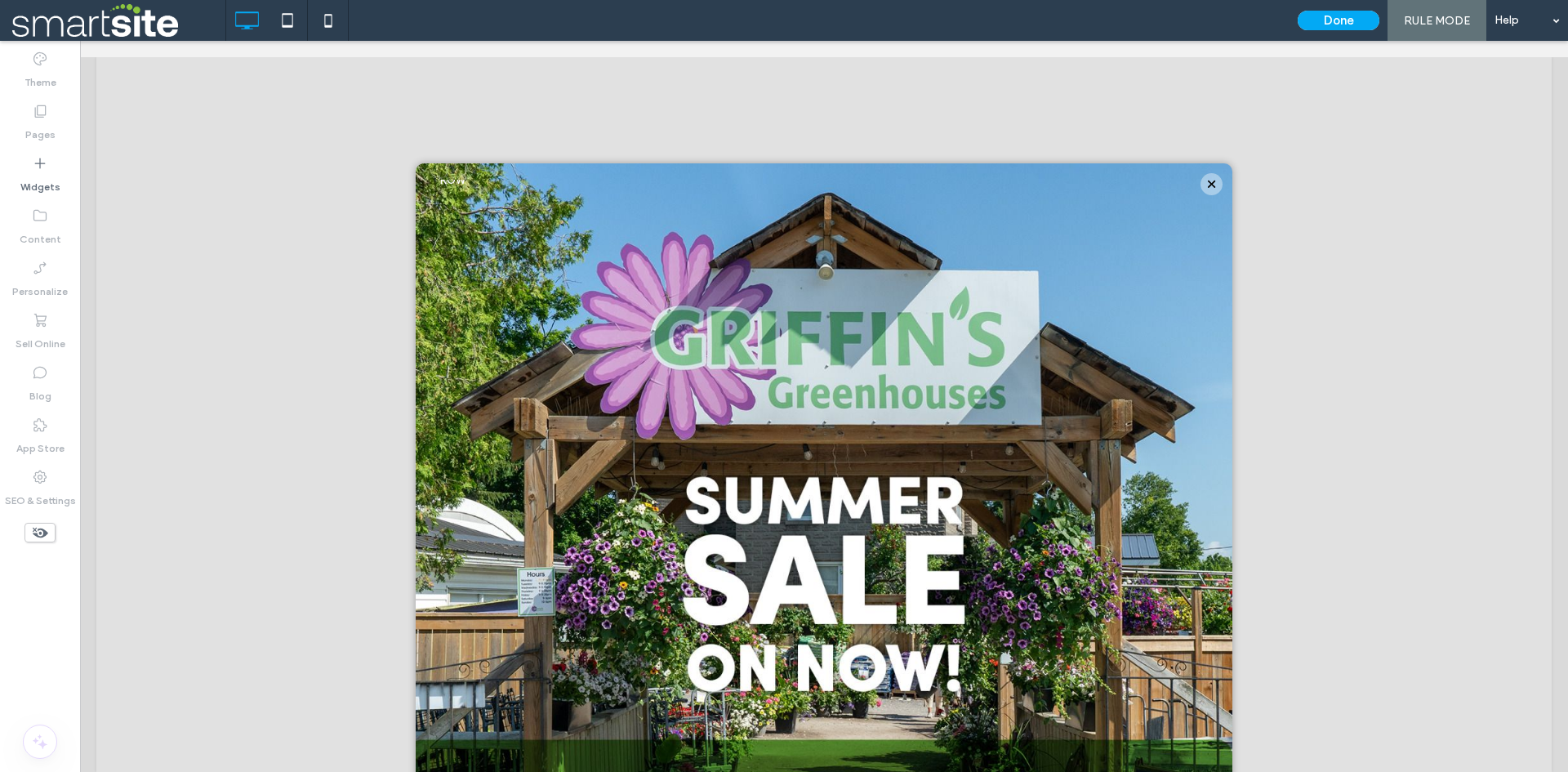 scroll, scrollTop: 72, scrollLeft: 0, axis: vertical 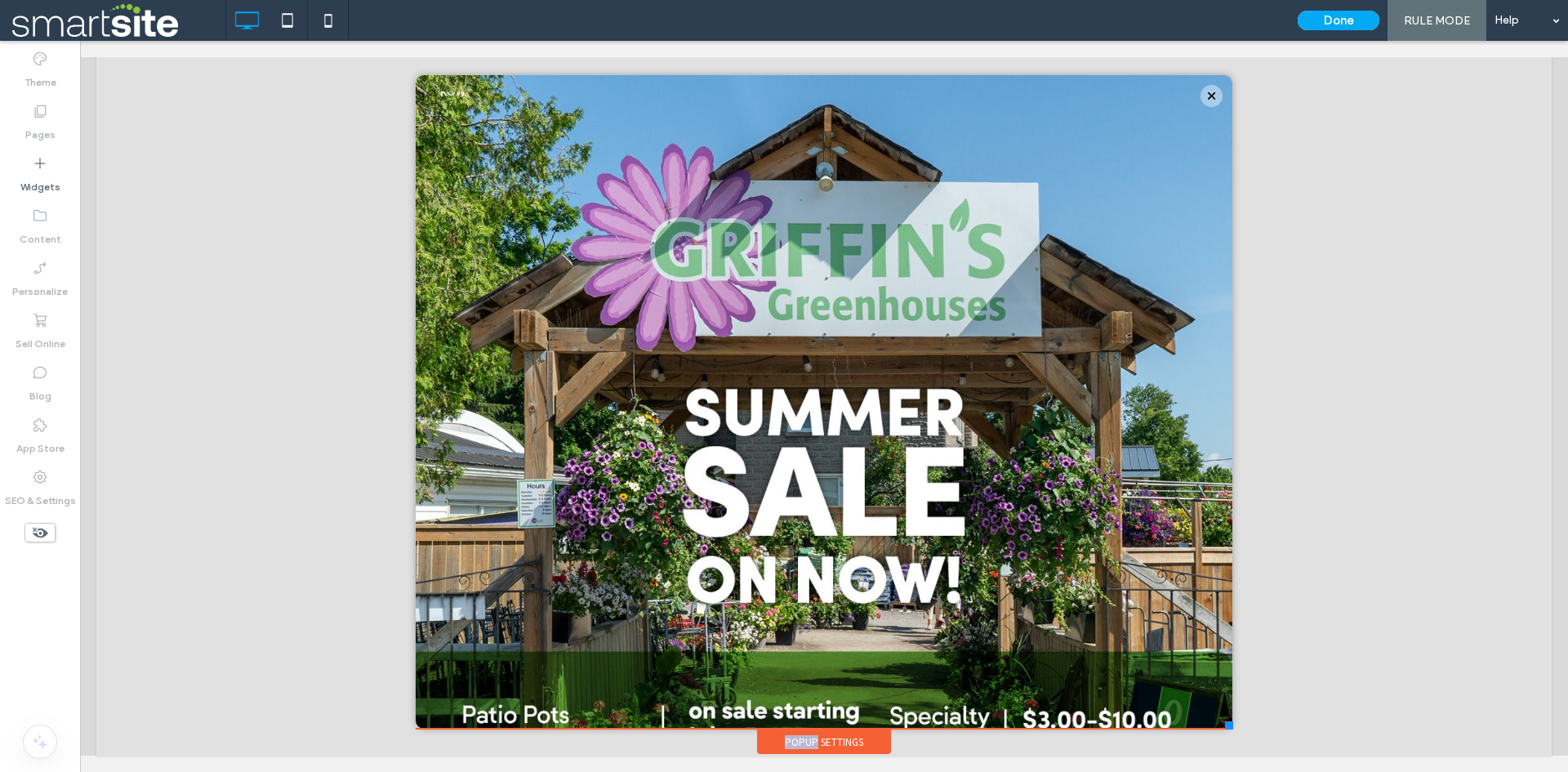 drag, startPoint x: 805, startPoint y: 760, endPoint x: 809, endPoint y: 779, distance: 19.4165 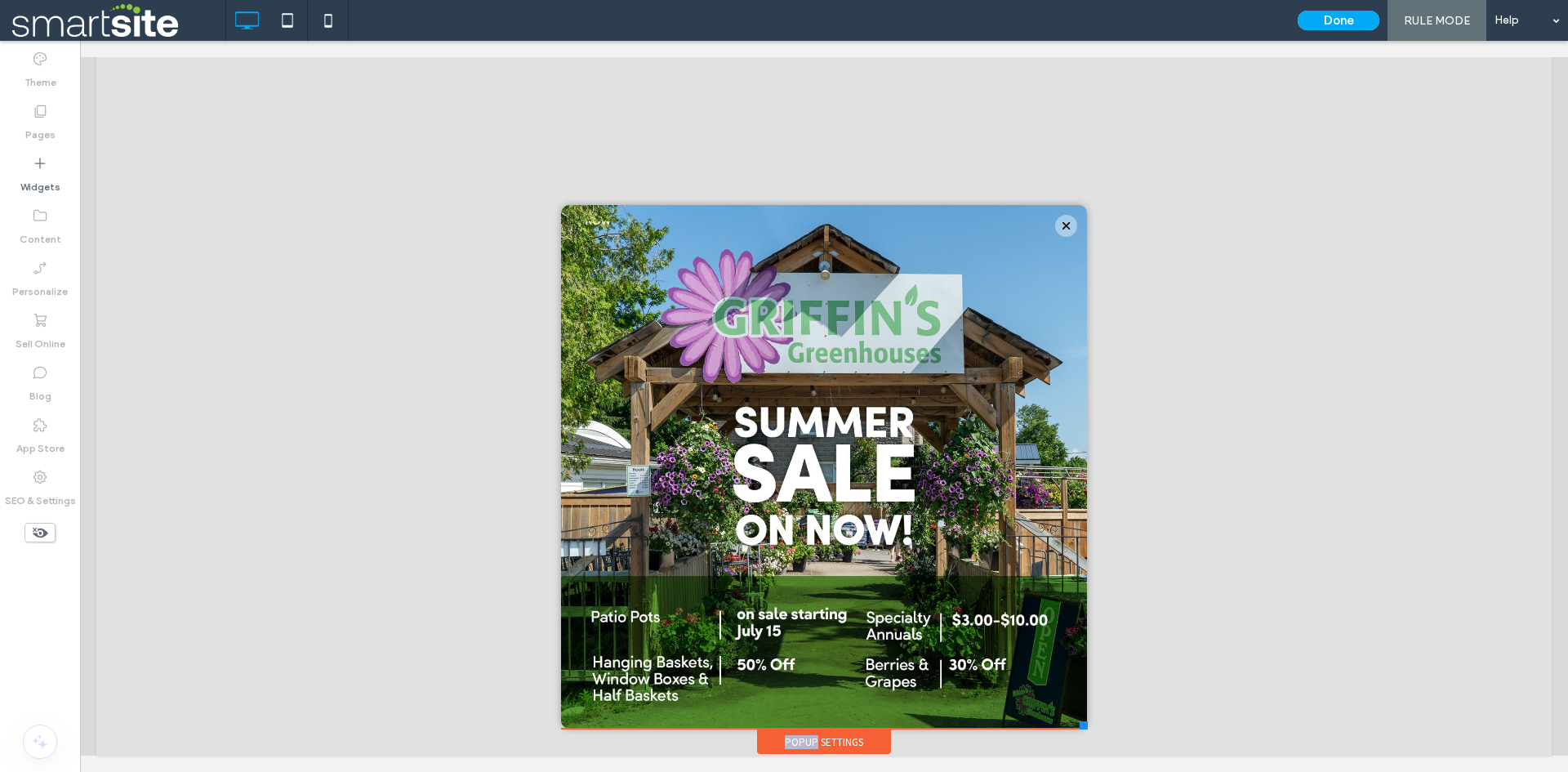 scroll, scrollTop: 9, scrollLeft: 0, axis: vertical 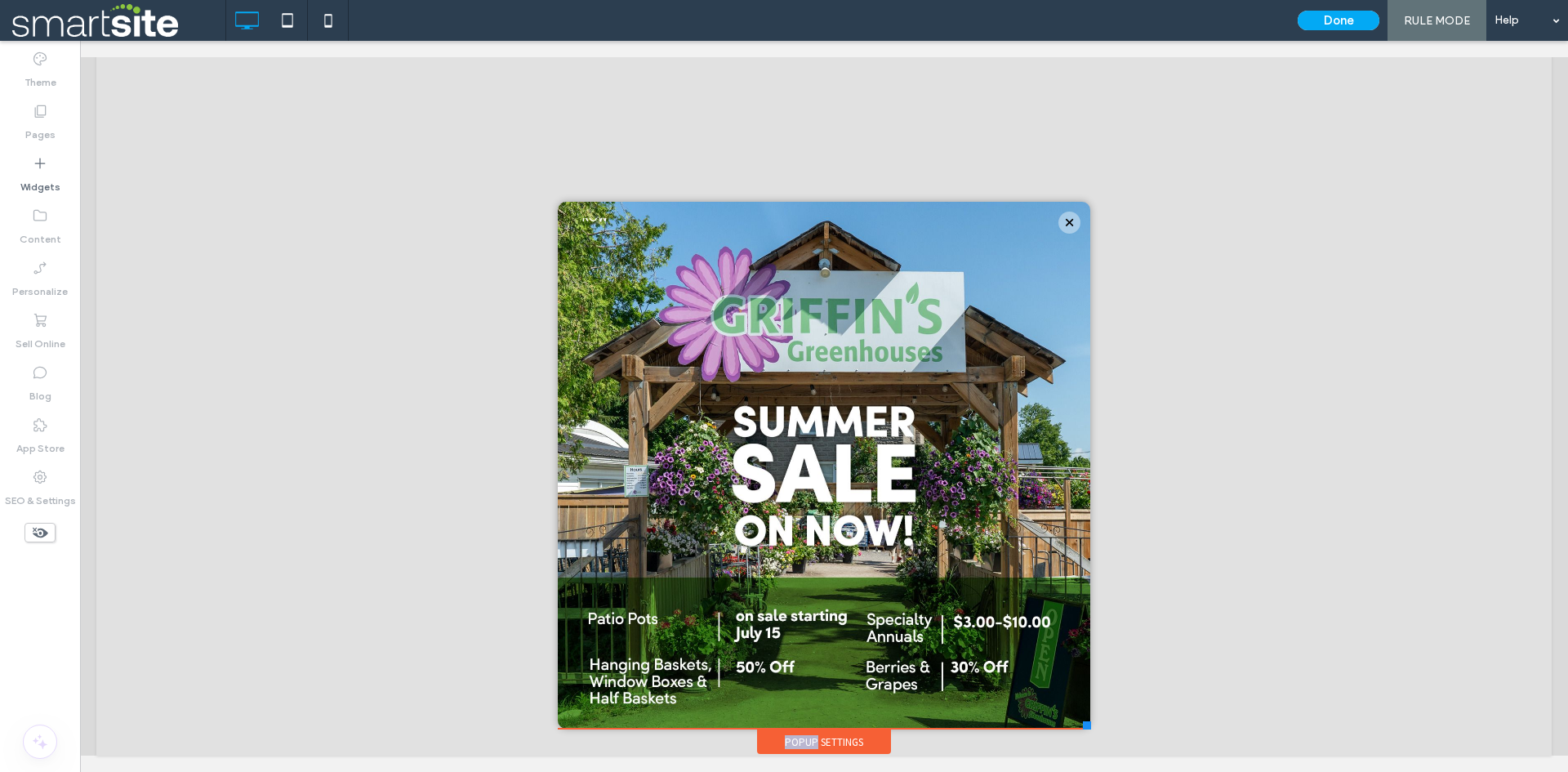 drag, startPoint x: 1218, startPoint y: 726, endPoint x: 1078, endPoint y: 666, distance: 152.31546 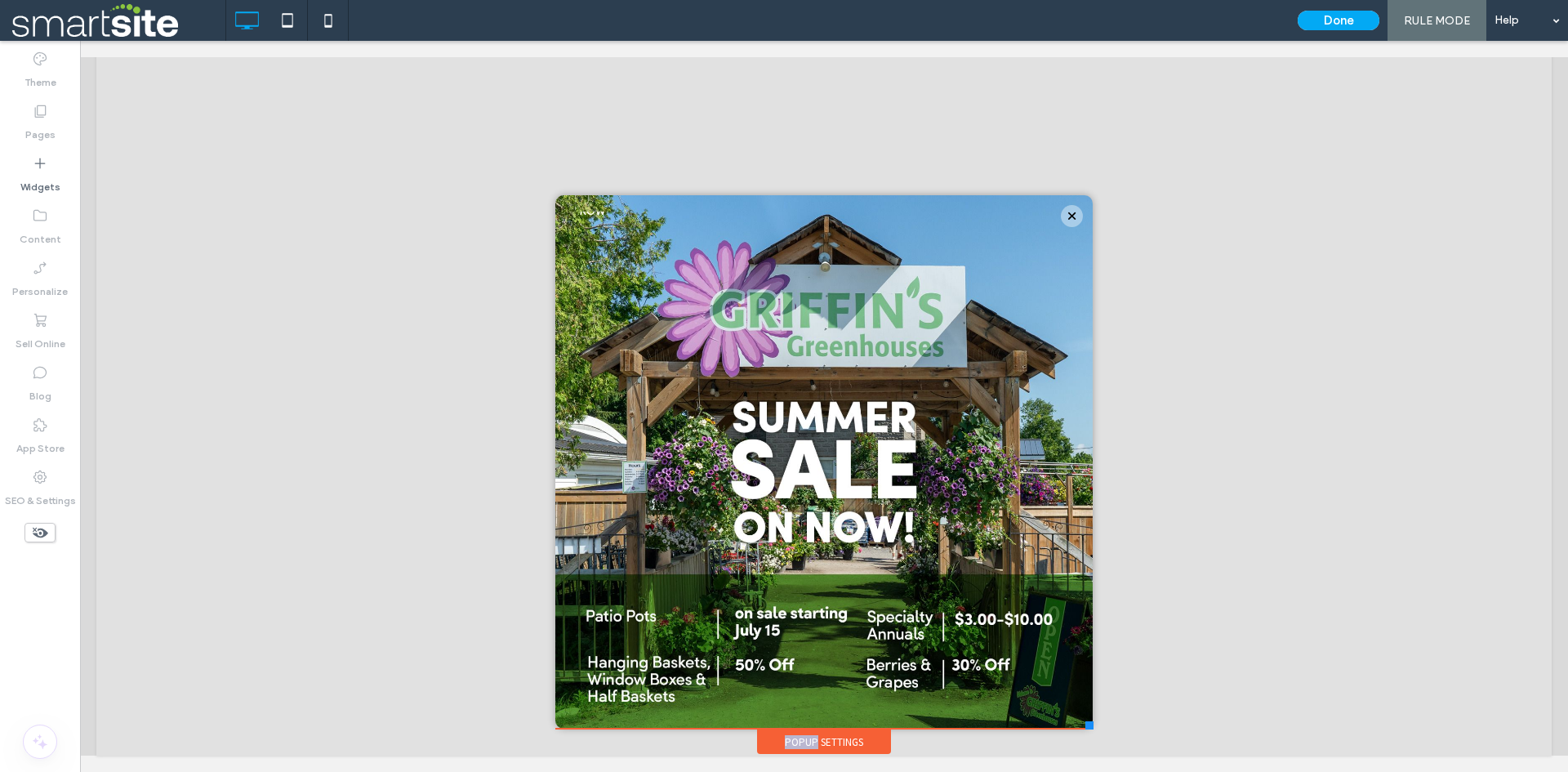 scroll, scrollTop: 11, scrollLeft: 0, axis: vertical 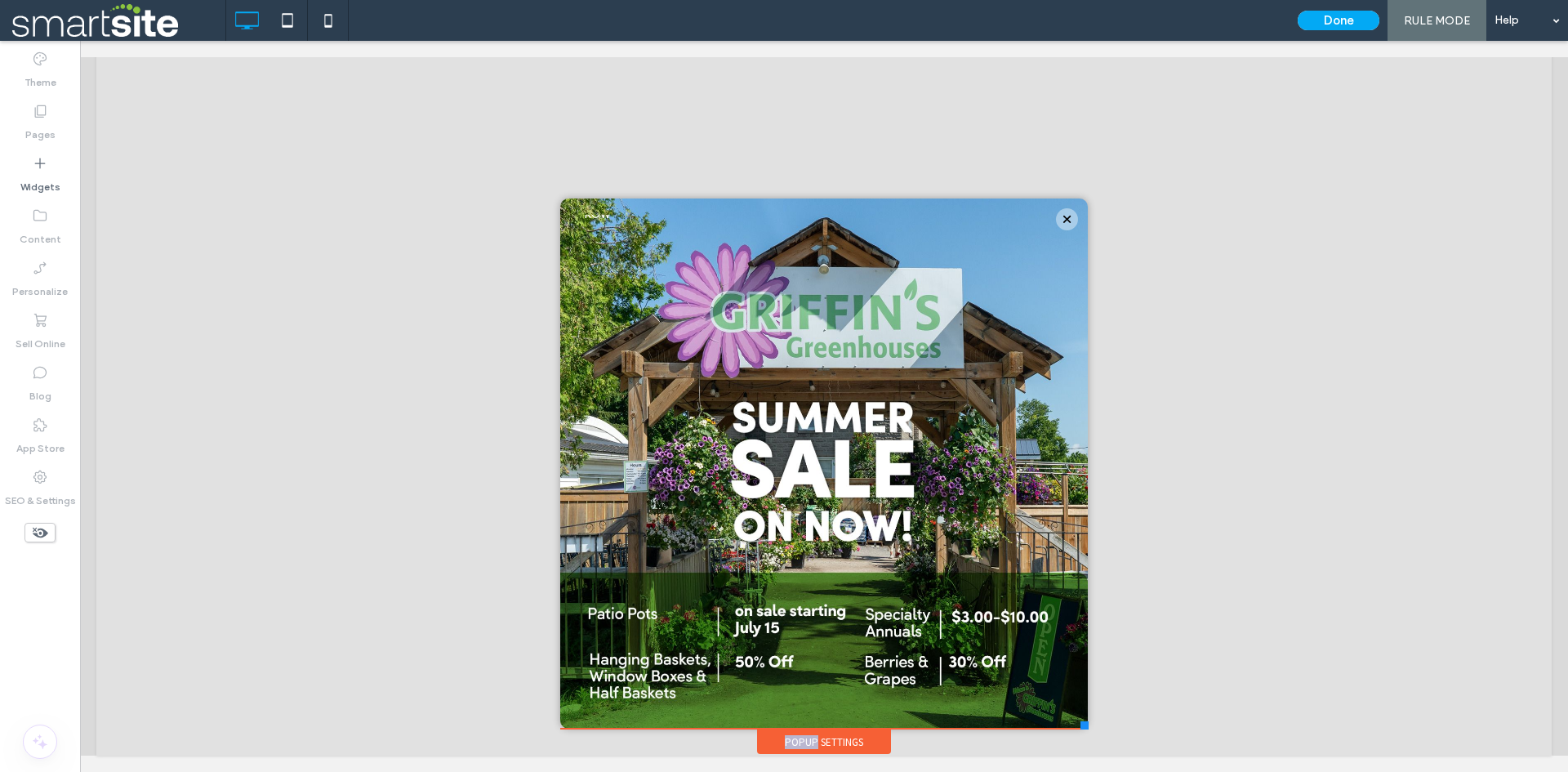 click on "Click To Paste
Home
About Us
Products
Perennials
Annuals
Gifts and Decor
Soils and Fertilizers
Veggies and Edibles
Houseplants
Promotions
Services
Urn Club
Griffins Reward Points
Custom Planting
Display Garden
Workshops
Seasonal Workshops
DIY Kits
Seminars
Workshops FAQ
Gift Cards
Garden Guides
Click To Paste
Click To Paste
Menu
Click To Paste
Click To Paste
Header
Call Us Today!
(705) 652-8638   Email:" at bounding box center [824, 387] 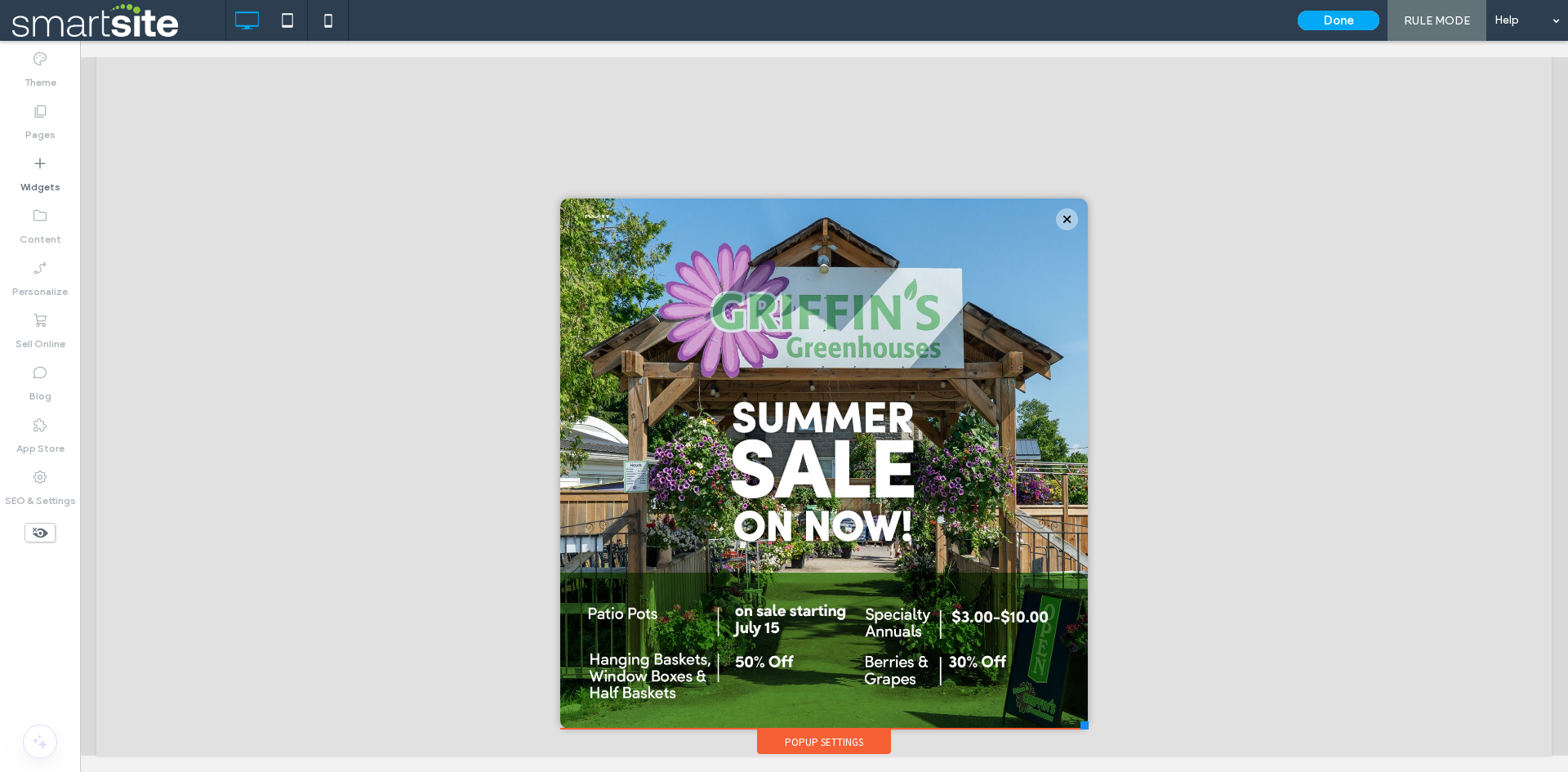 click at bounding box center [824, 390] 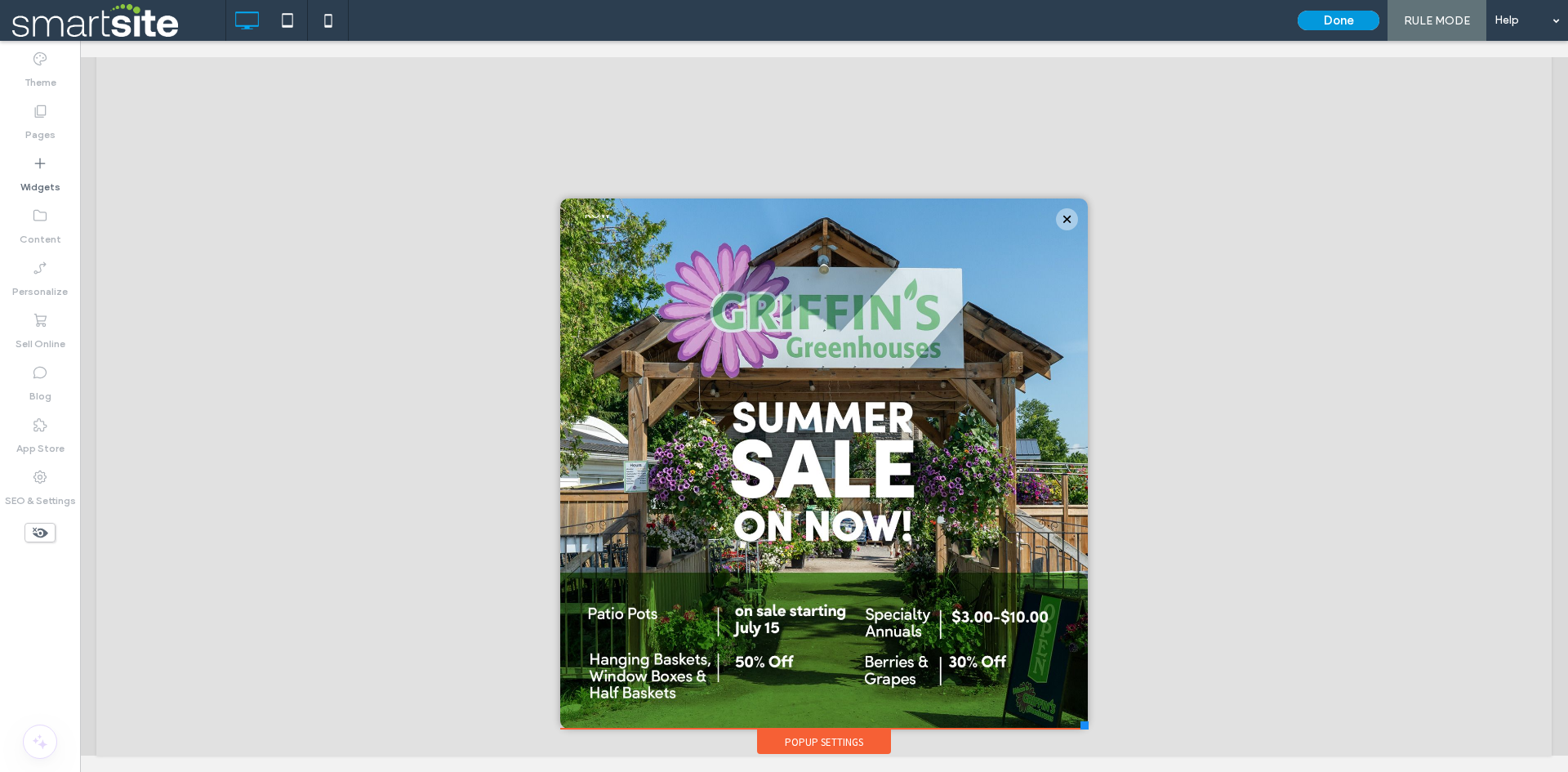 click on "Done" at bounding box center (1339, 20) 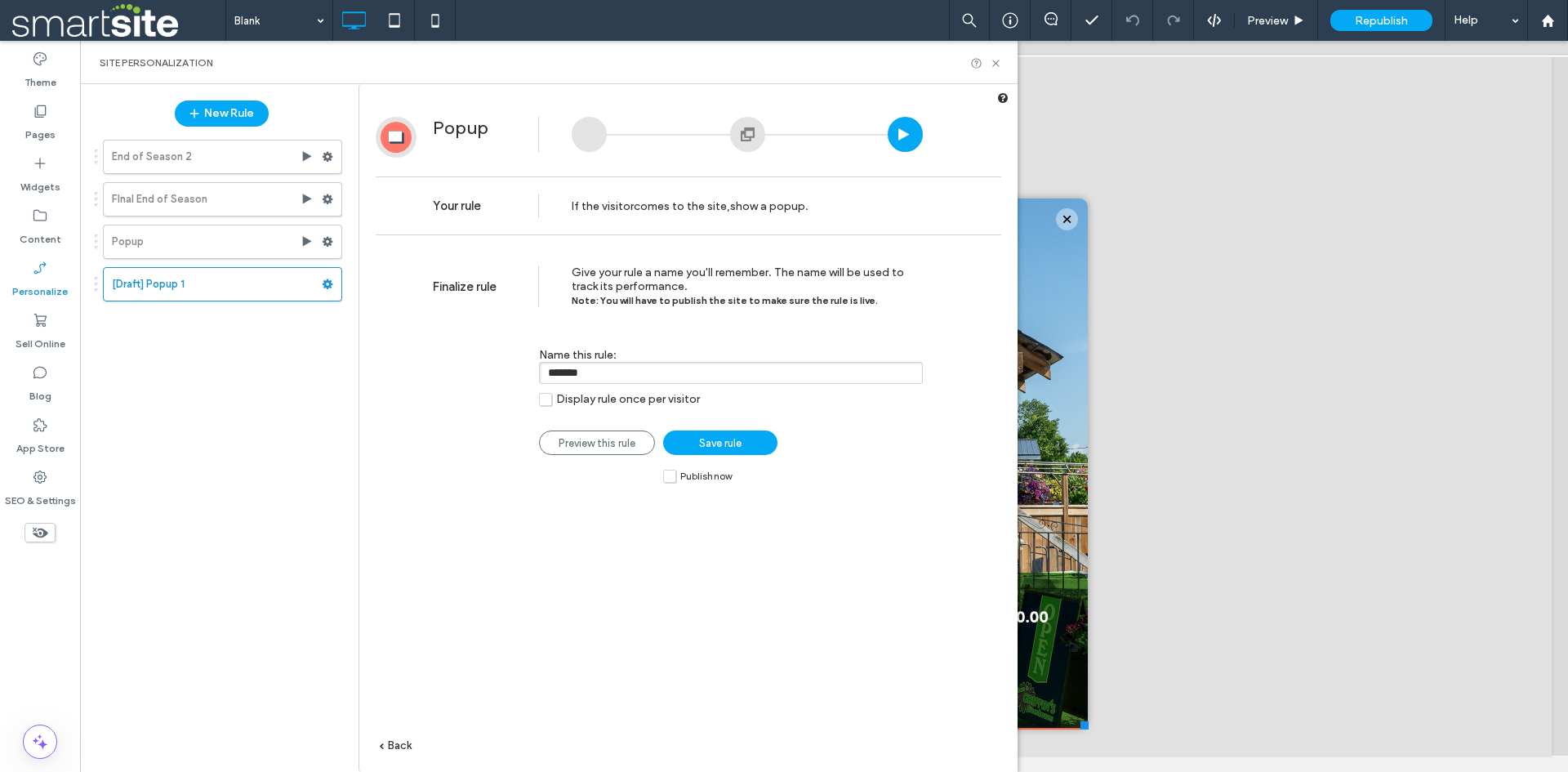 click on "Publish now" at bounding box center (697, 475) 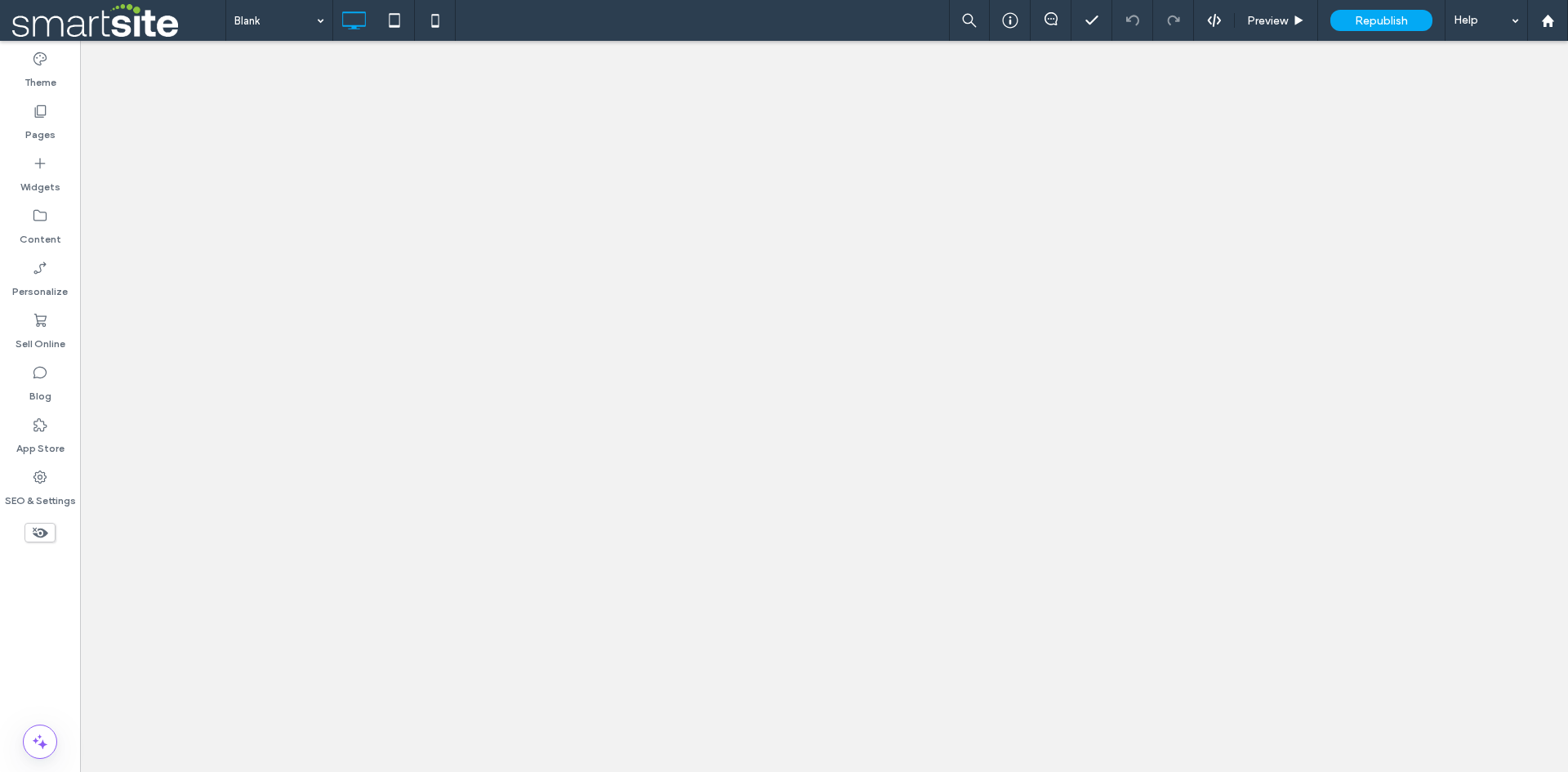 scroll, scrollTop: 0, scrollLeft: 0, axis: both 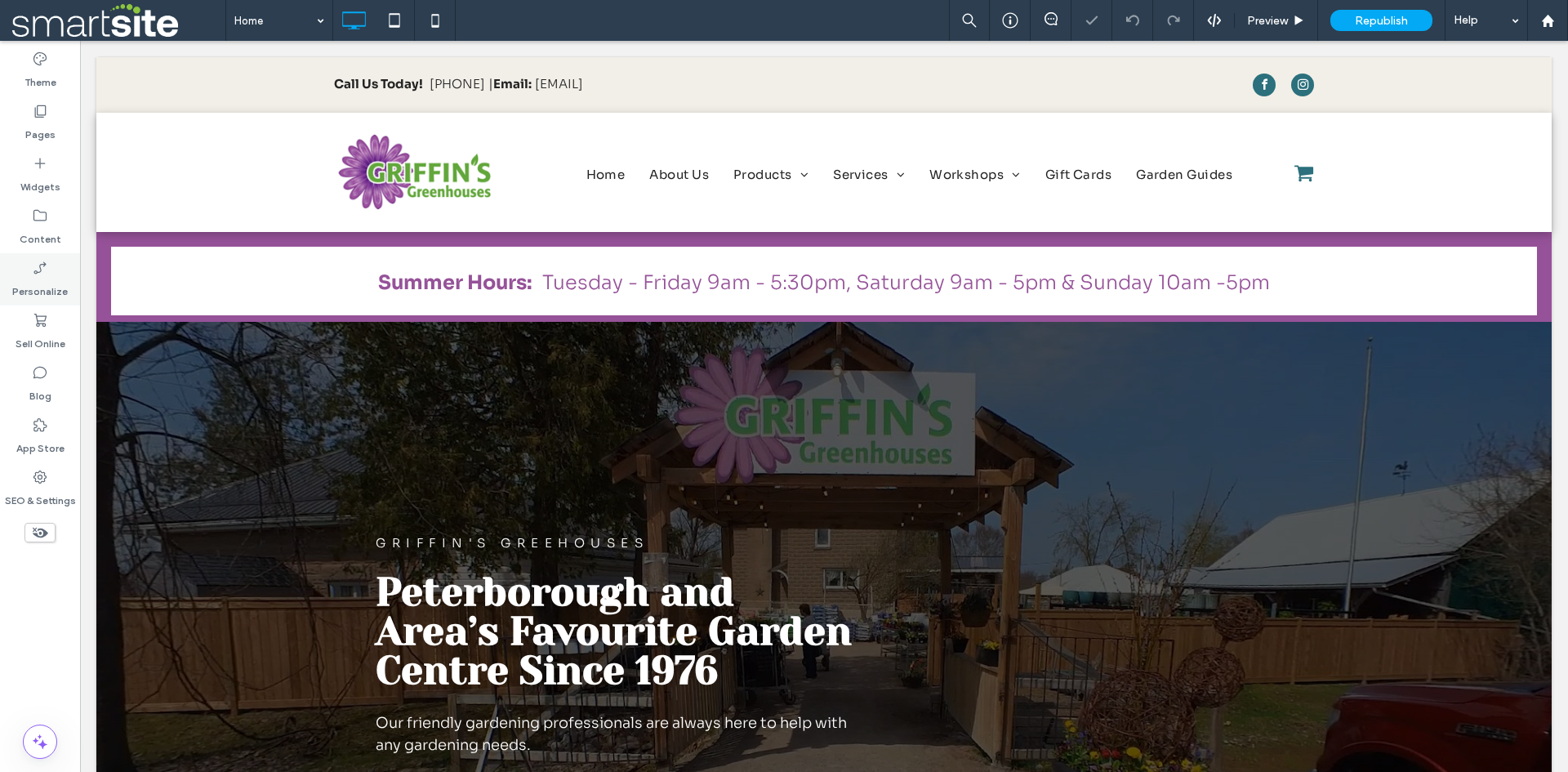 click on "Personalize" at bounding box center (40, 288) 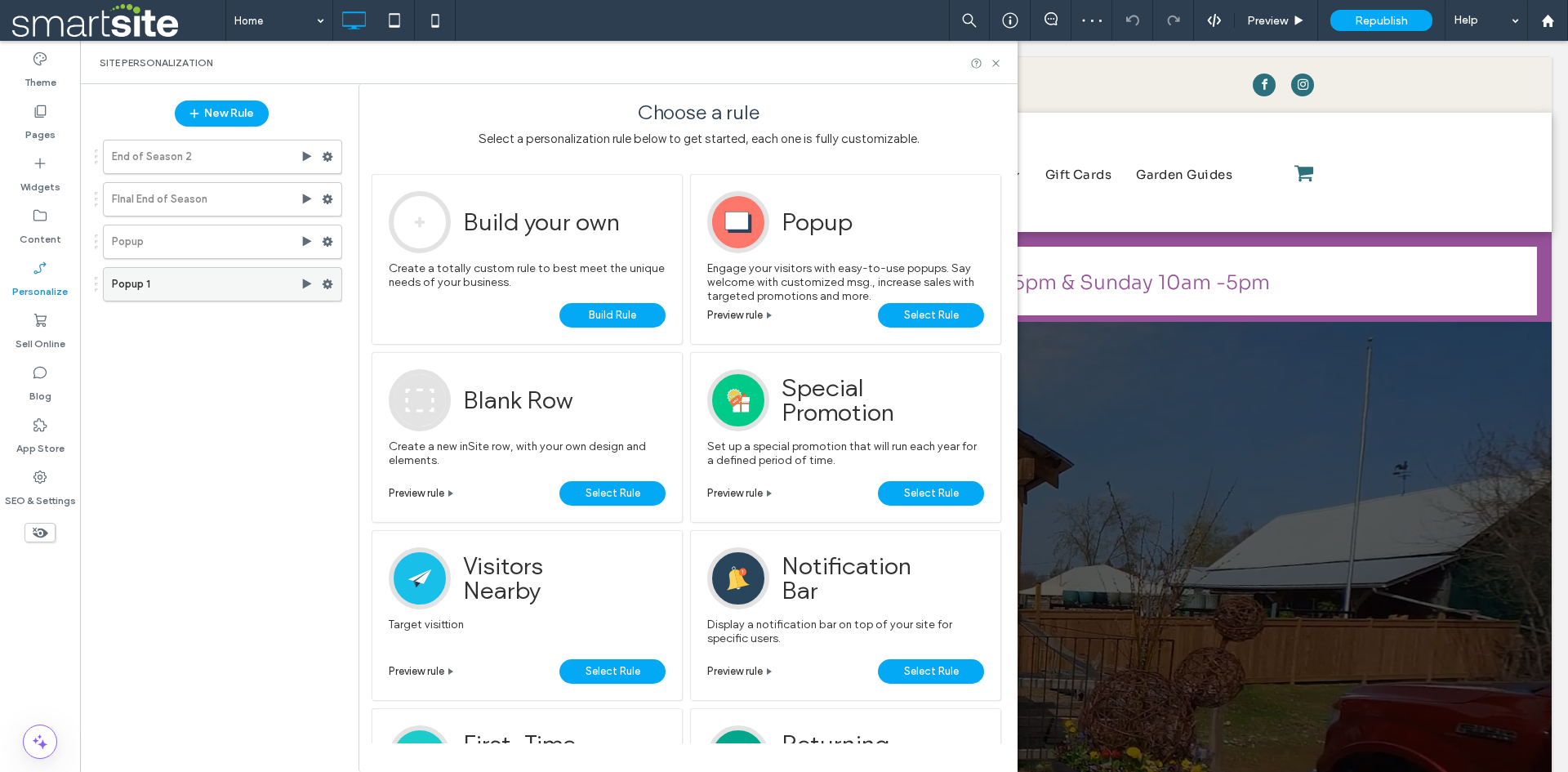 click at bounding box center [327, 284] 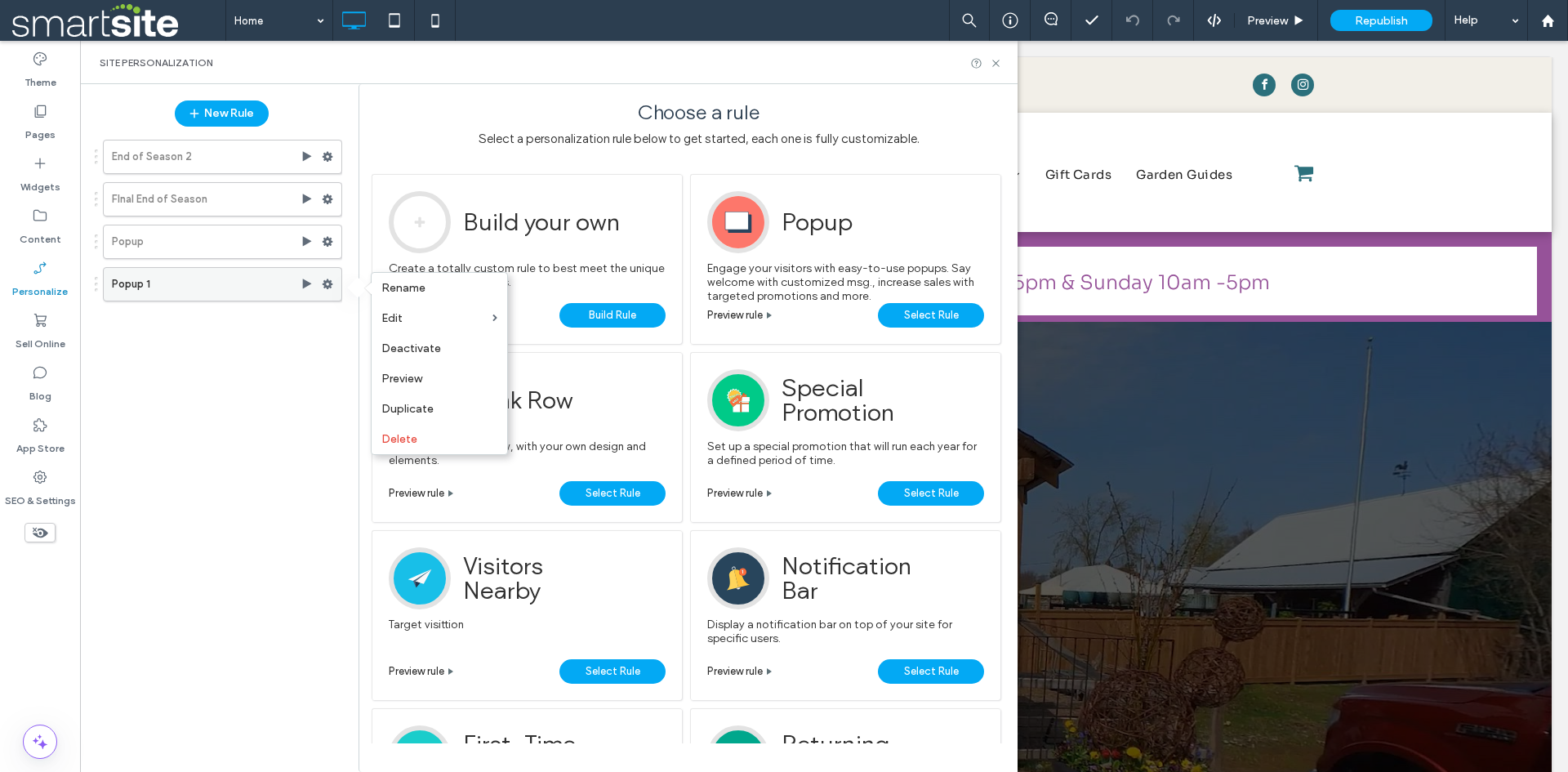 click at bounding box center (327, 284) 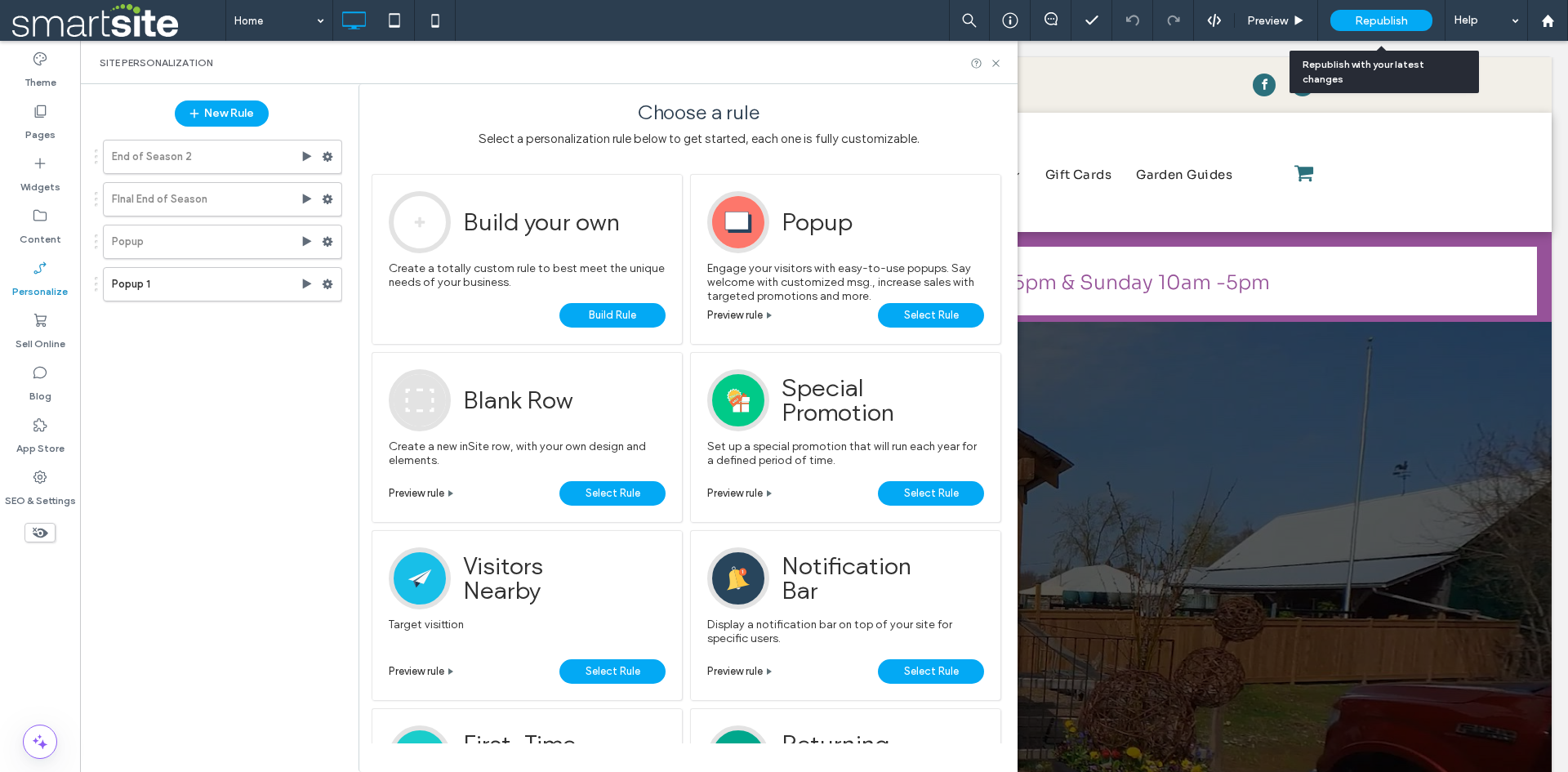 click on "Republish" at bounding box center (1381, 20) 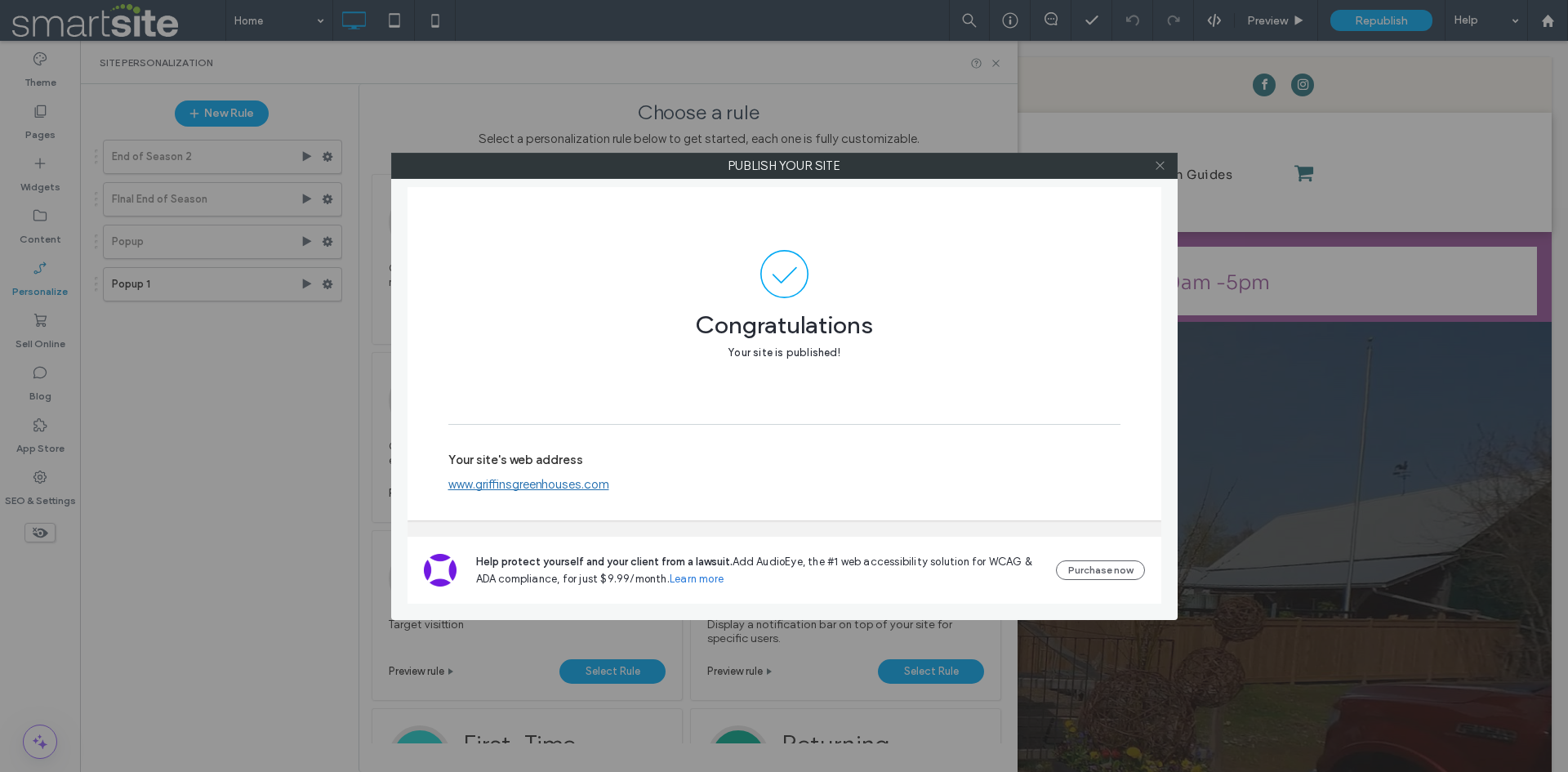 click 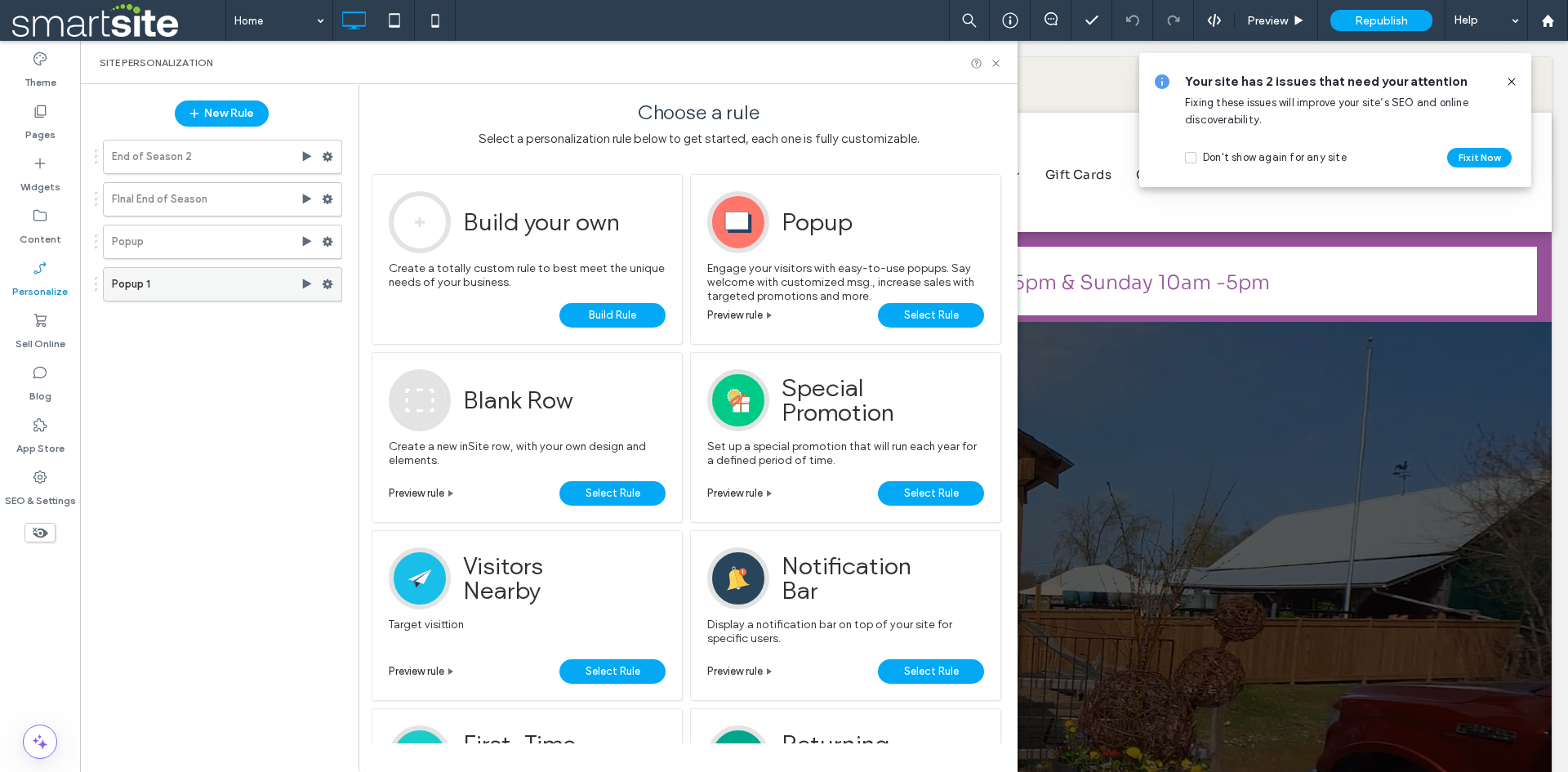 click 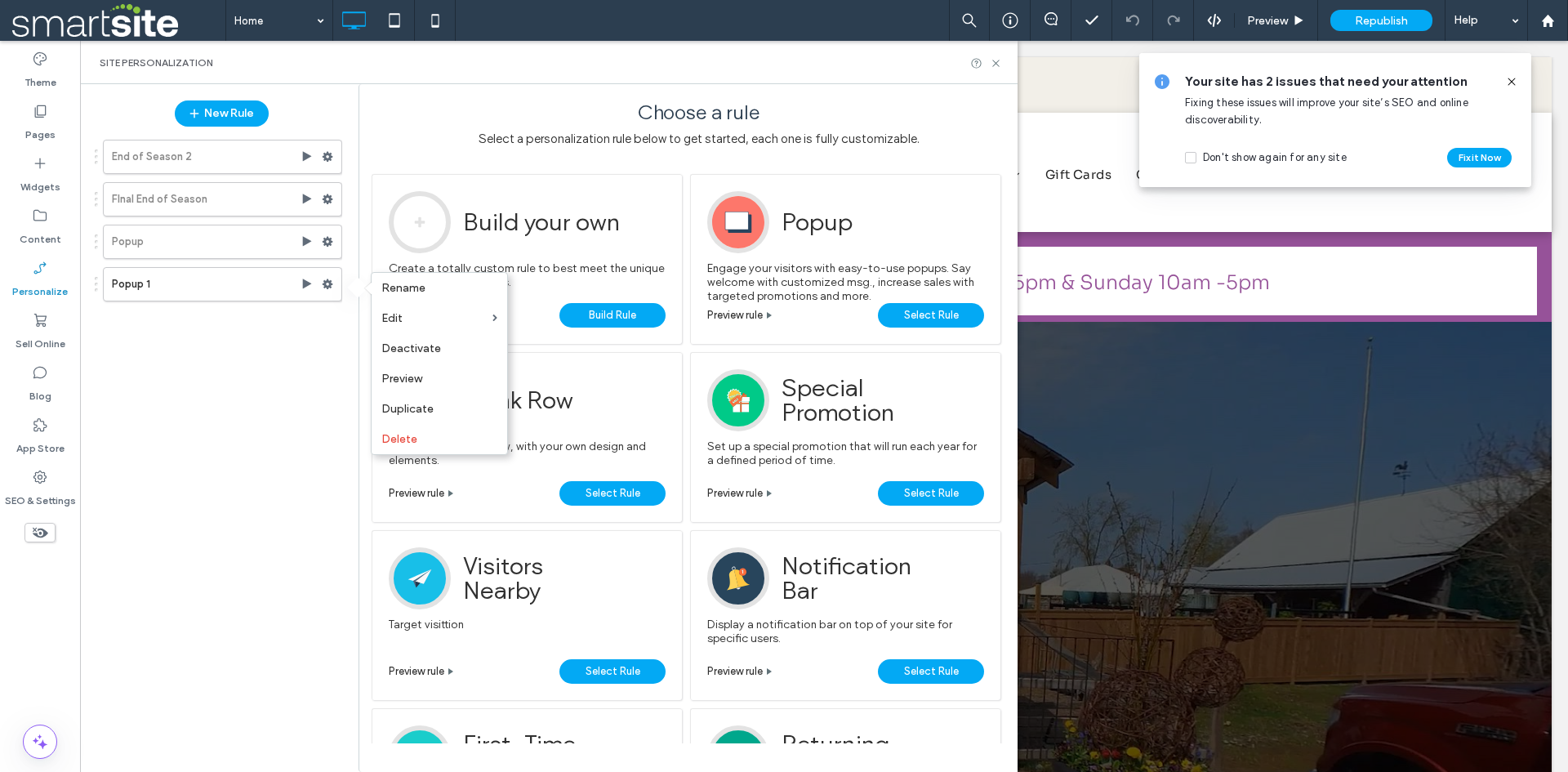click on "End of Season 2 FInal End of Season Popup Popup 1" at bounding box center (213, 445) 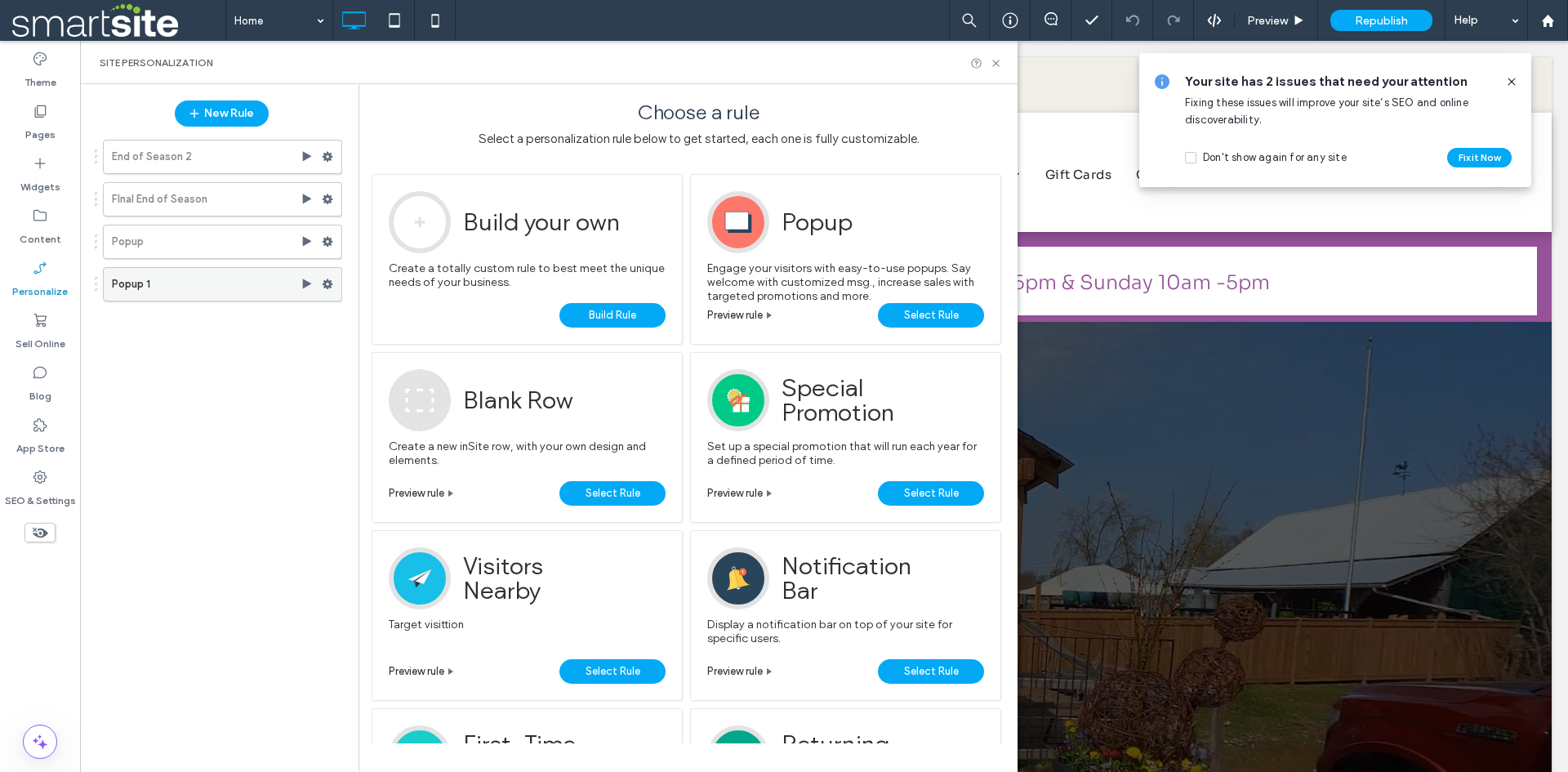 click 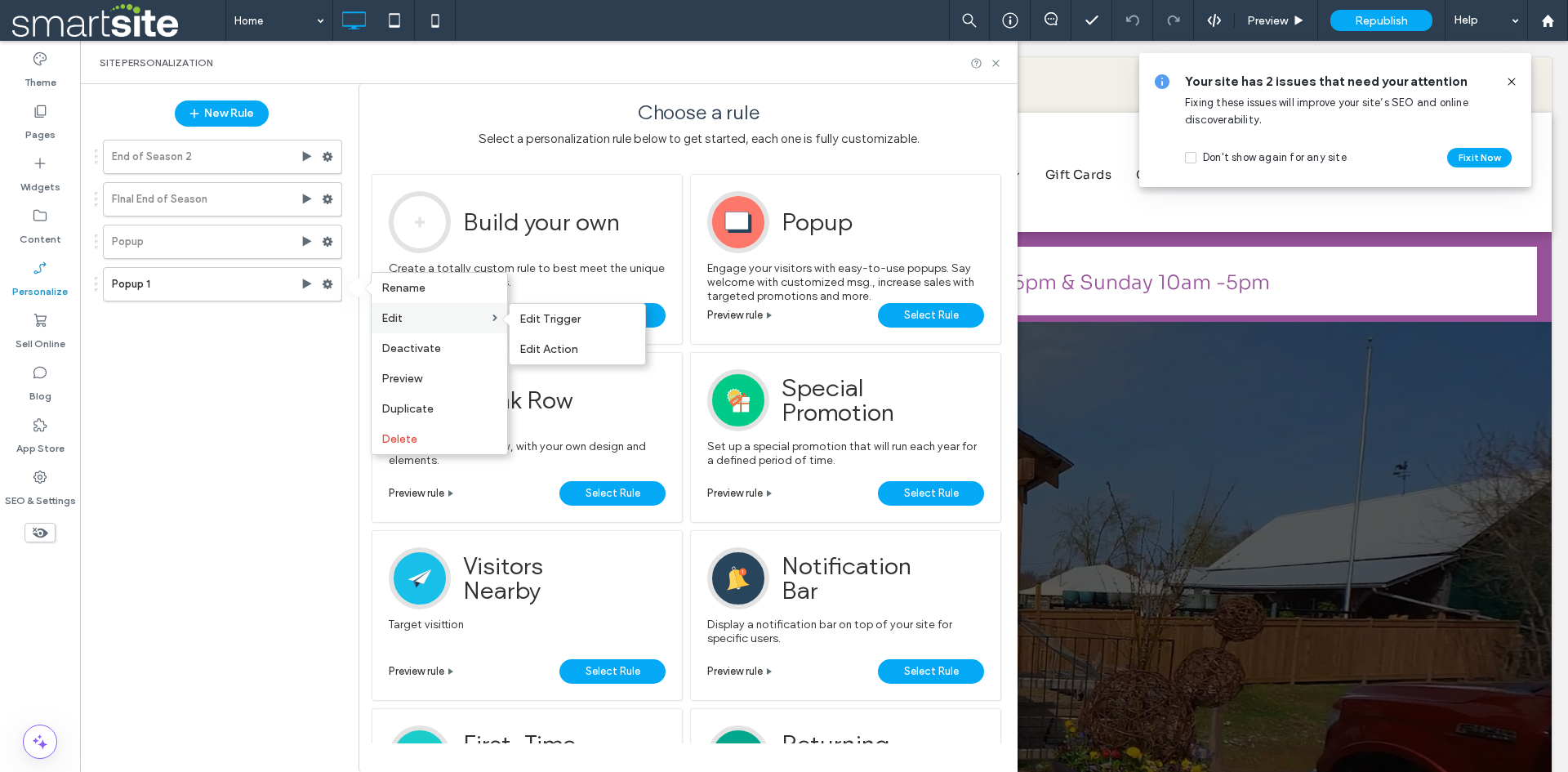 click on "Edit" at bounding box center (392, 318) 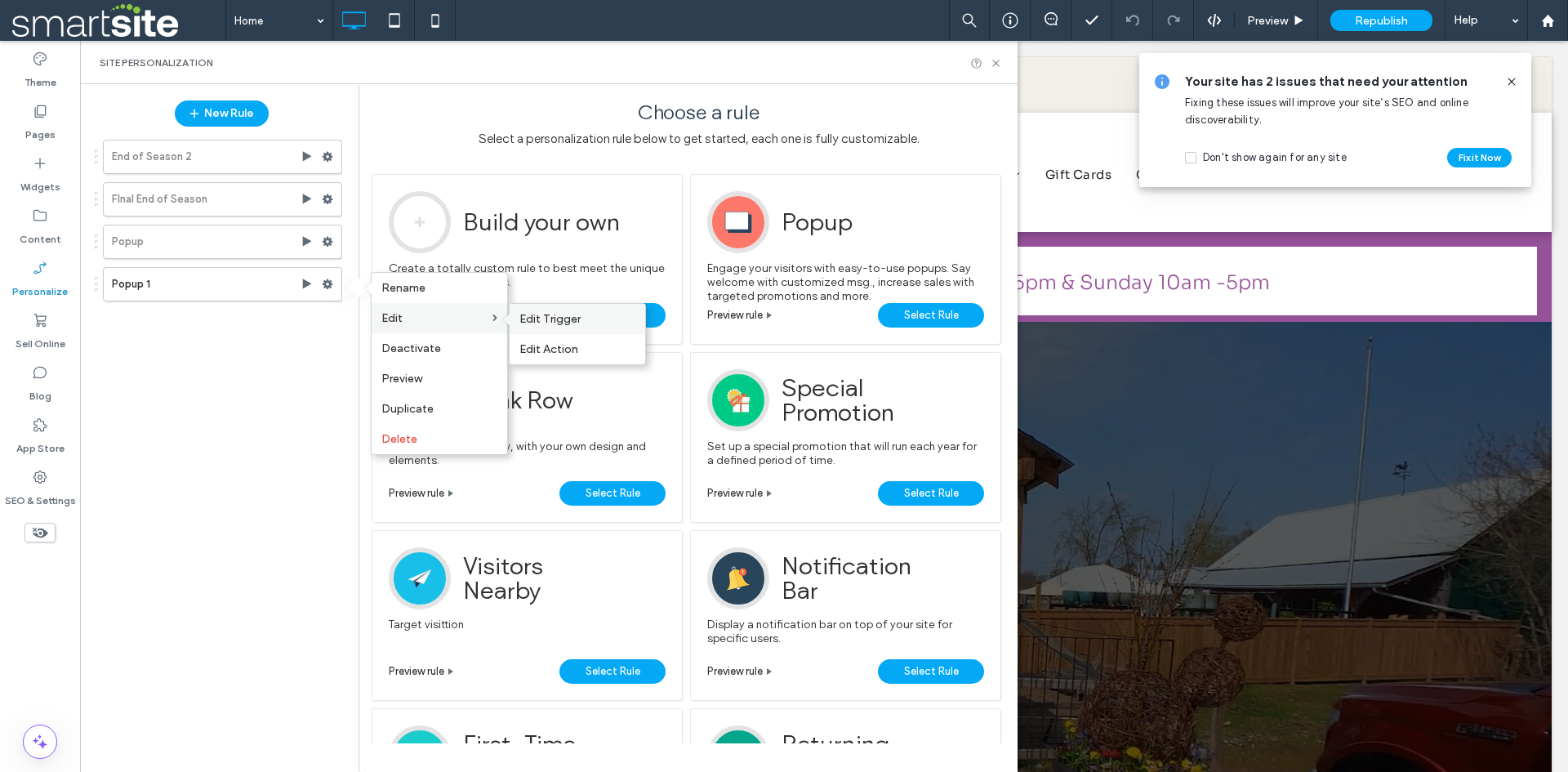 click on "Edit Trigger" at bounding box center [550, 319] 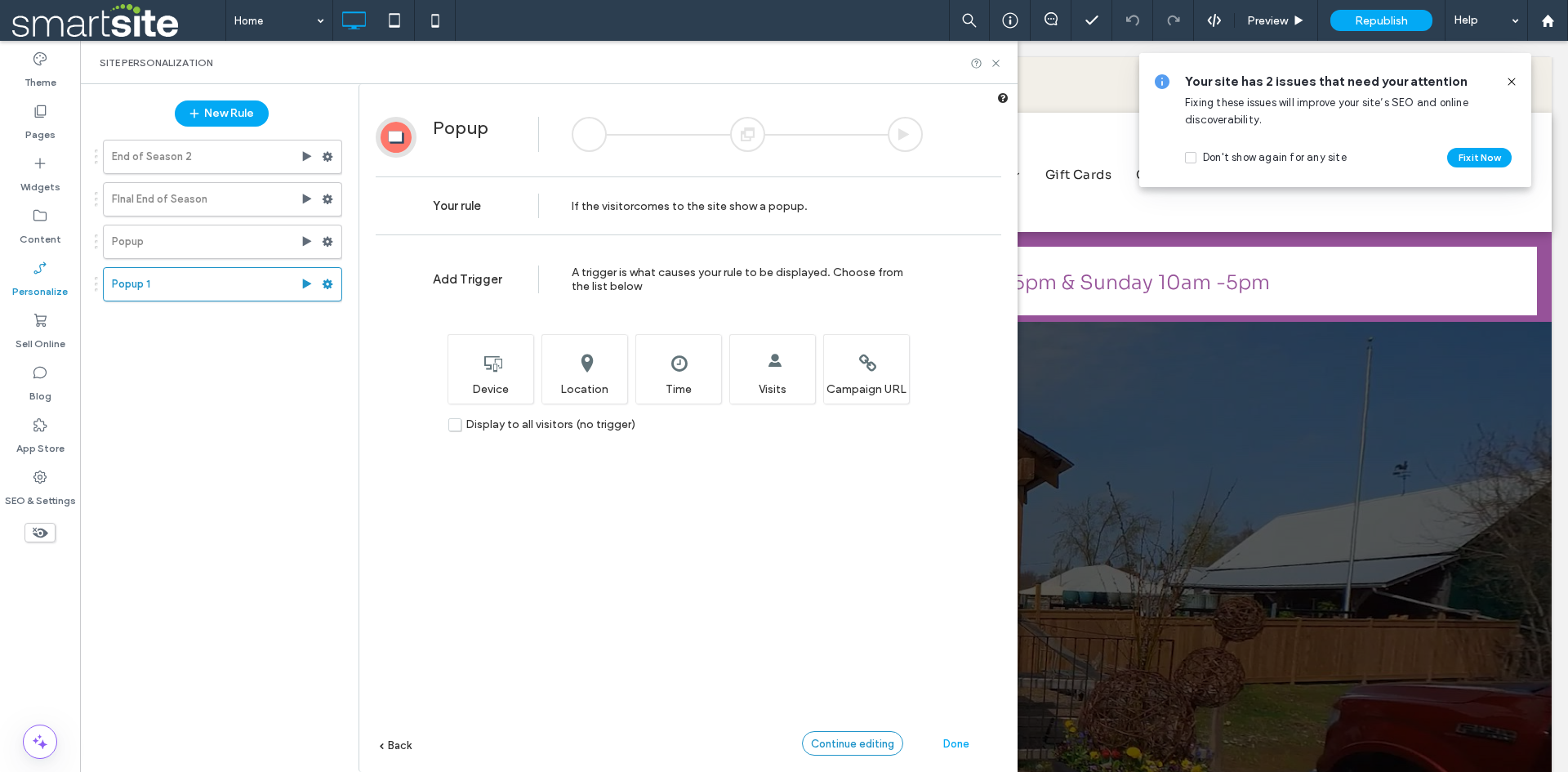click on "Continue editing" at bounding box center (853, 743) 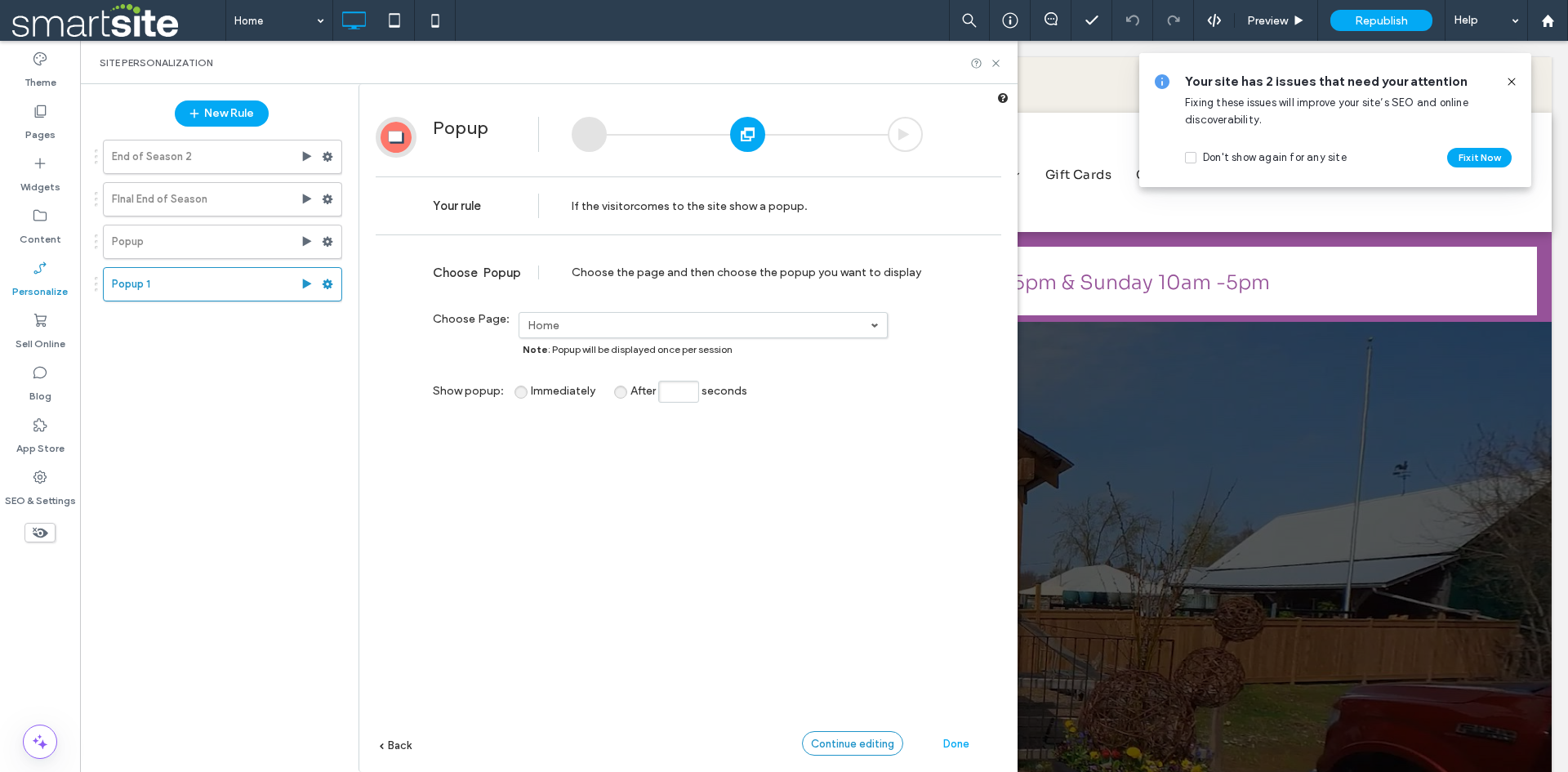 click on "Continue editing" at bounding box center (853, 743) 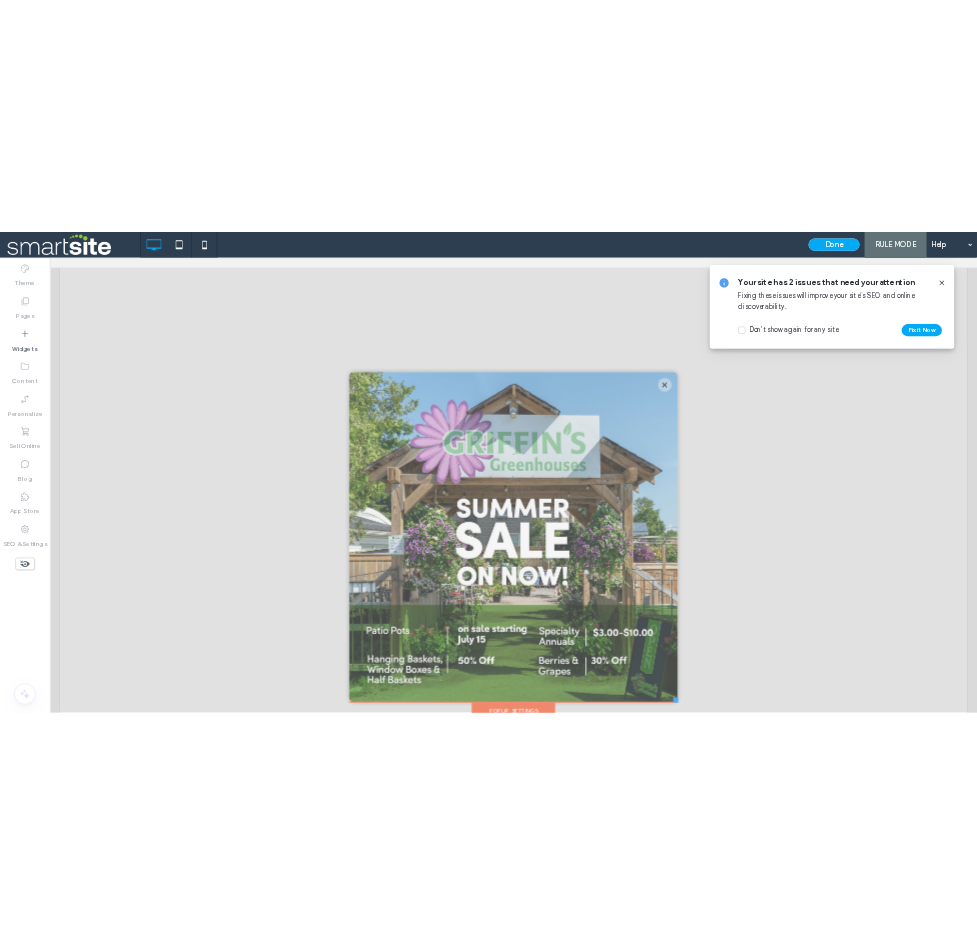 scroll, scrollTop: 0, scrollLeft: 0, axis: both 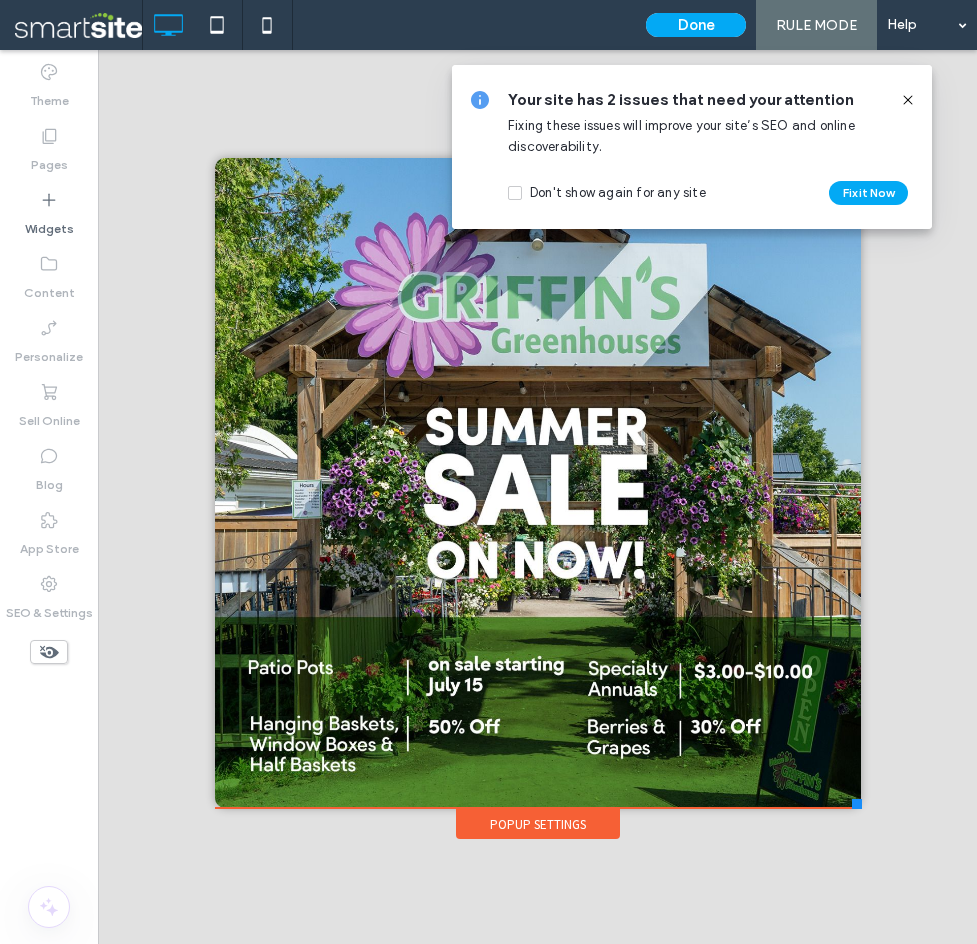 click 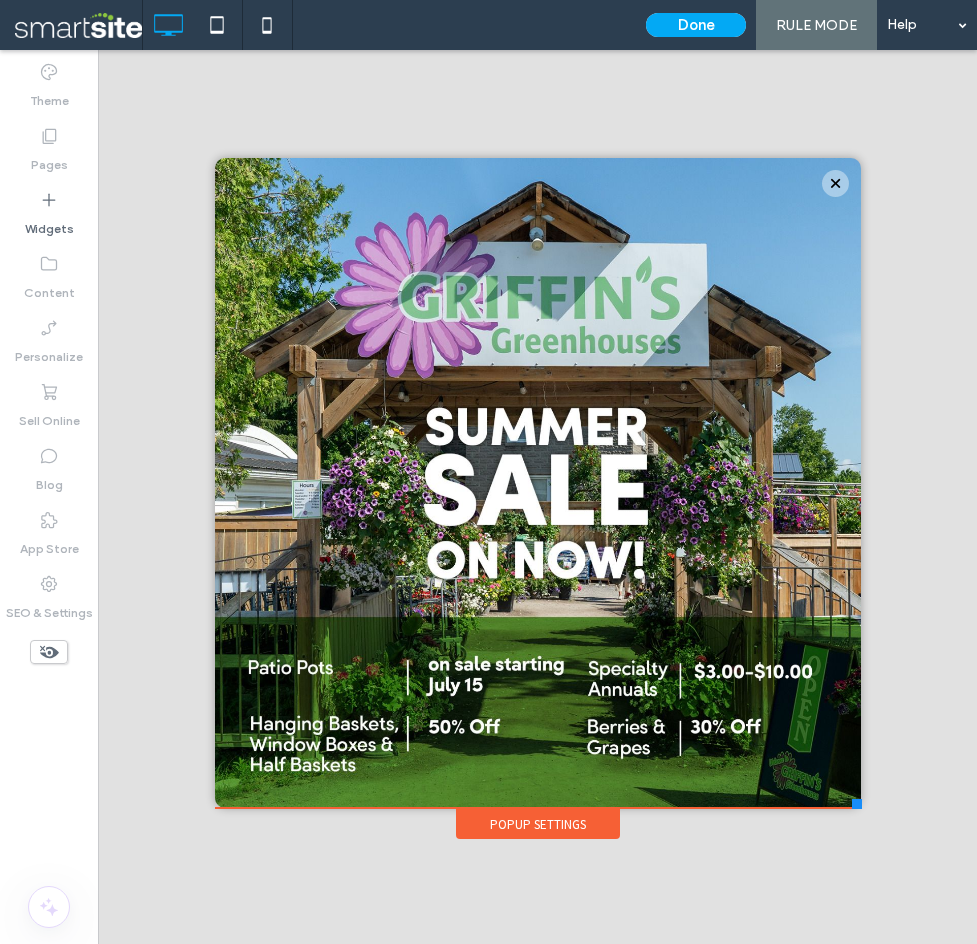 click on "Popup Settings" at bounding box center (538, 824) 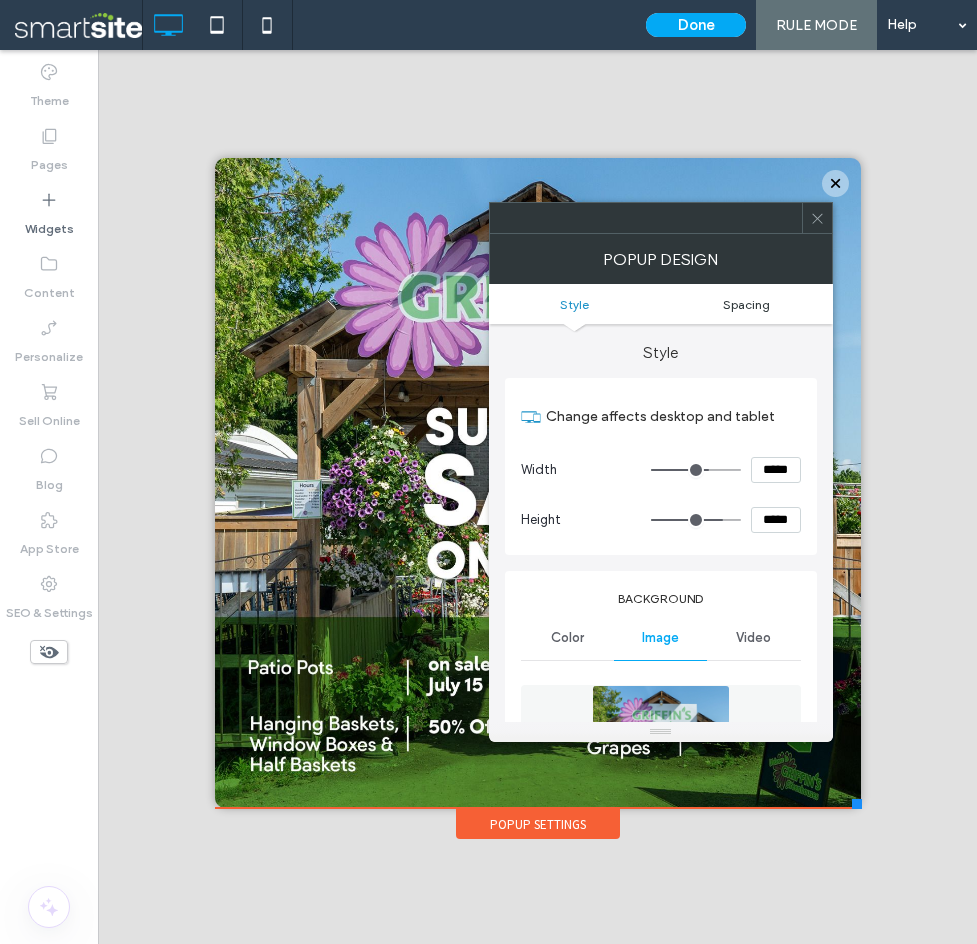 click on "Spacing" at bounding box center (746, 304) 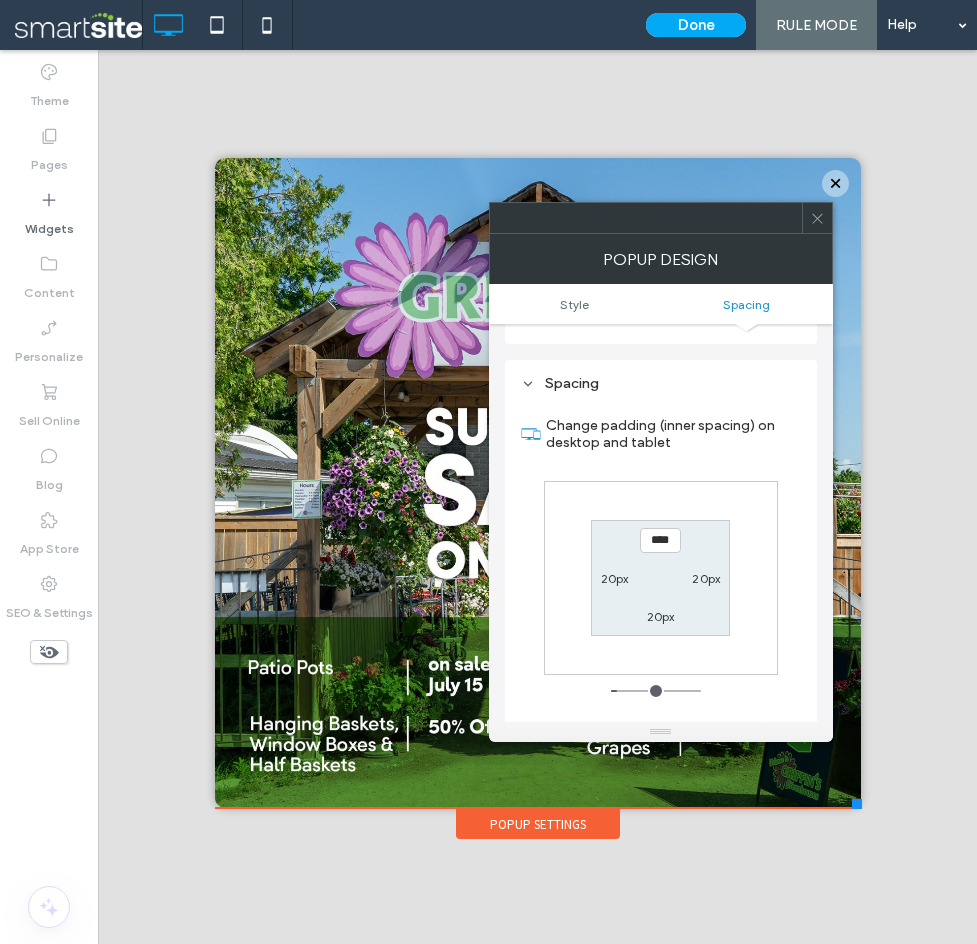 scroll, scrollTop: 1244, scrollLeft: 0, axis: vertical 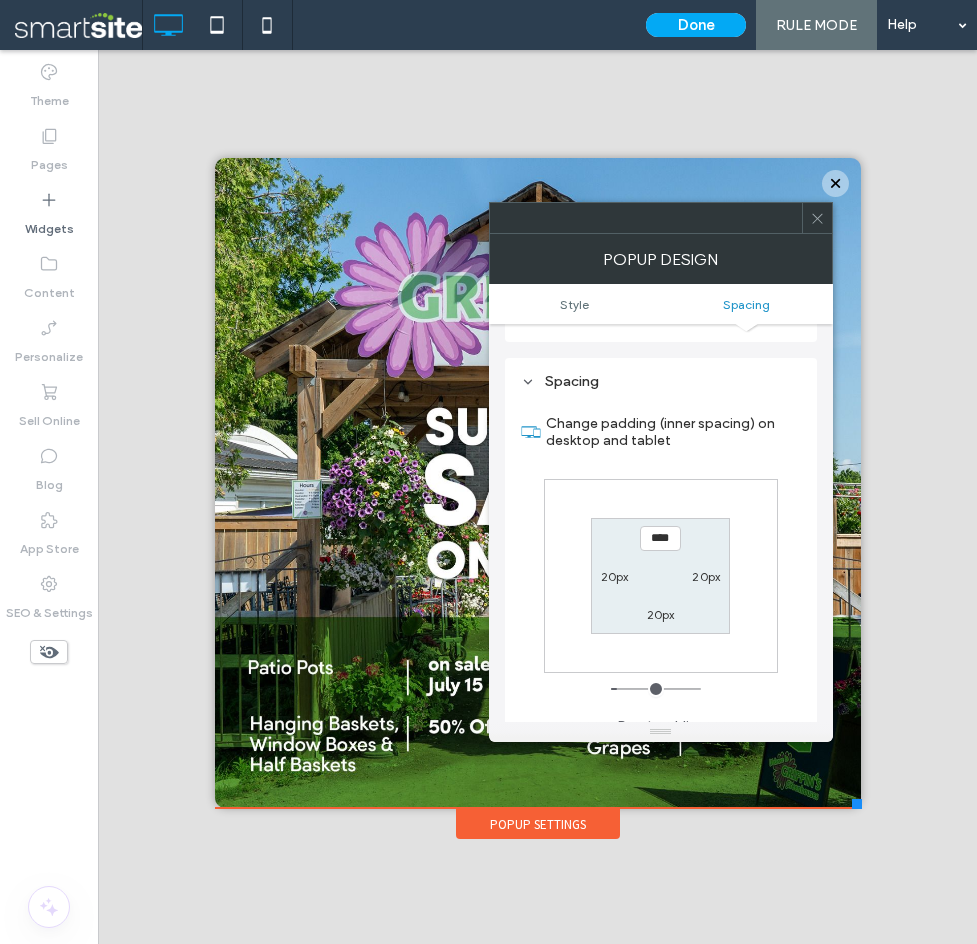 click 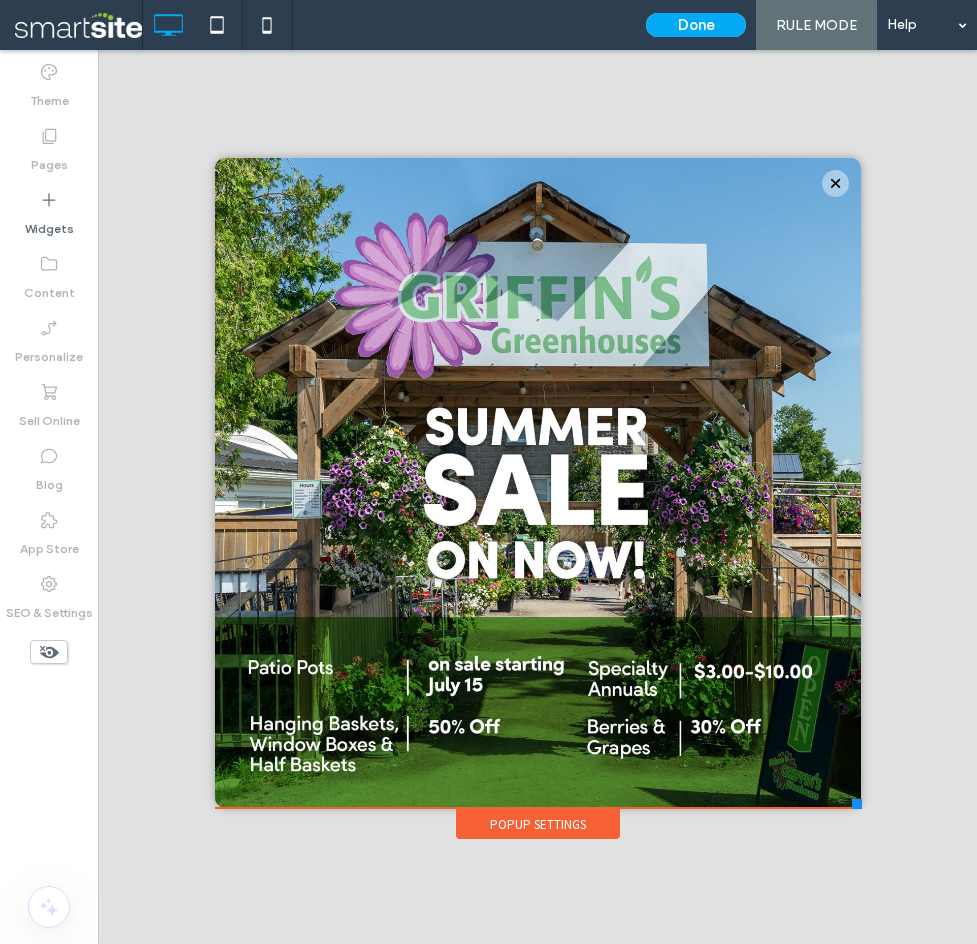 click on "RULE MODE" at bounding box center (816, 25) 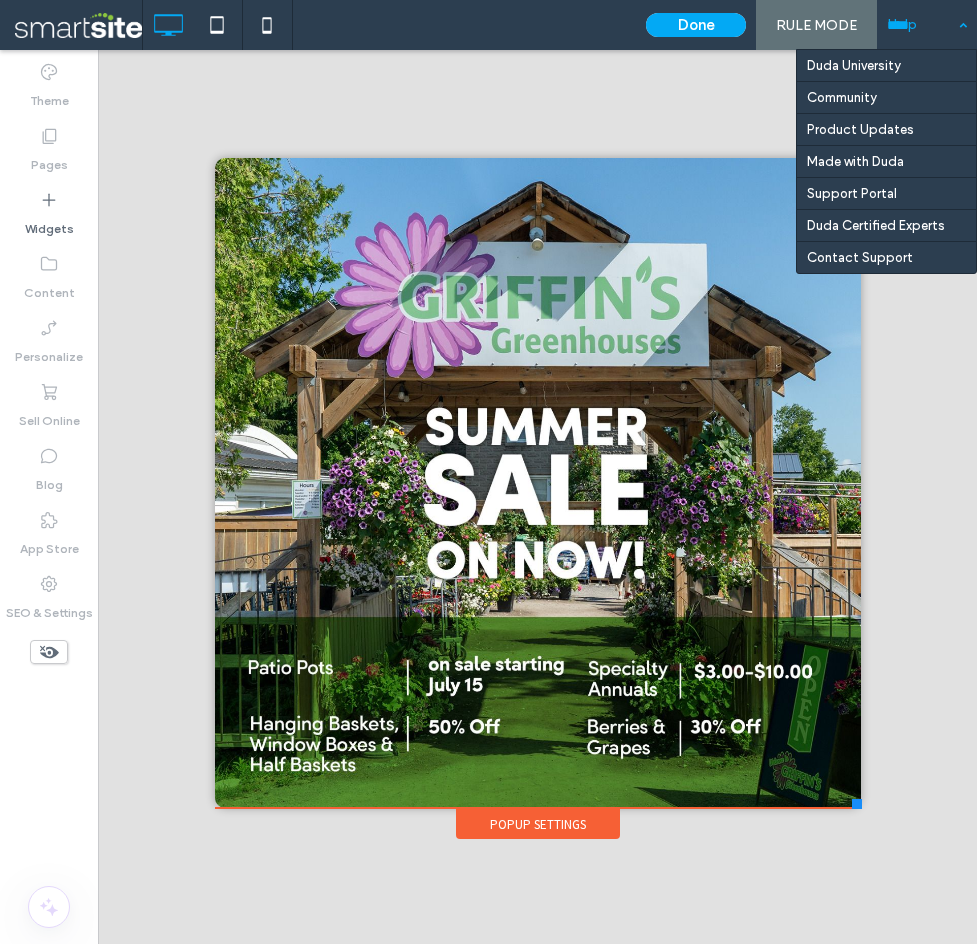 click on "Help" at bounding box center (927, 25) 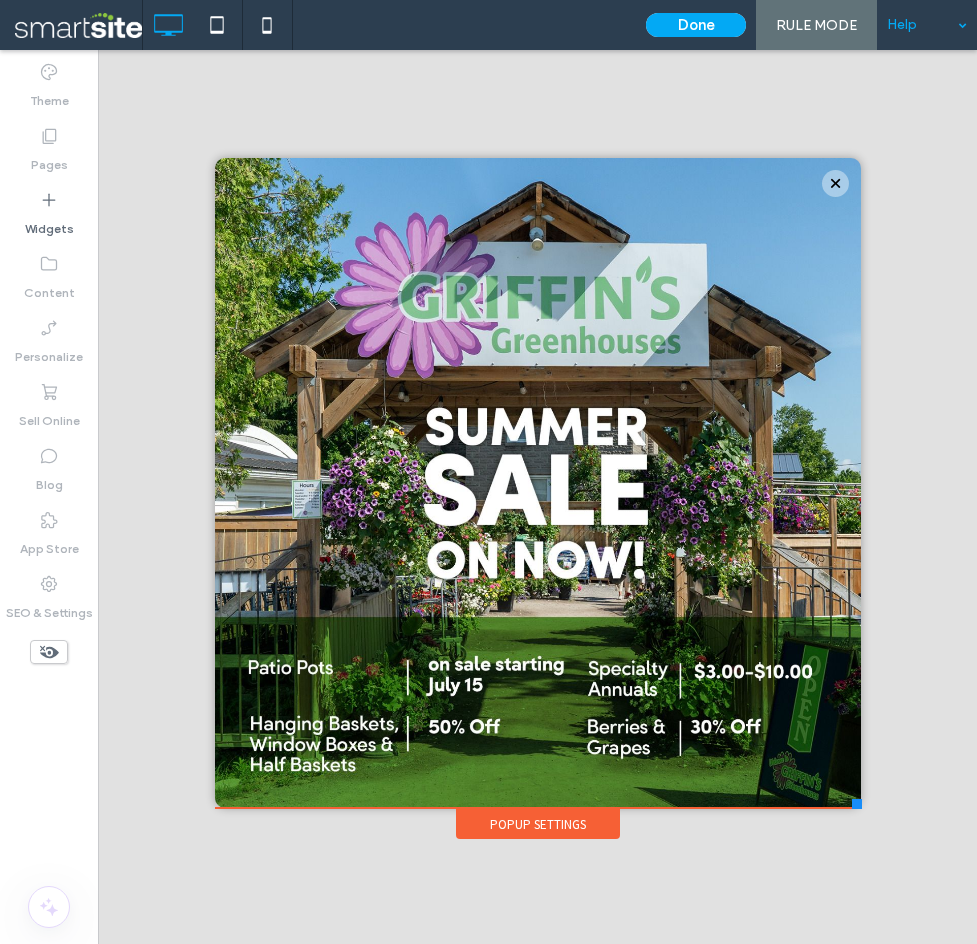 click on "Help" at bounding box center (927, 25) 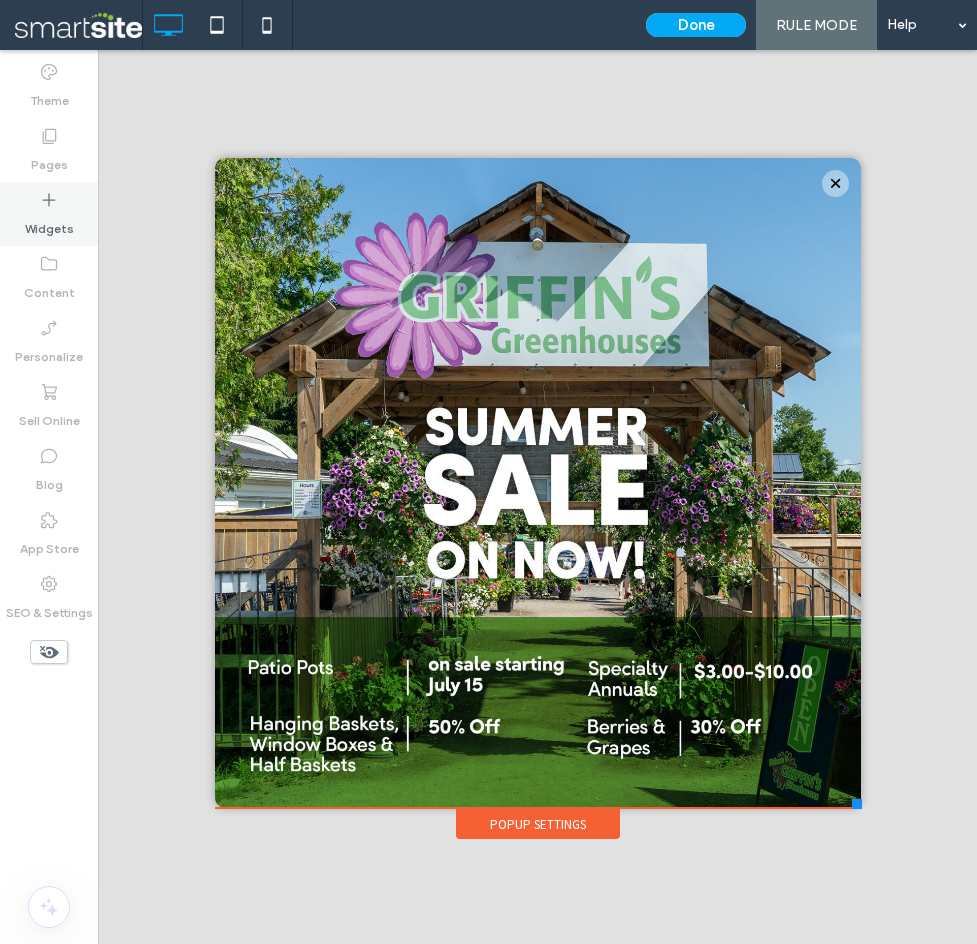 click on "Widgets" at bounding box center [49, 214] 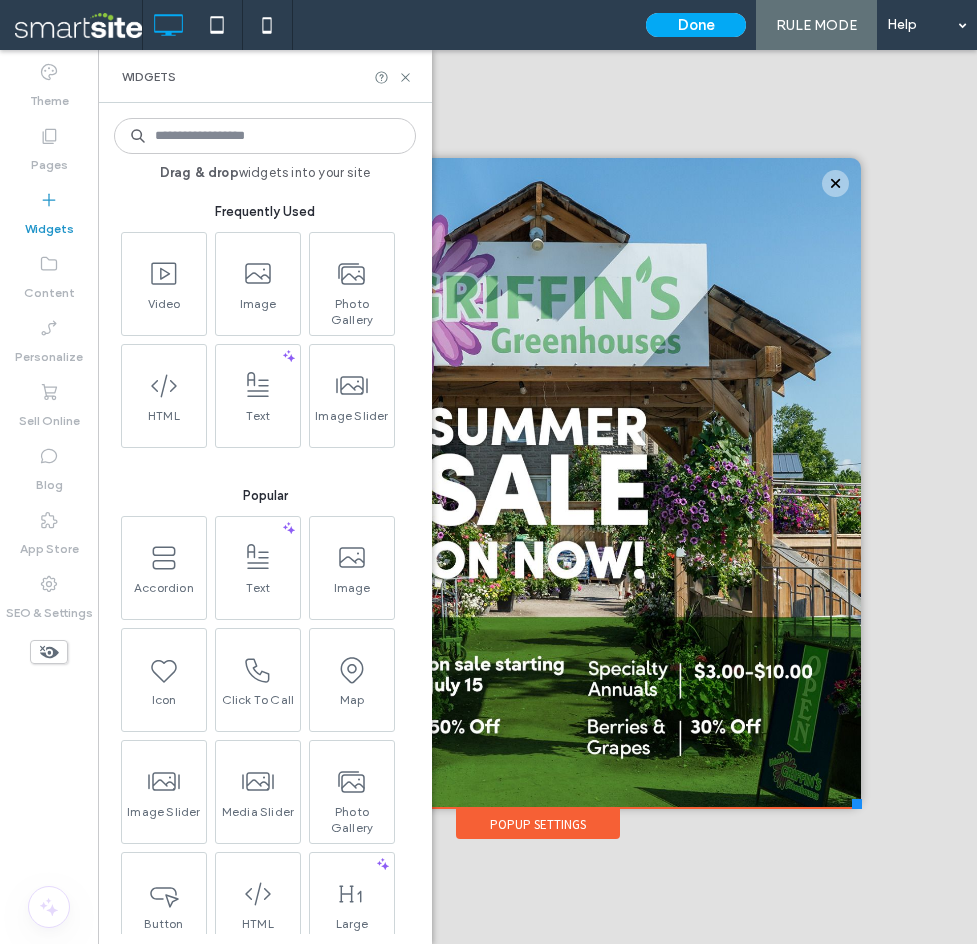 click on "Widgets" at bounding box center [49, 214] 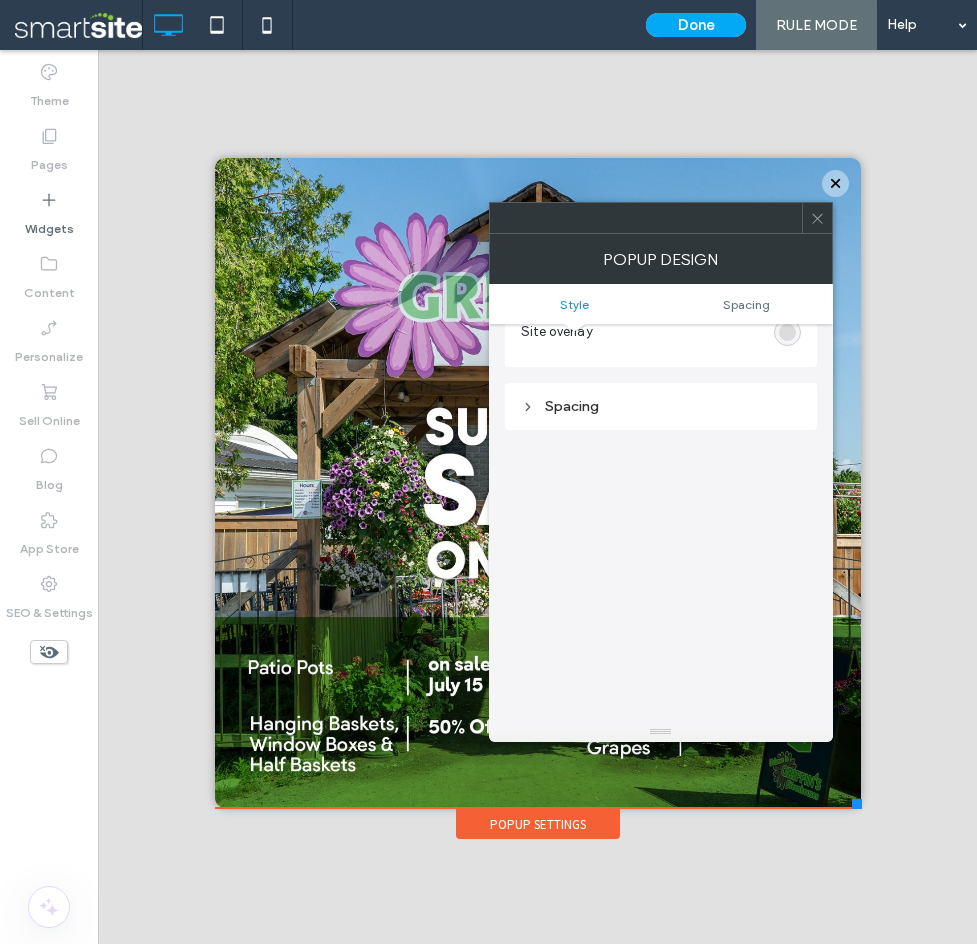 scroll, scrollTop: 1244, scrollLeft: 0, axis: vertical 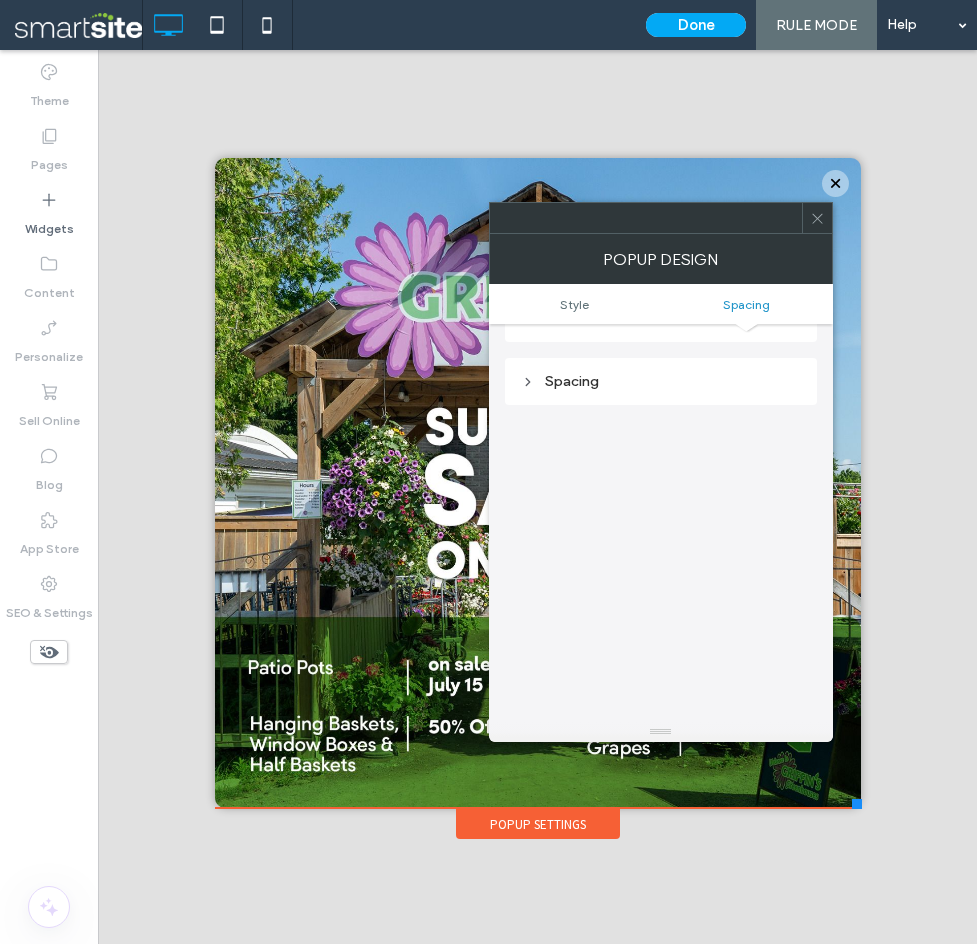 click 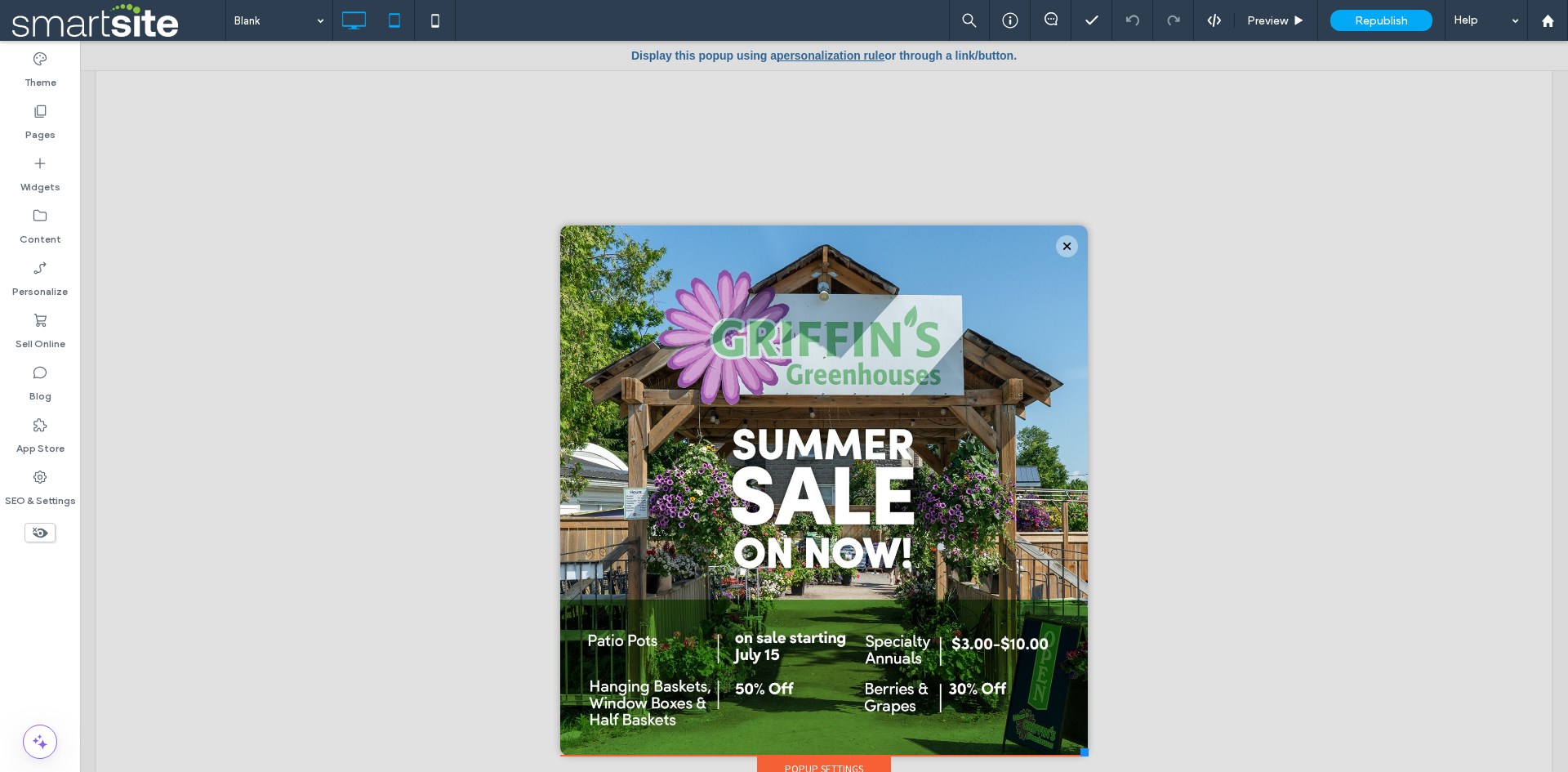 scroll, scrollTop: 0, scrollLeft: 0, axis: both 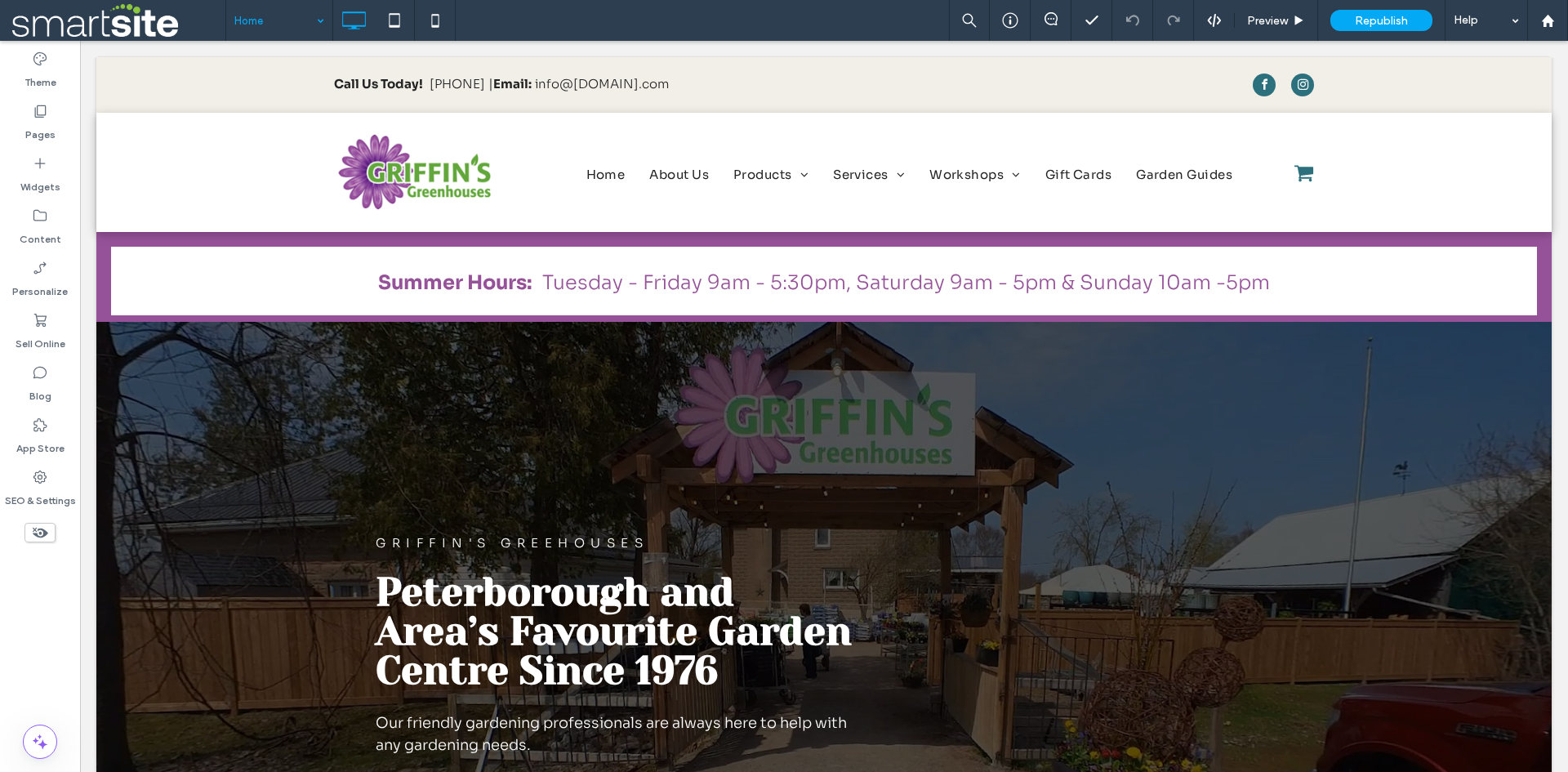 click on "griffin's greehouses" at bounding box center (512, 542) 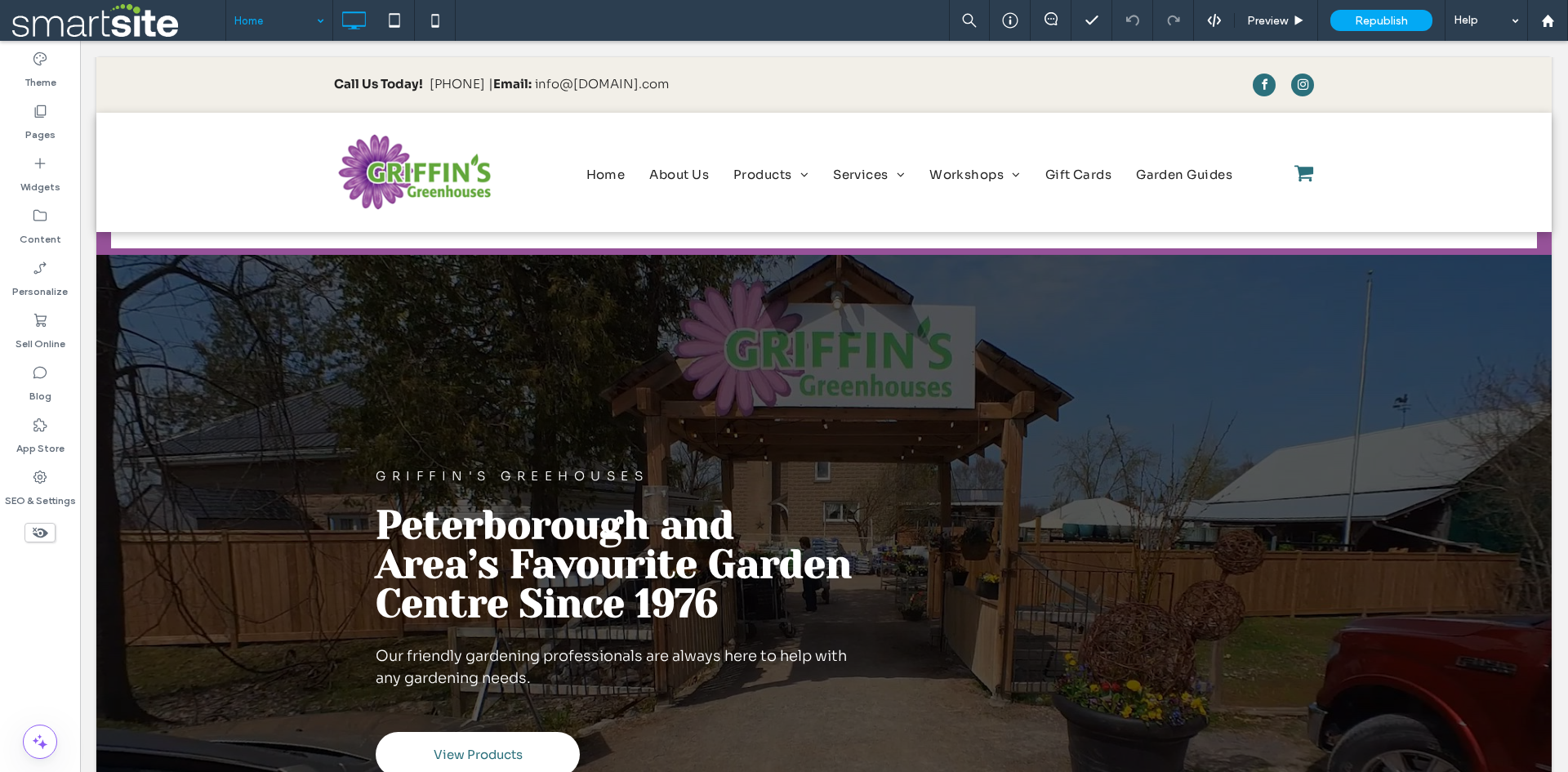 scroll, scrollTop: 0, scrollLeft: 0, axis: both 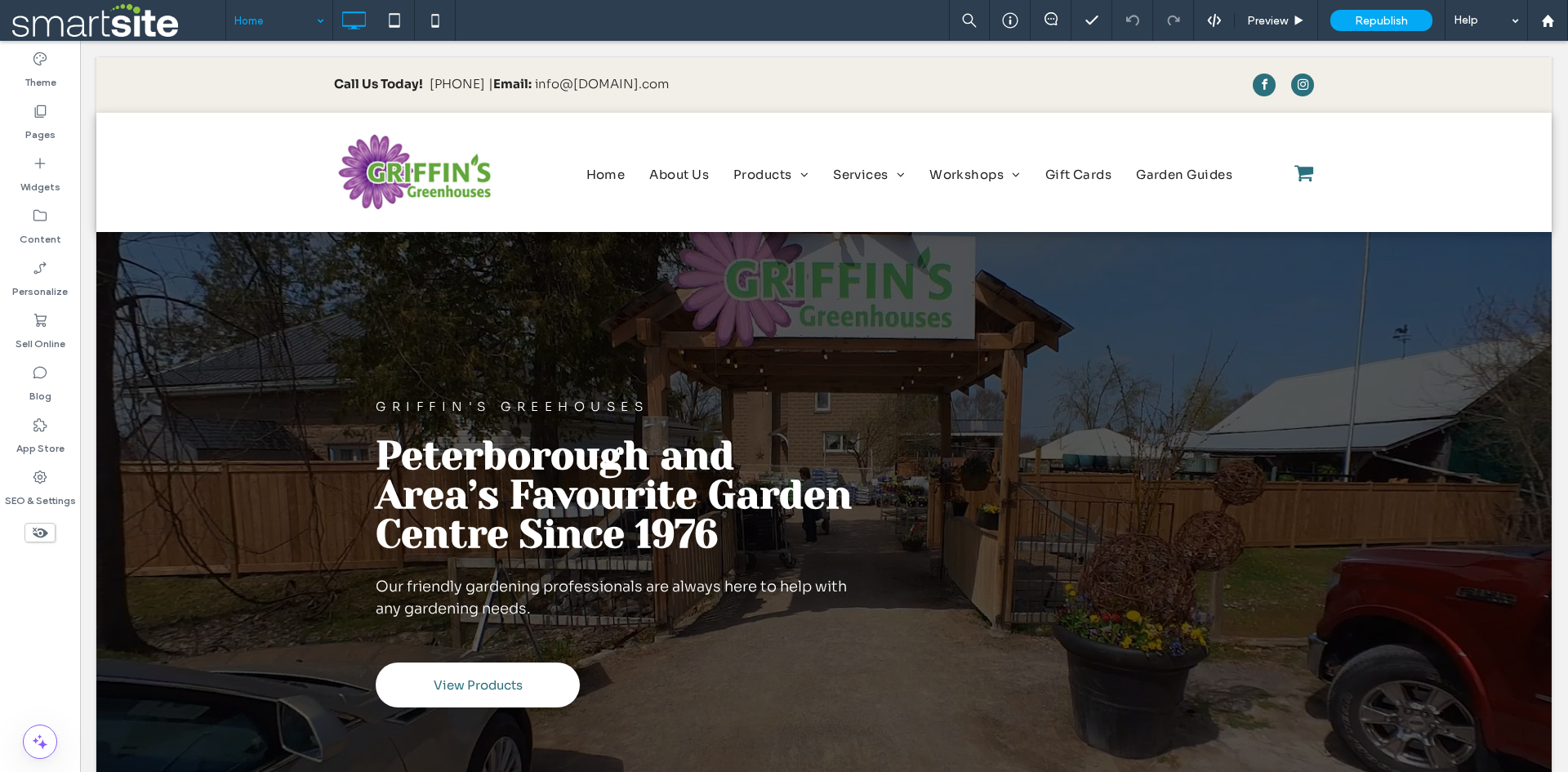 click on "griffin's greehouses" at bounding box center [512, 406] 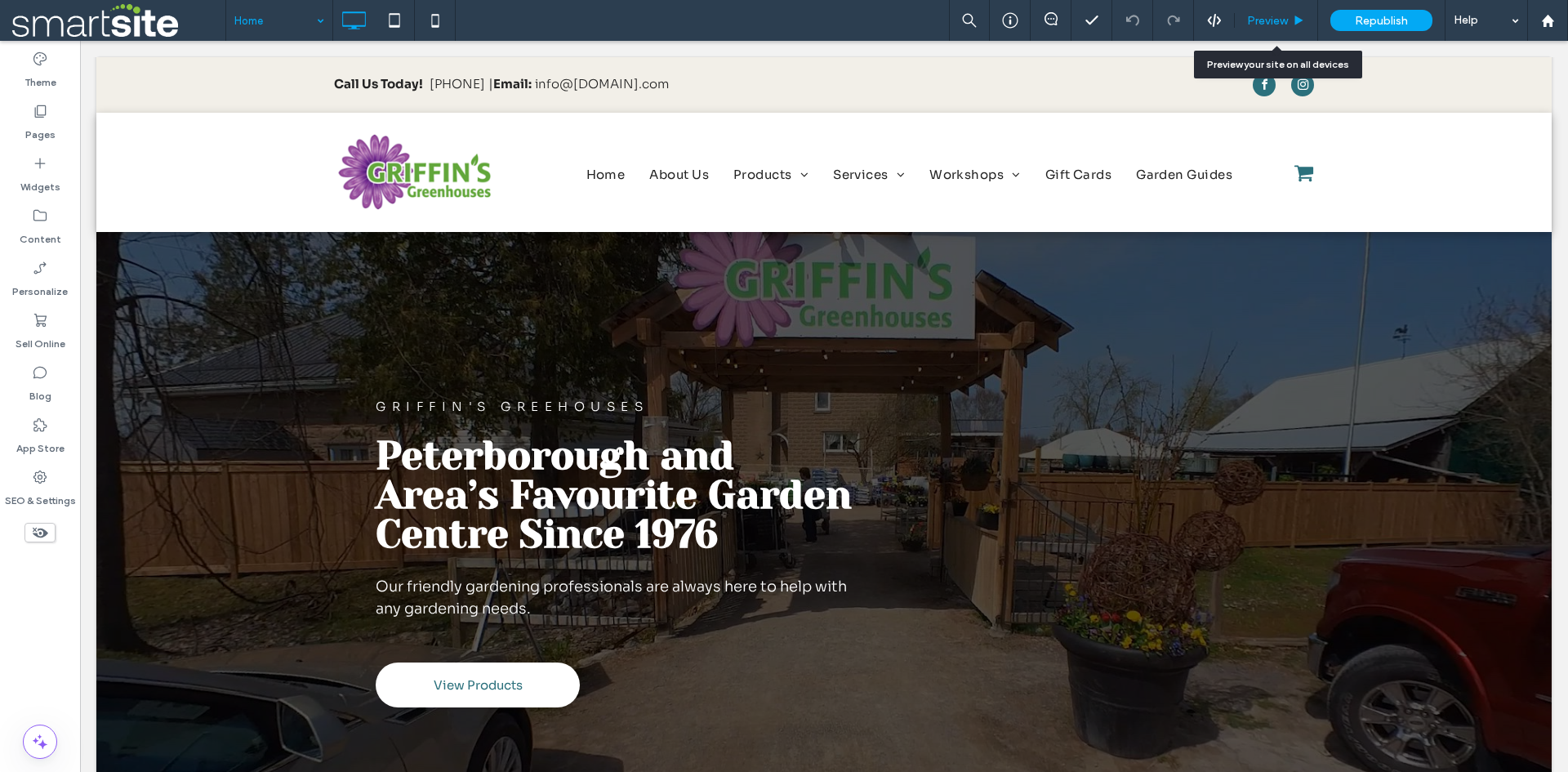 click on "Preview" at bounding box center [1267, 20] 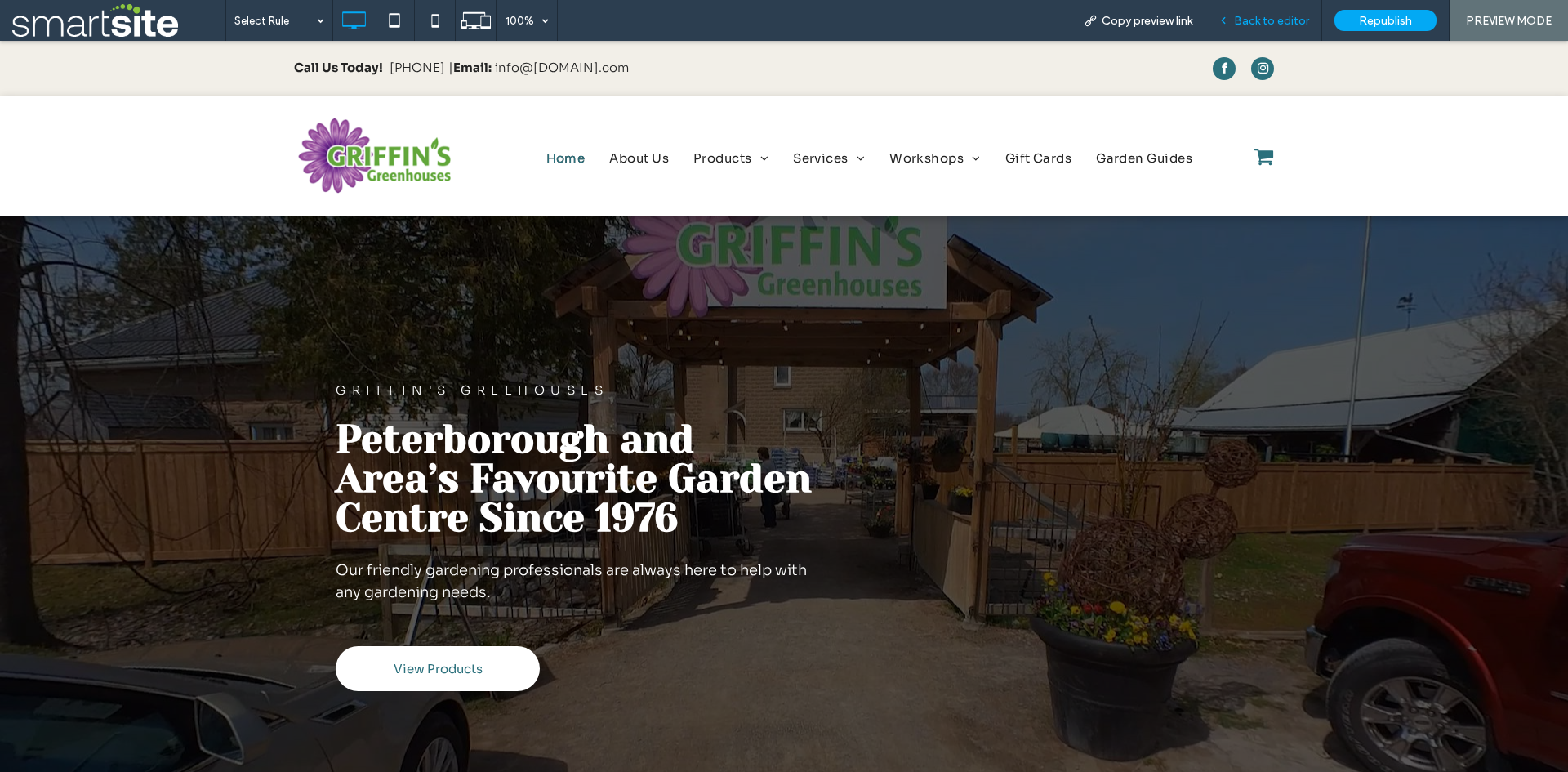 click on "Back to editor" at bounding box center (1272, 20) 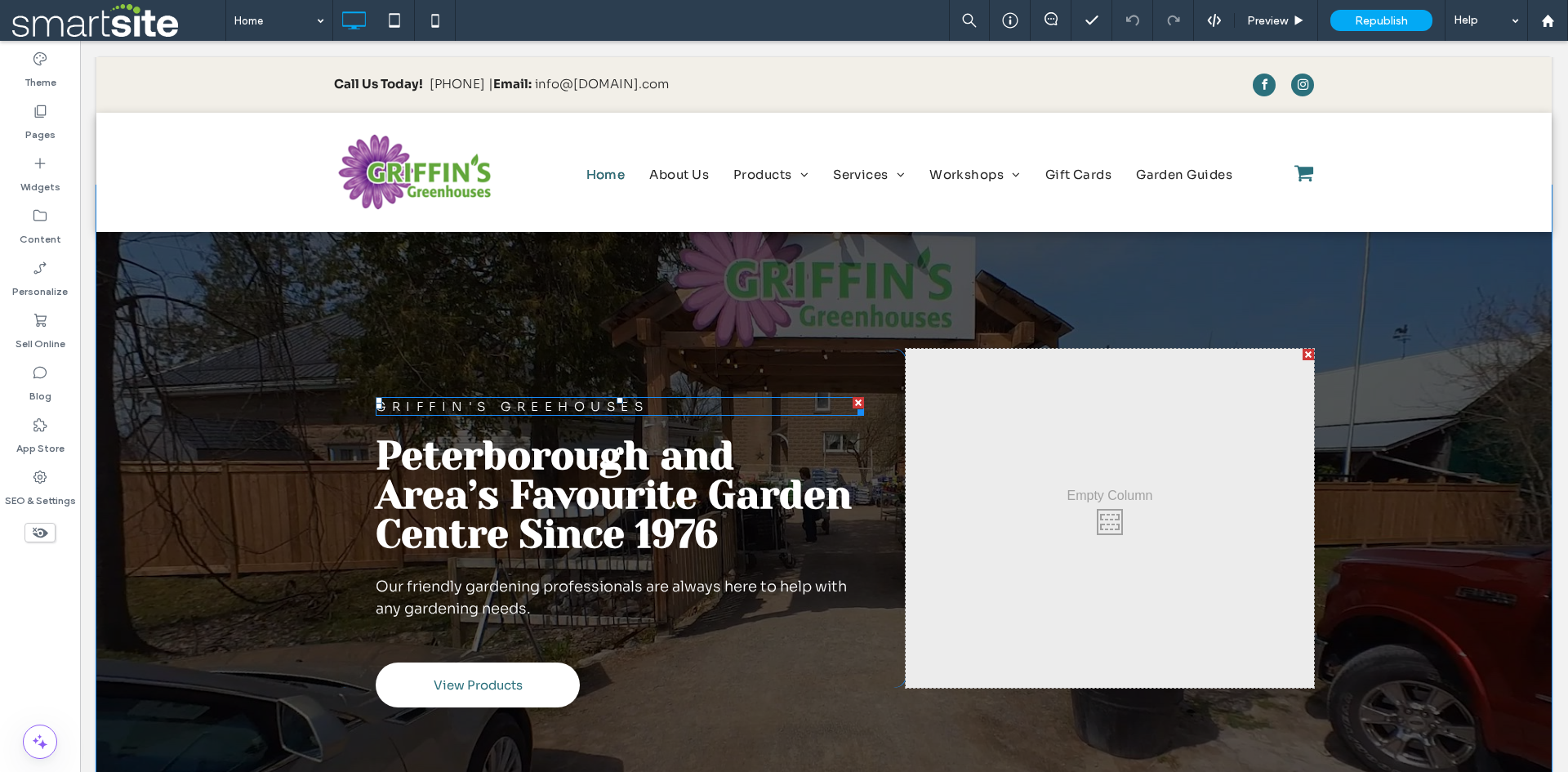 click on "griffin's greehouses" at bounding box center [512, 406] 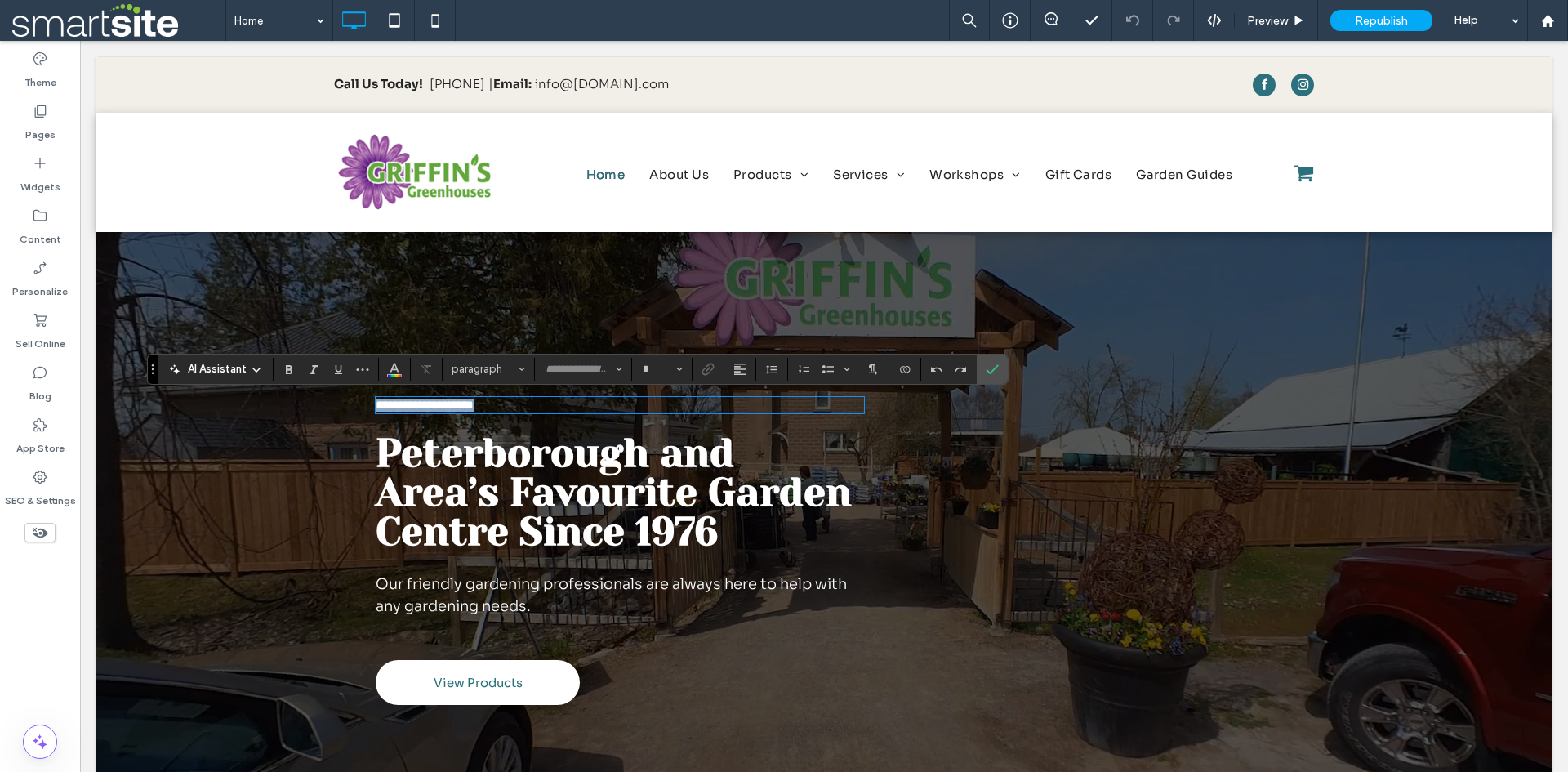 type on "****" 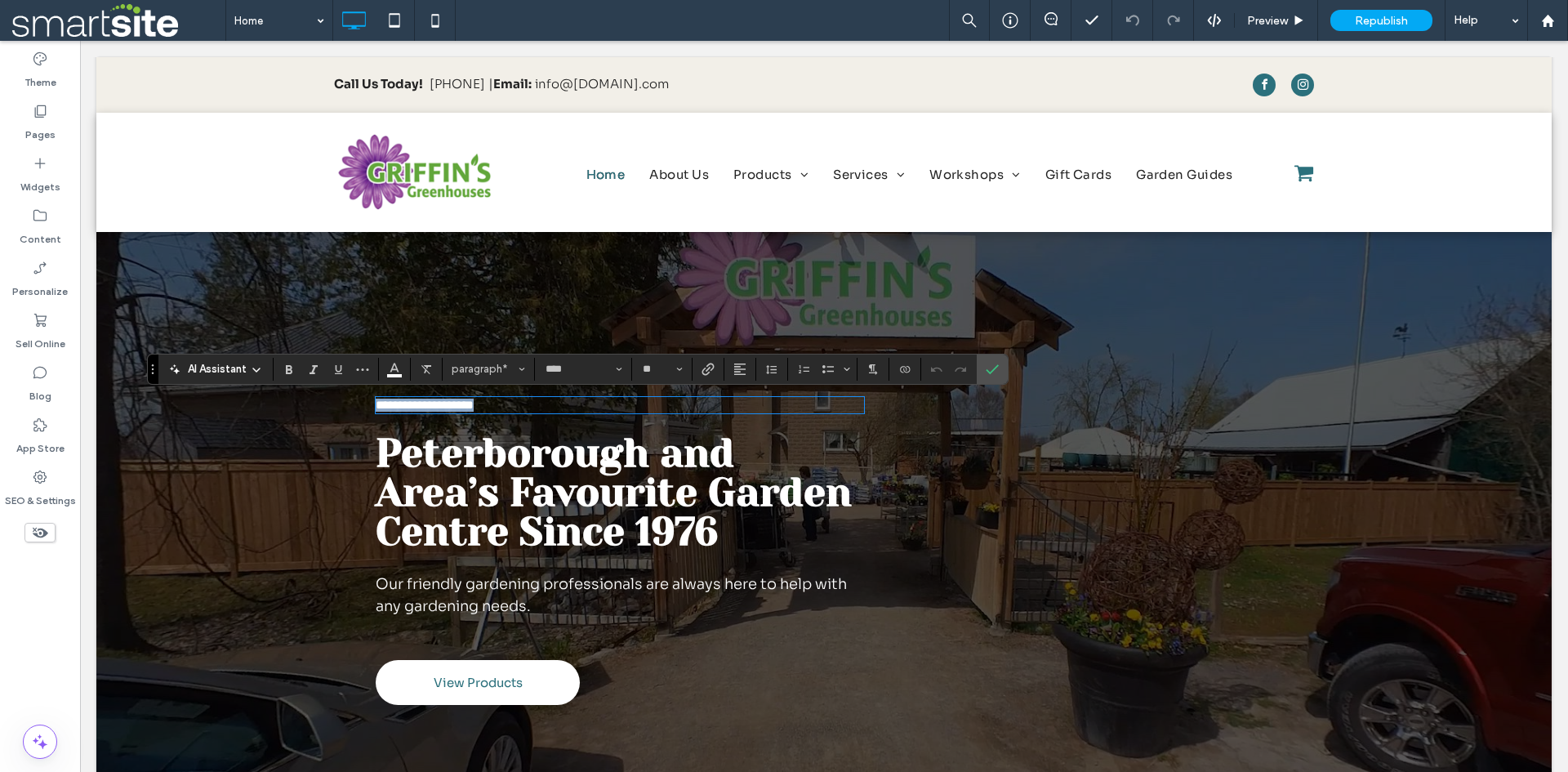 click on "**********" at bounding box center [425, 404] 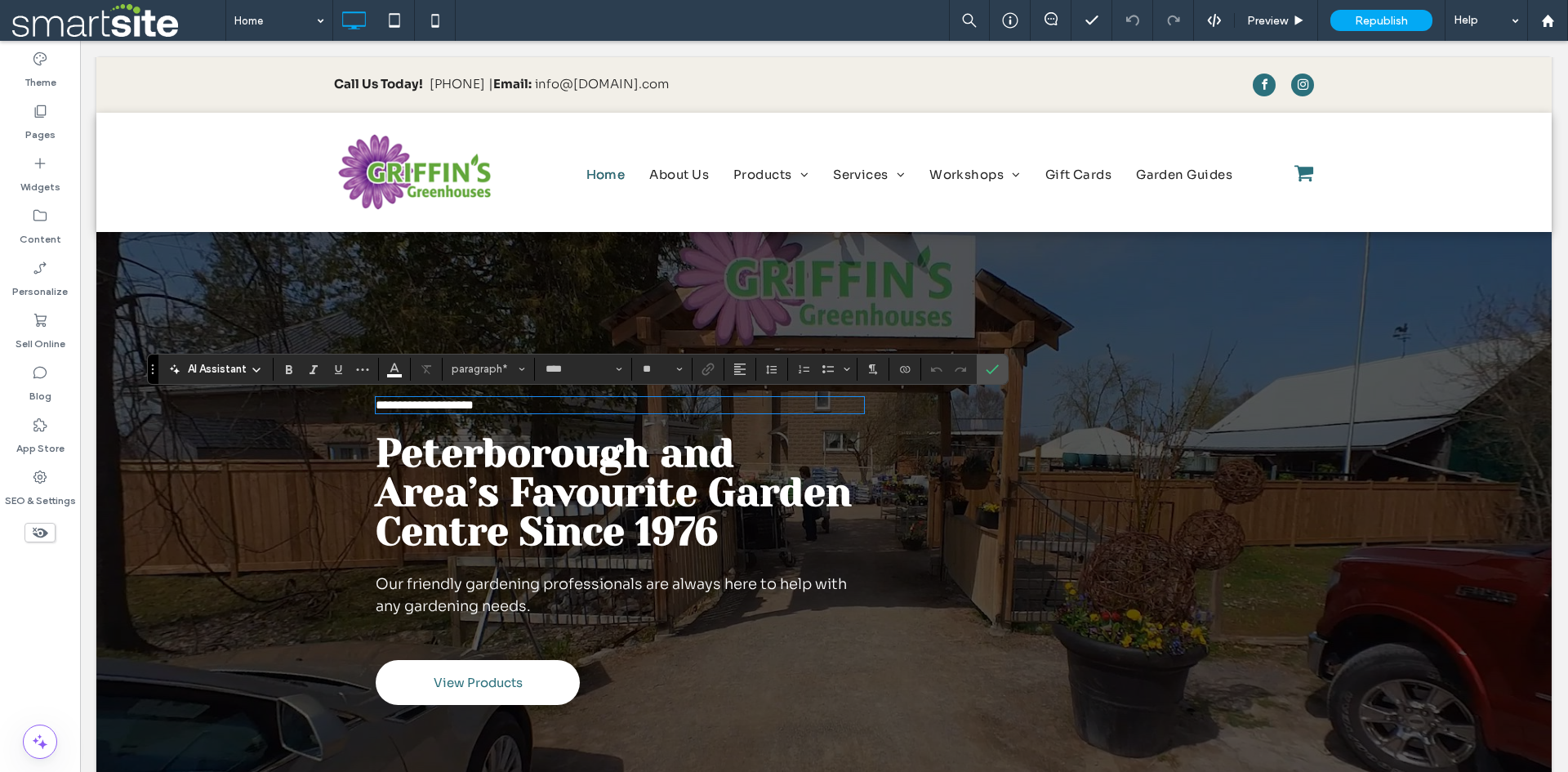 type 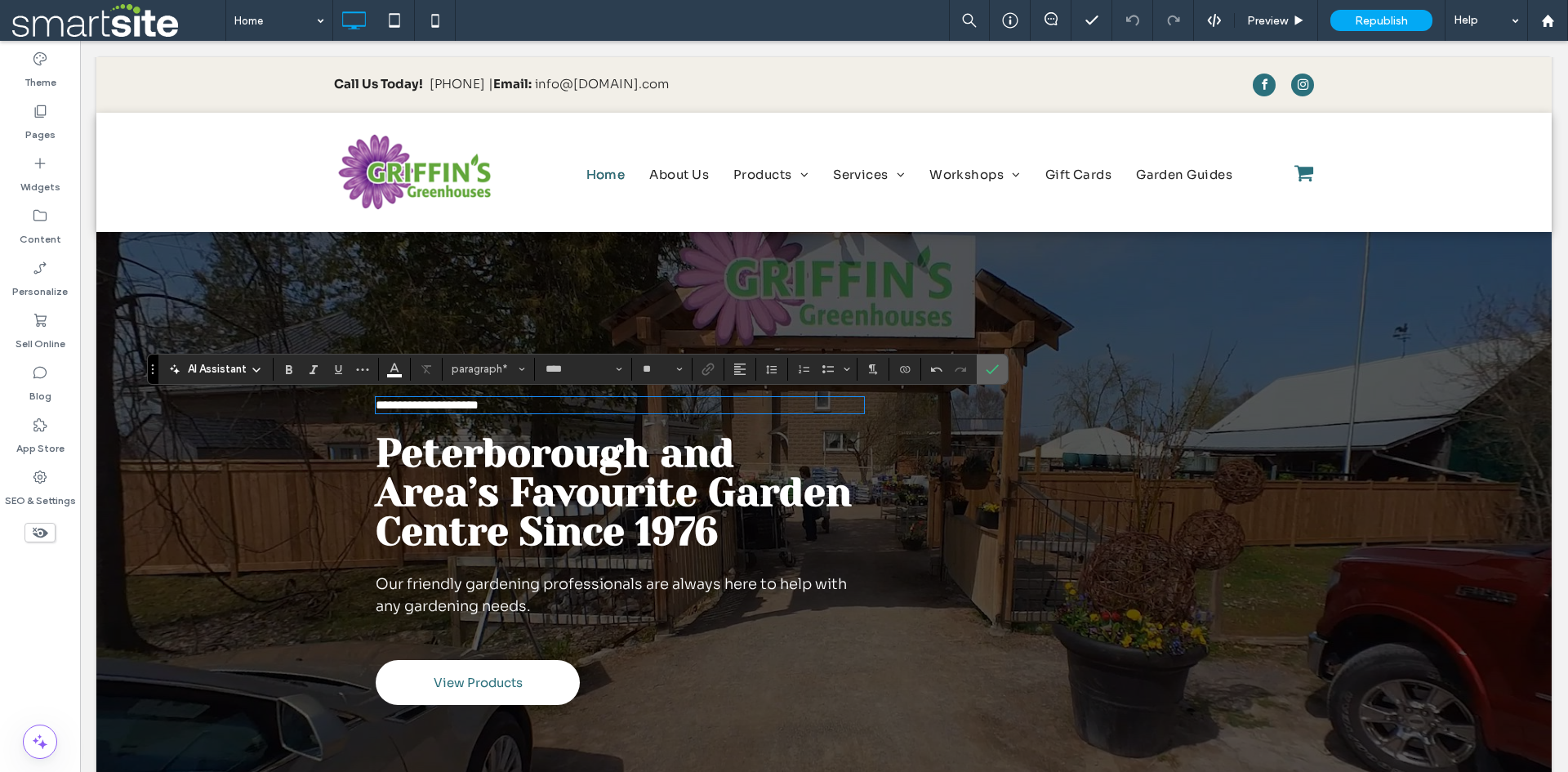 click at bounding box center (992, 369) 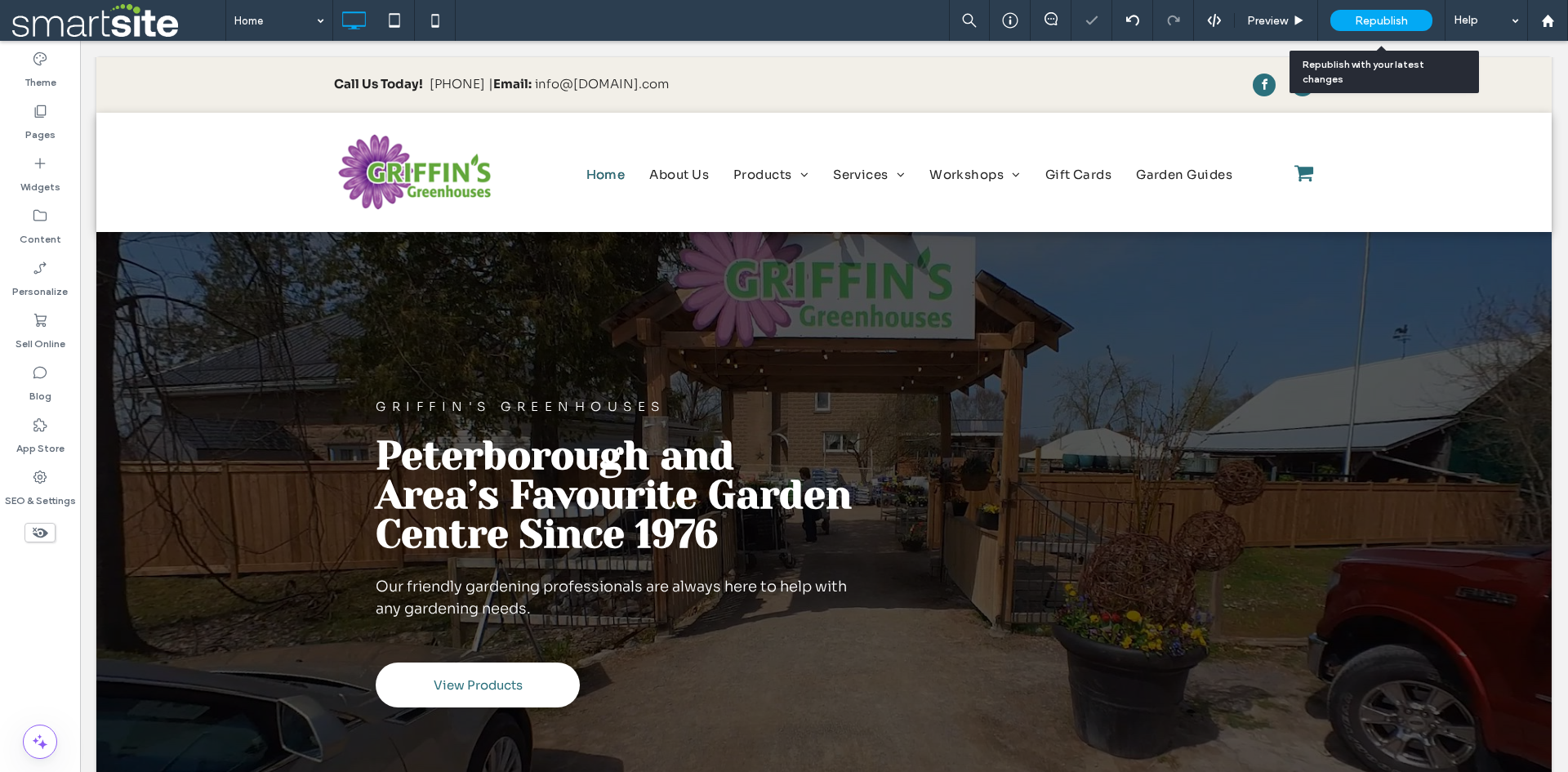 click on "Republish" at bounding box center (1381, 20) 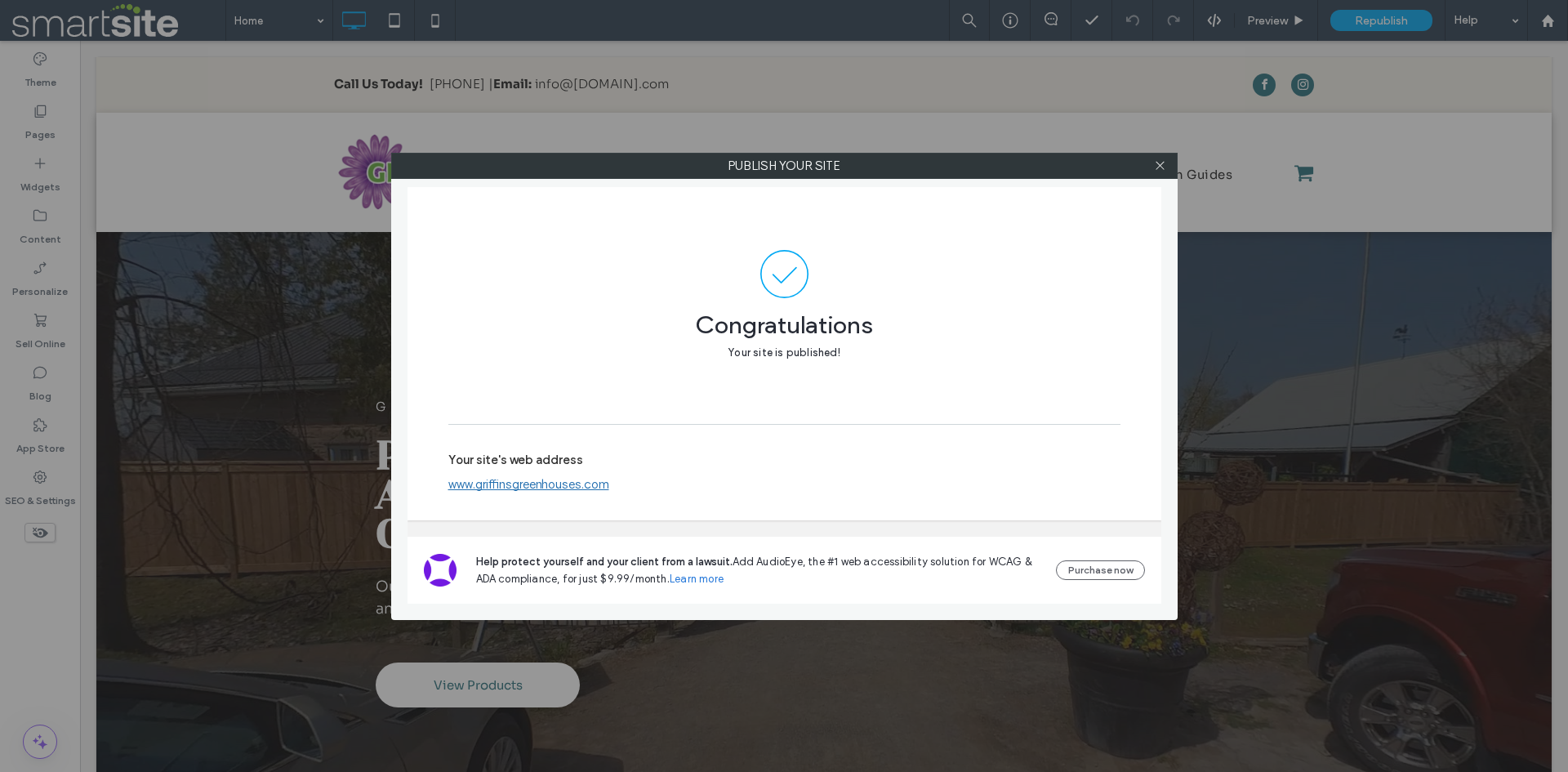 click on "www.griffinsgreenhouses.com" at bounding box center (528, 484) 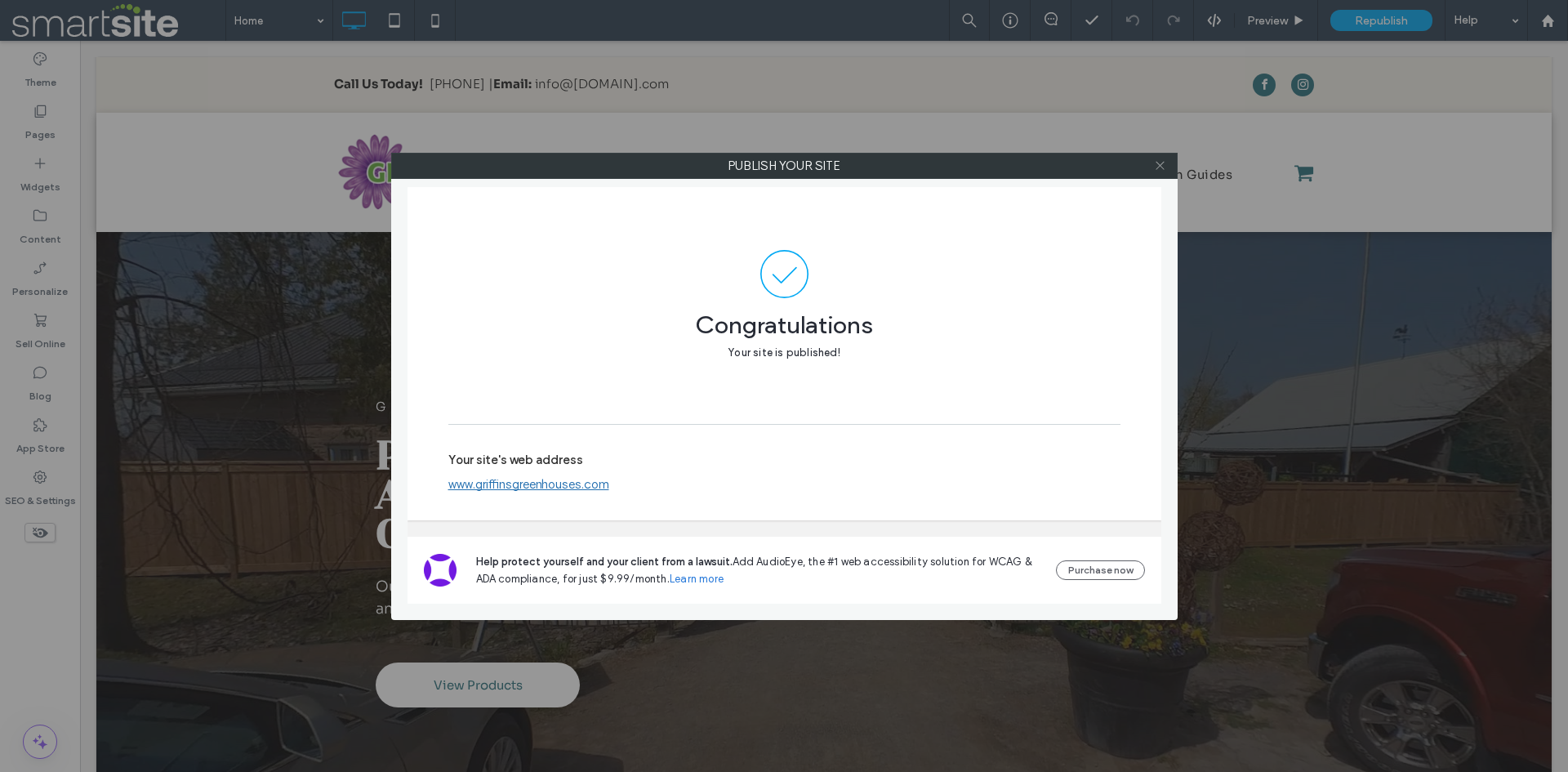 click 